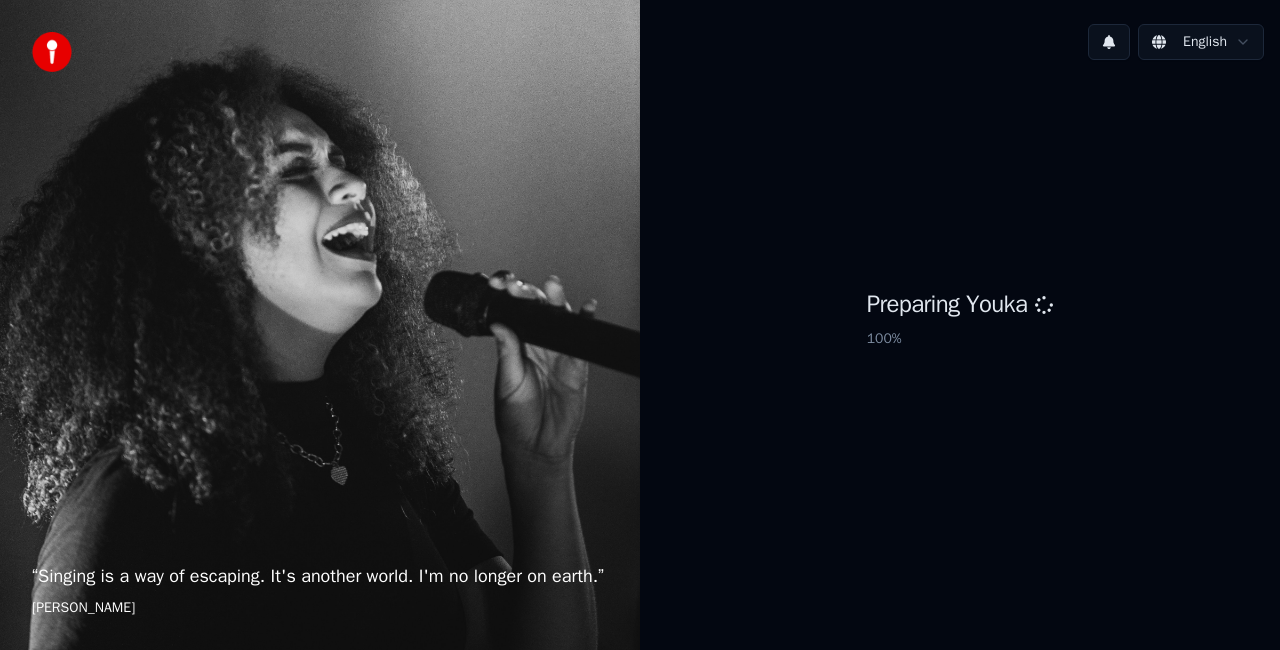 scroll, scrollTop: 0, scrollLeft: 0, axis: both 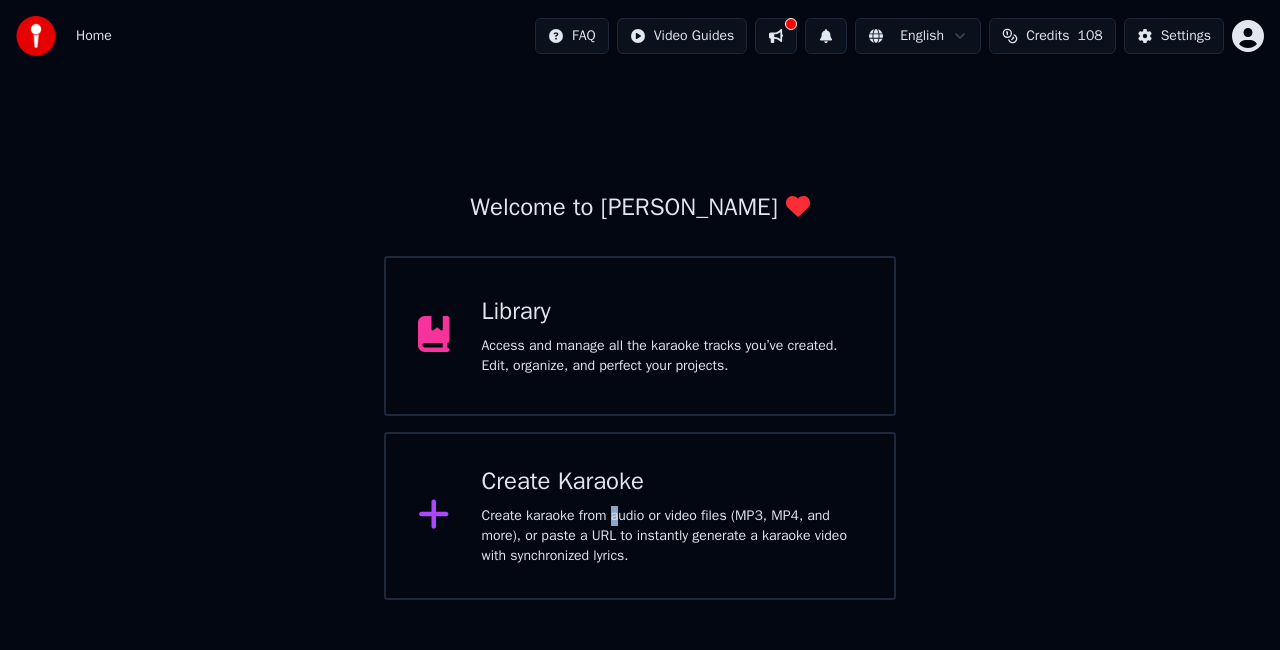 click on "Create karaoke from audio or video files (MP3, MP4, and more), or paste a URL to instantly generate a karaoke video with synchronized lyrics." at bounding box center [672, 536] 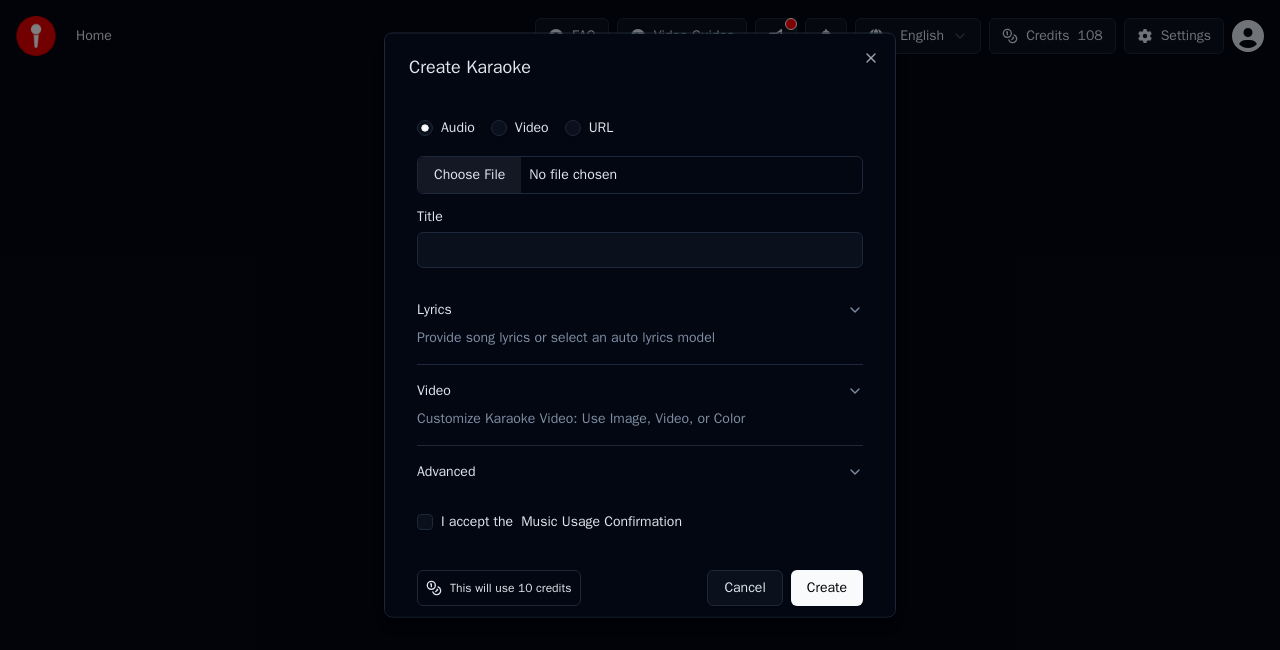 click on "Choose File" at bounding box center (469, 175) 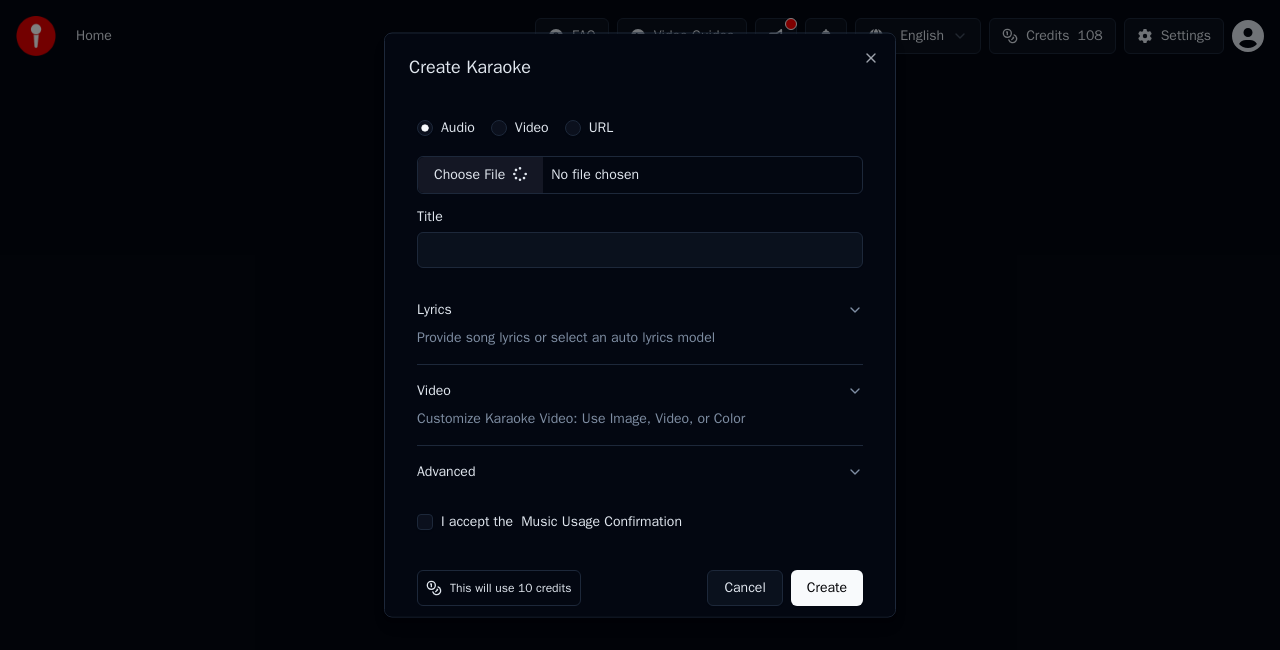 type on "**********" 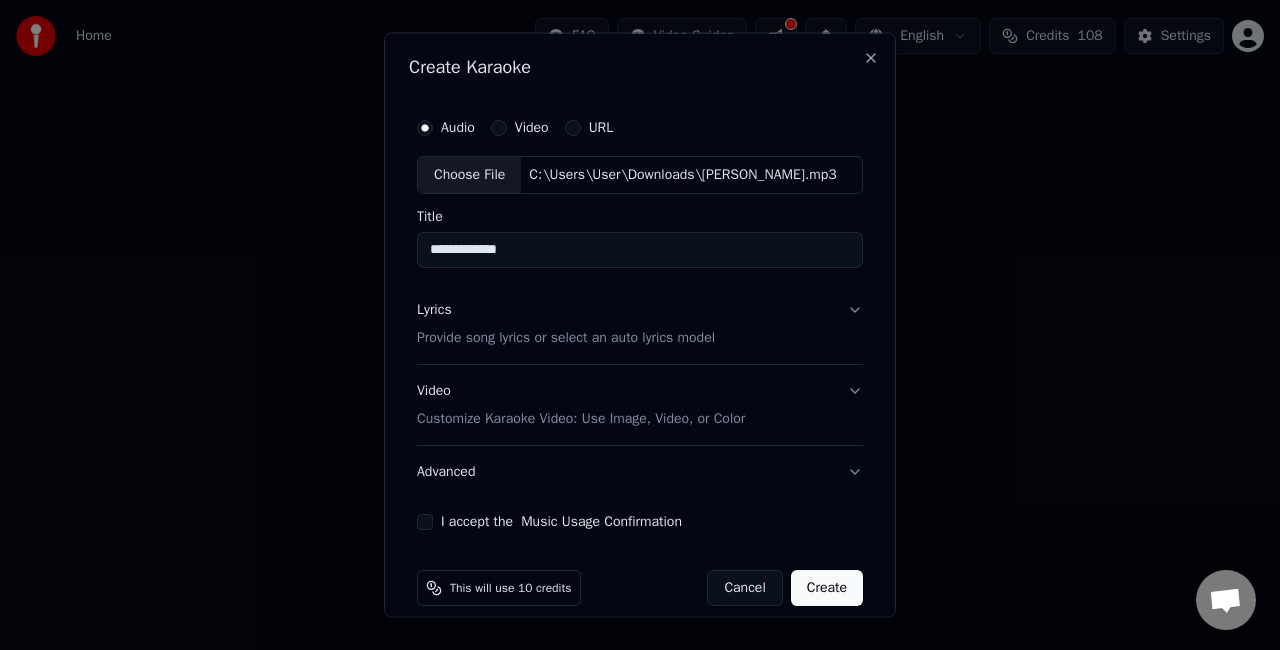click on "Lyrics Provide song lyrics or select an auto lyrics model" at bounding box center (640, 323) 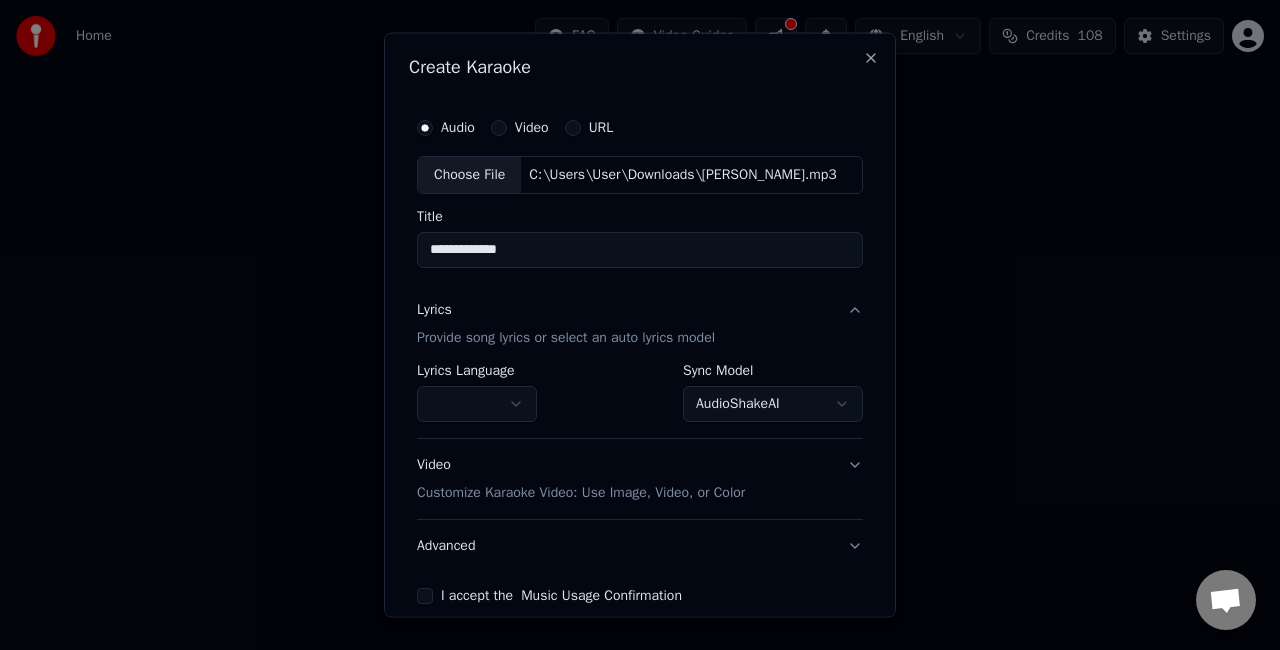 click on "**********" at bounding box center [640, 300] 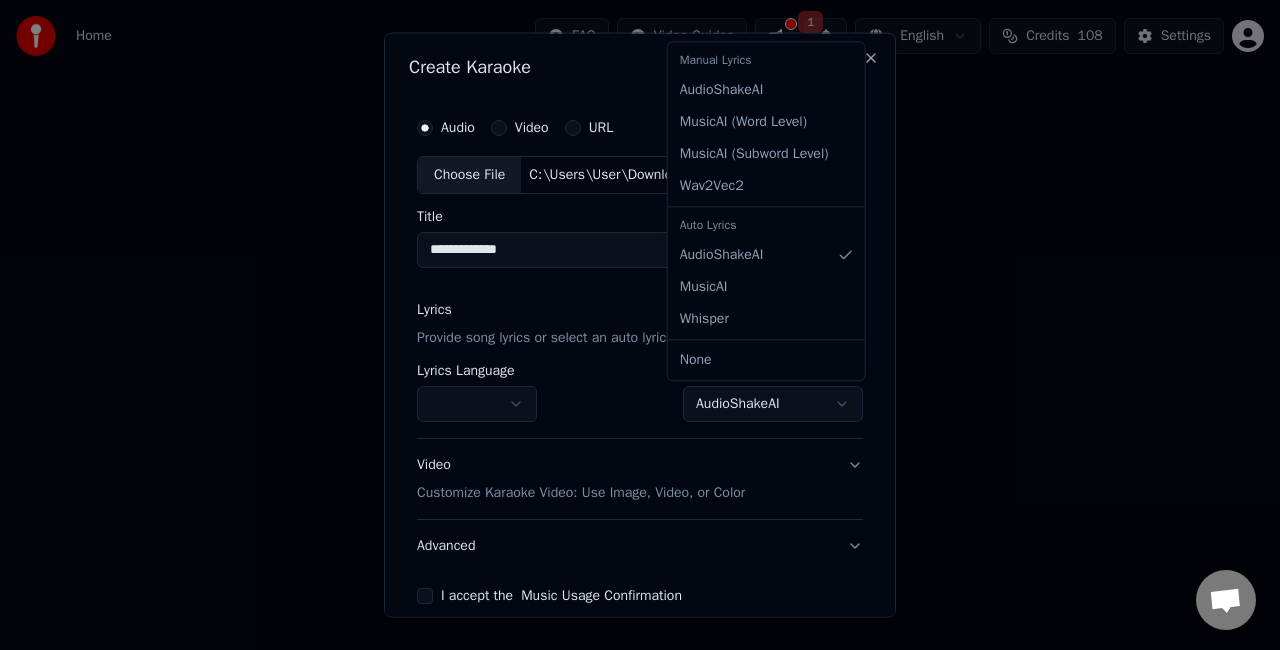 select on "**********" 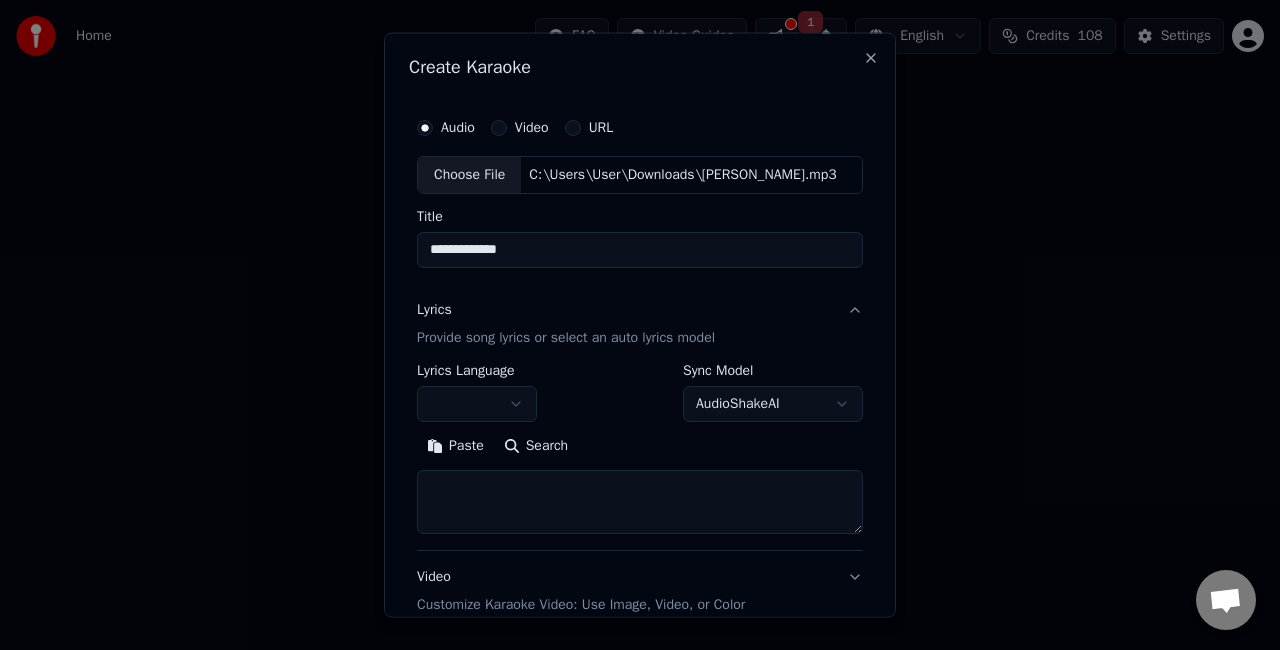 click at bounding box center (640, 501) 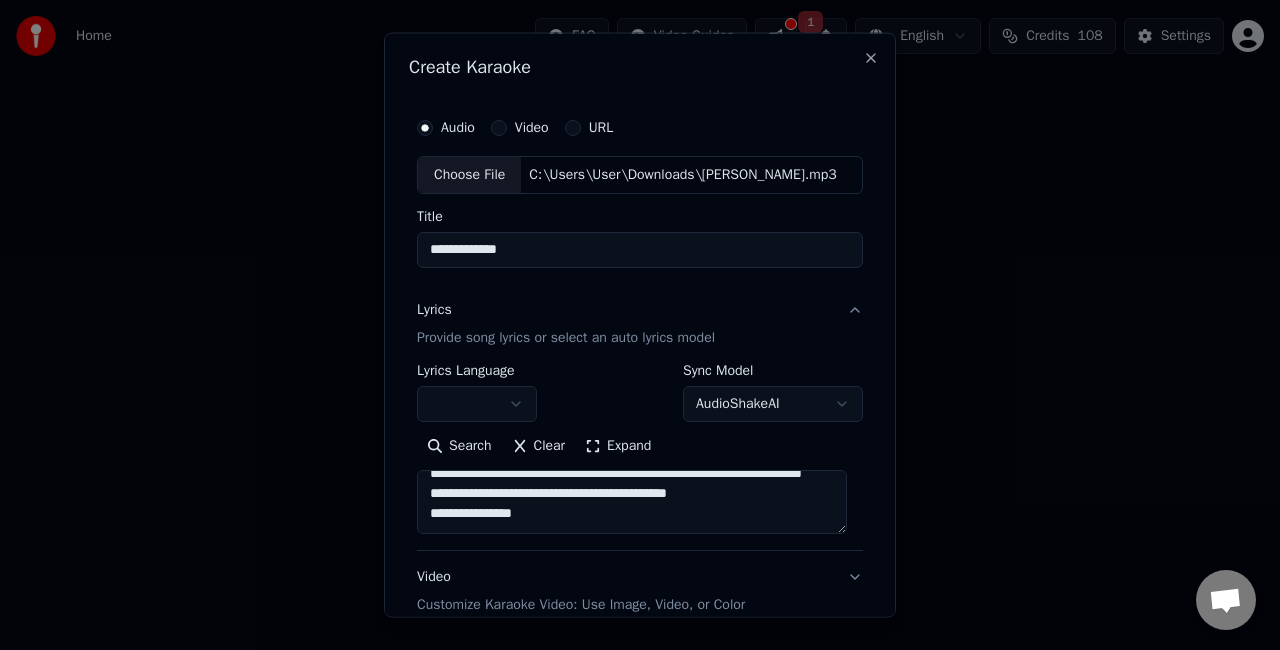 scroll, scrollTop: 1052, scrollLeft: 0, axis: vertical 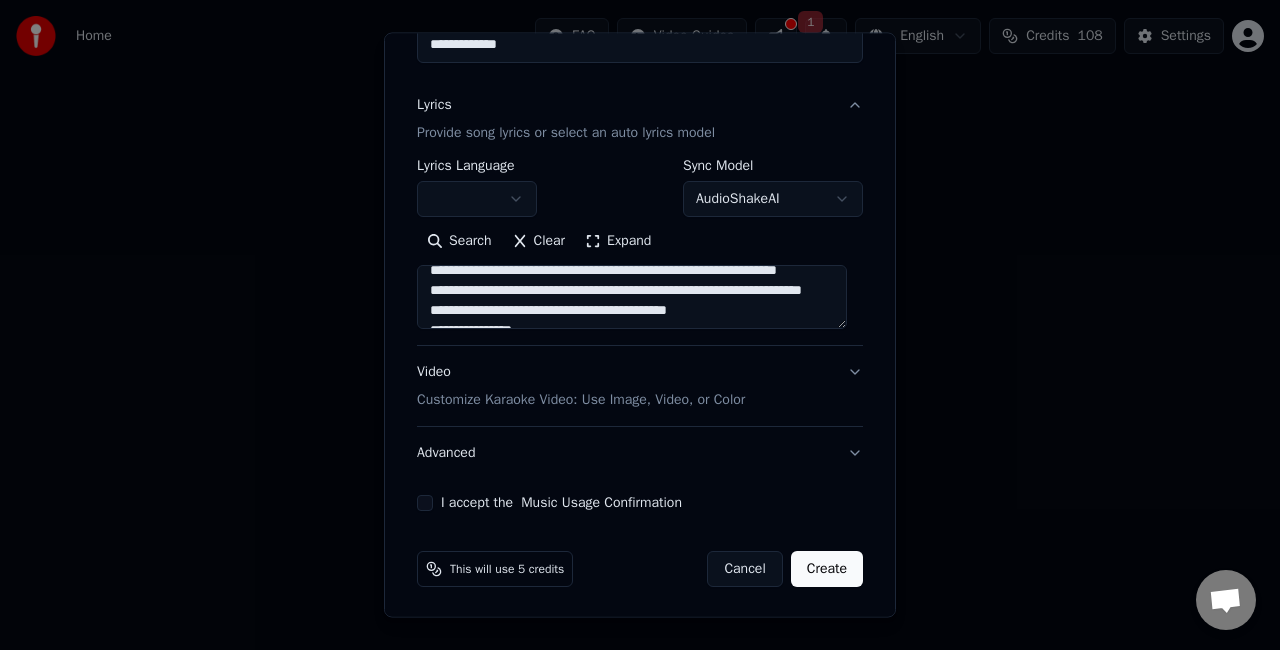 type on "**********" 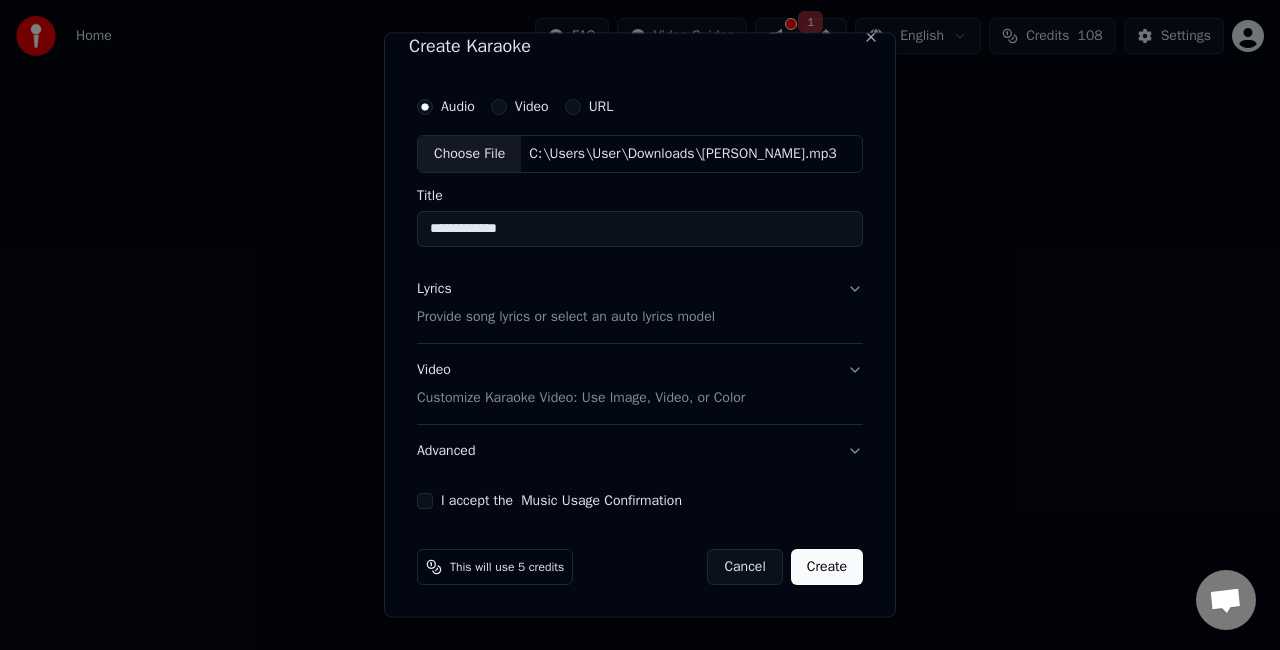 scroll, scrollTop: 18, scrollLeft: 0, axis: vertical 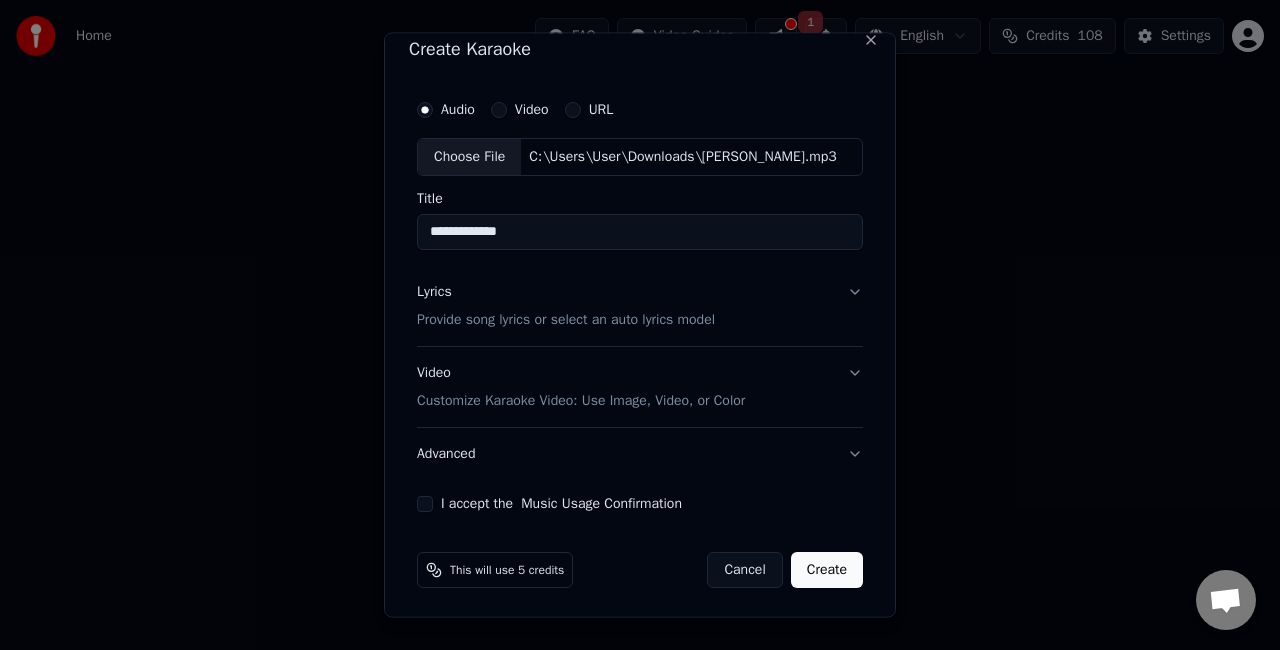 click on "Video Customize Karaoke Video: Use Image, Video, or Color" at bounding box center [640, 386] 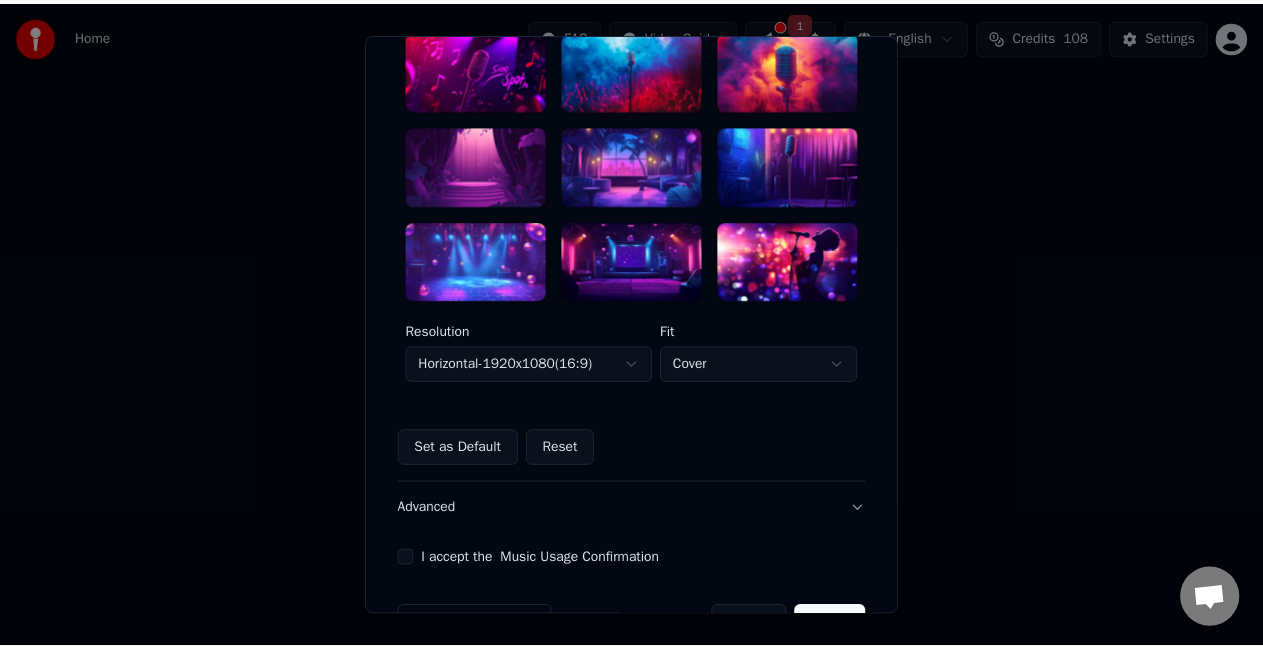 scroll, scrollTop: 616, scrollLeft: 0, axis: vertical 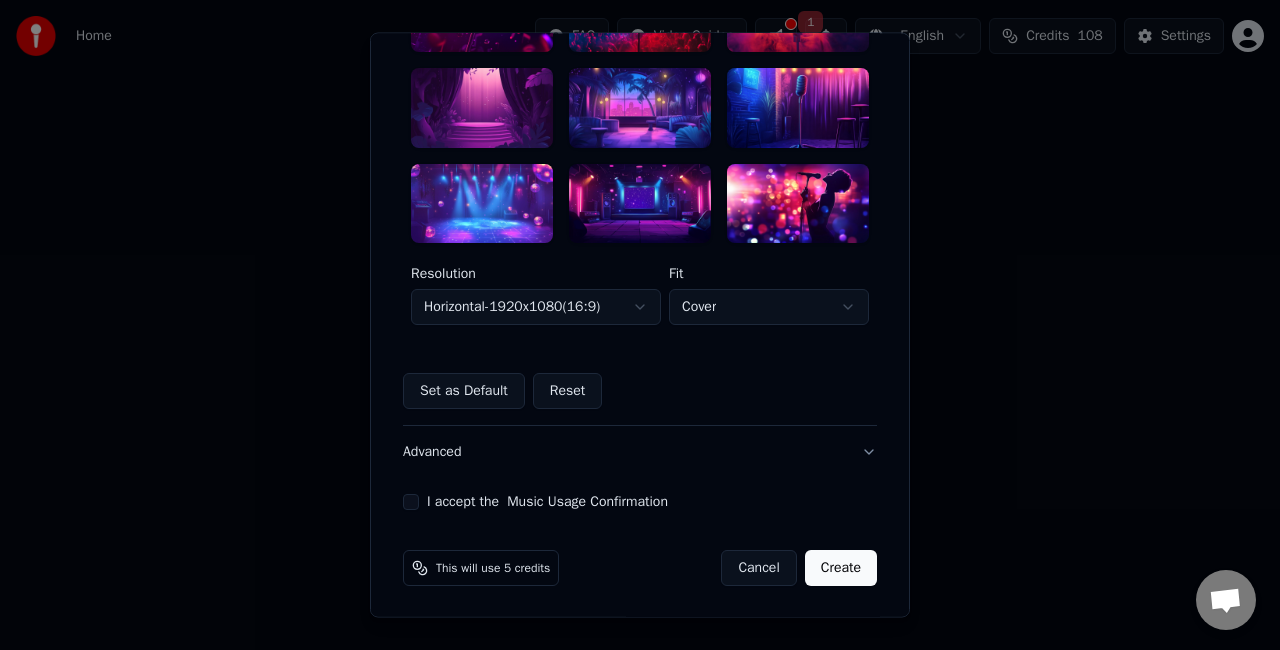 click on "**********" at bounding box center (640, 300) 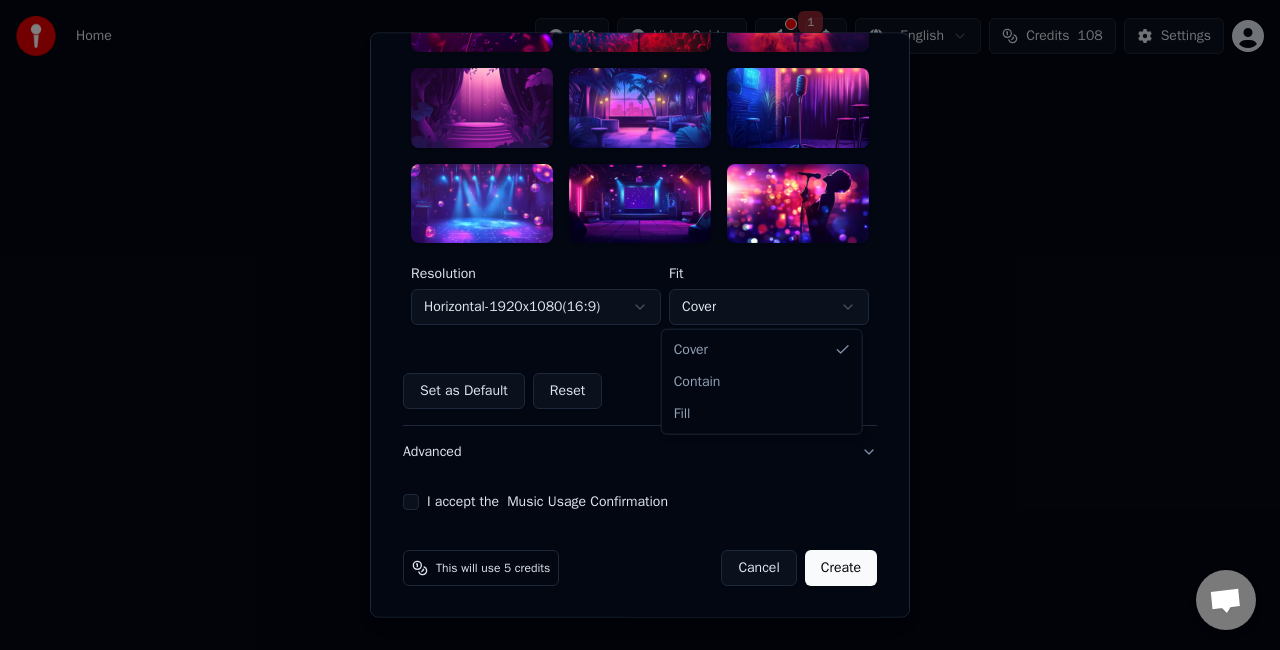 select on "****" 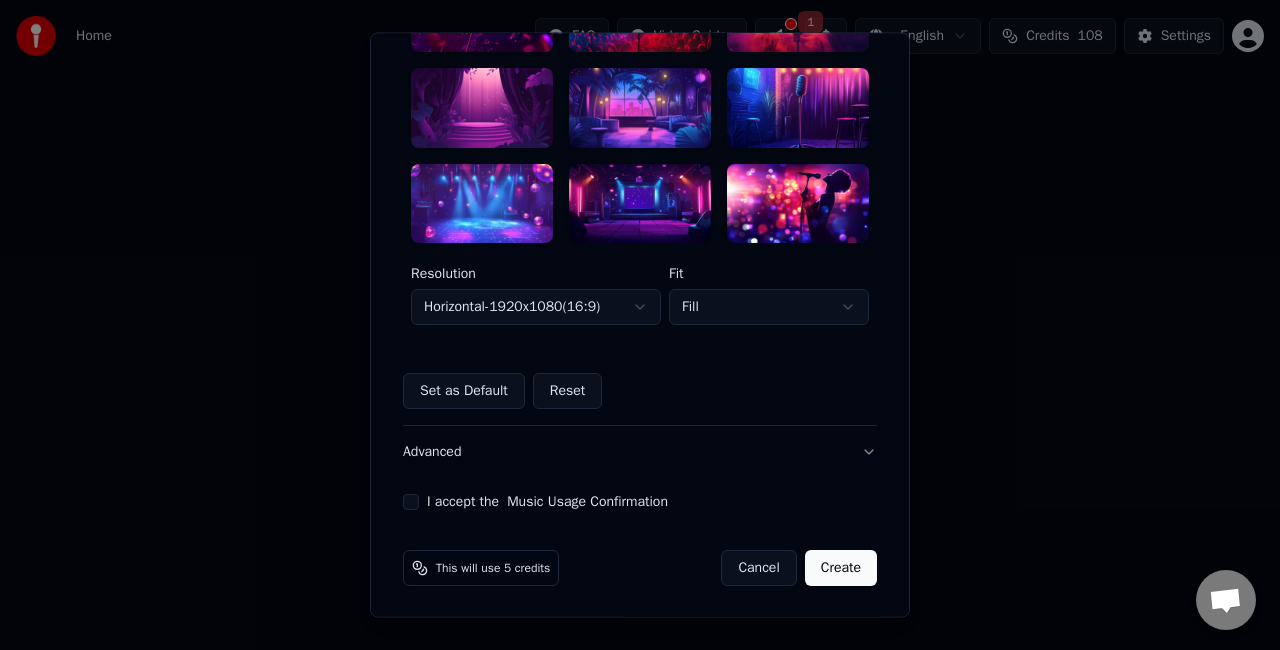 click on "I accept the   Music Usage Confirmation" at bounding box center (411, 503) 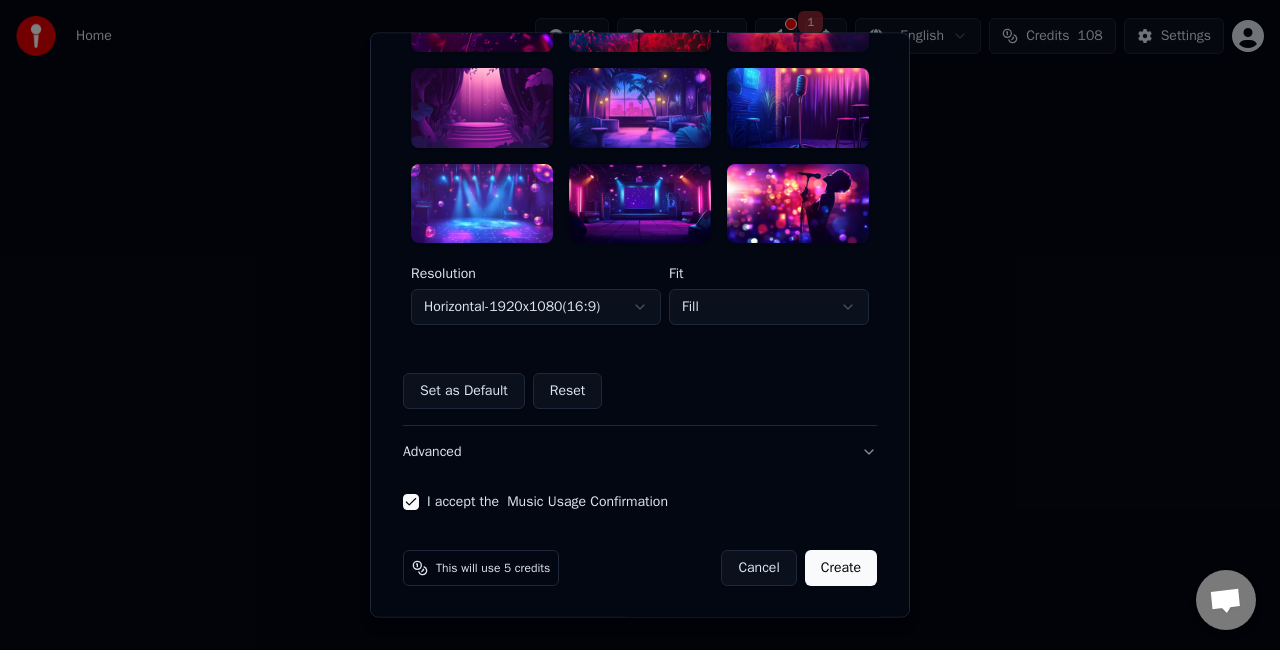 click on "Create" at bounding box center [841, 569] 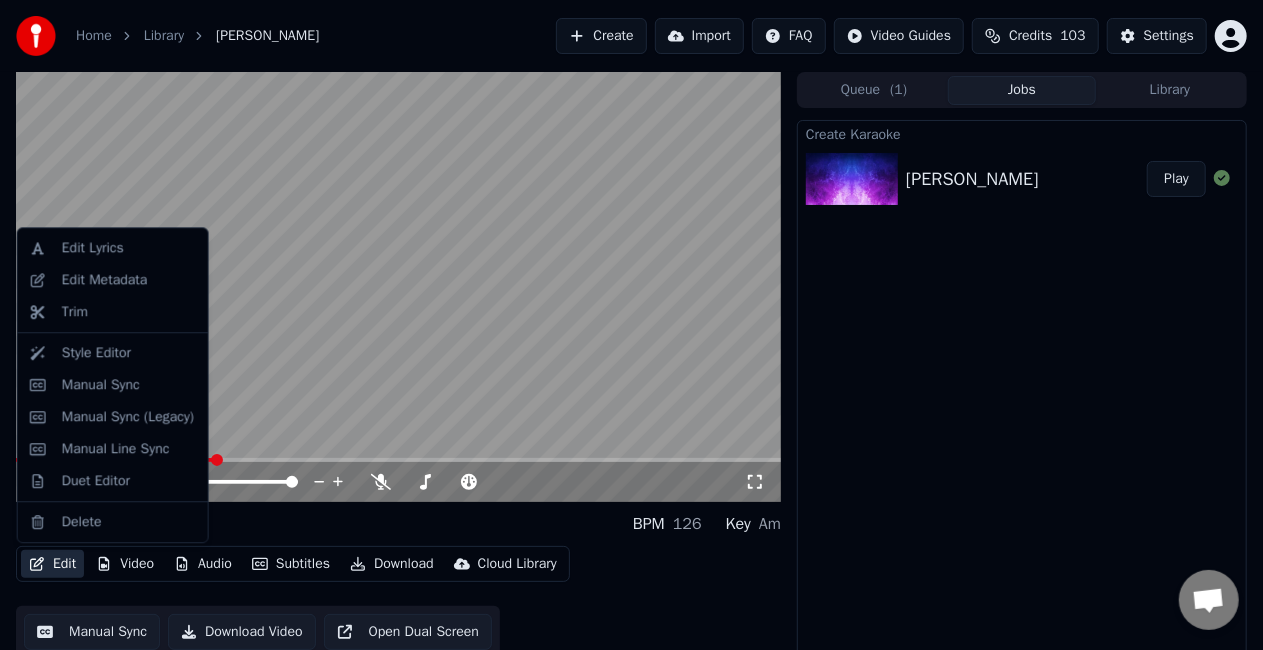 click on "Edit" at bounding box center (52, 564) 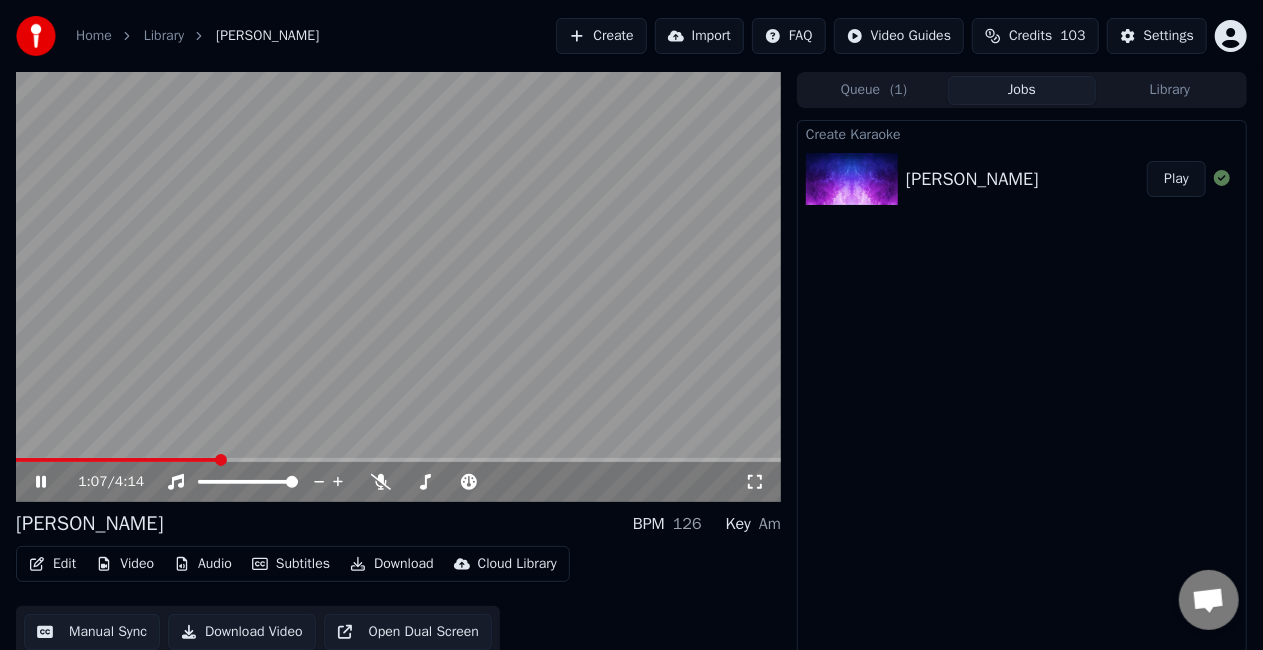 click at bounding box center [398, 287] 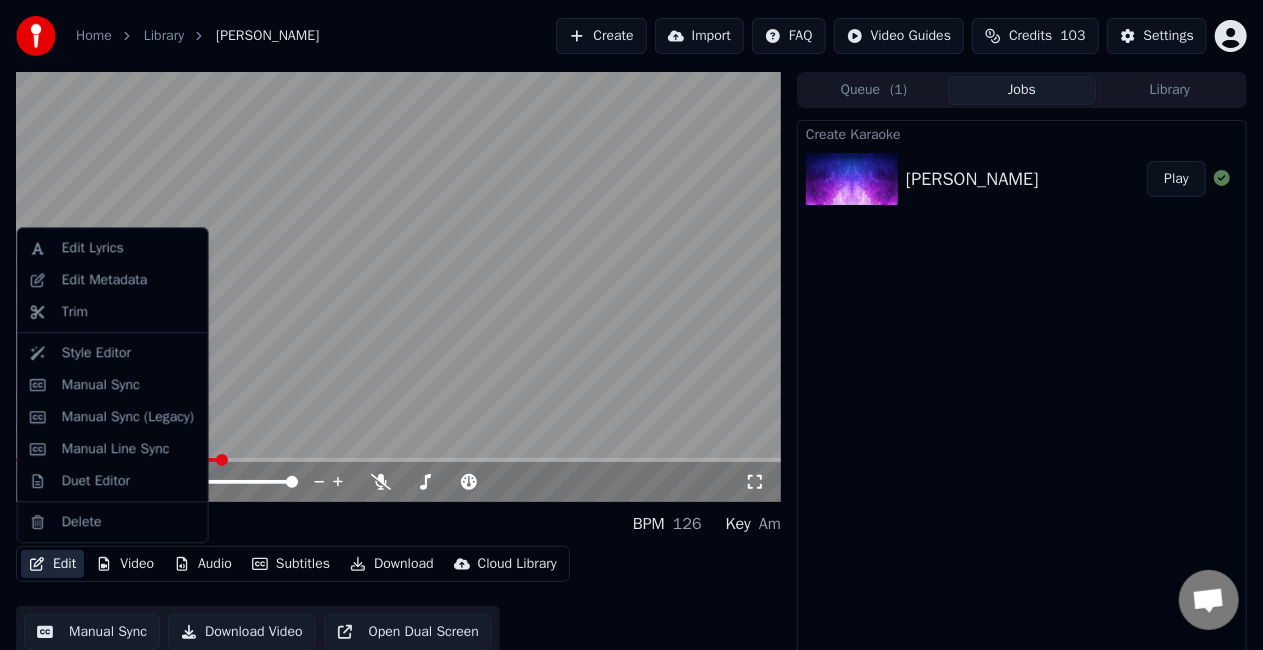 click on "Edit" at bounding box center [52, 564] 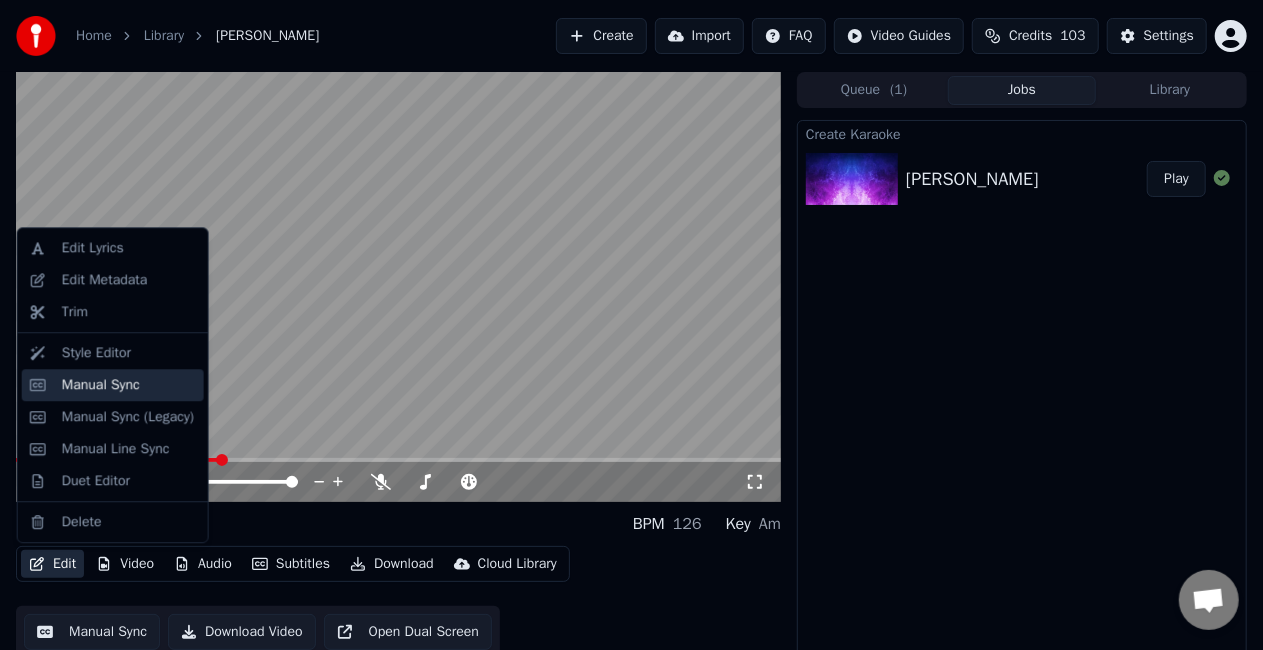 click on "Manual Sync" at bounding box center [101, 385] 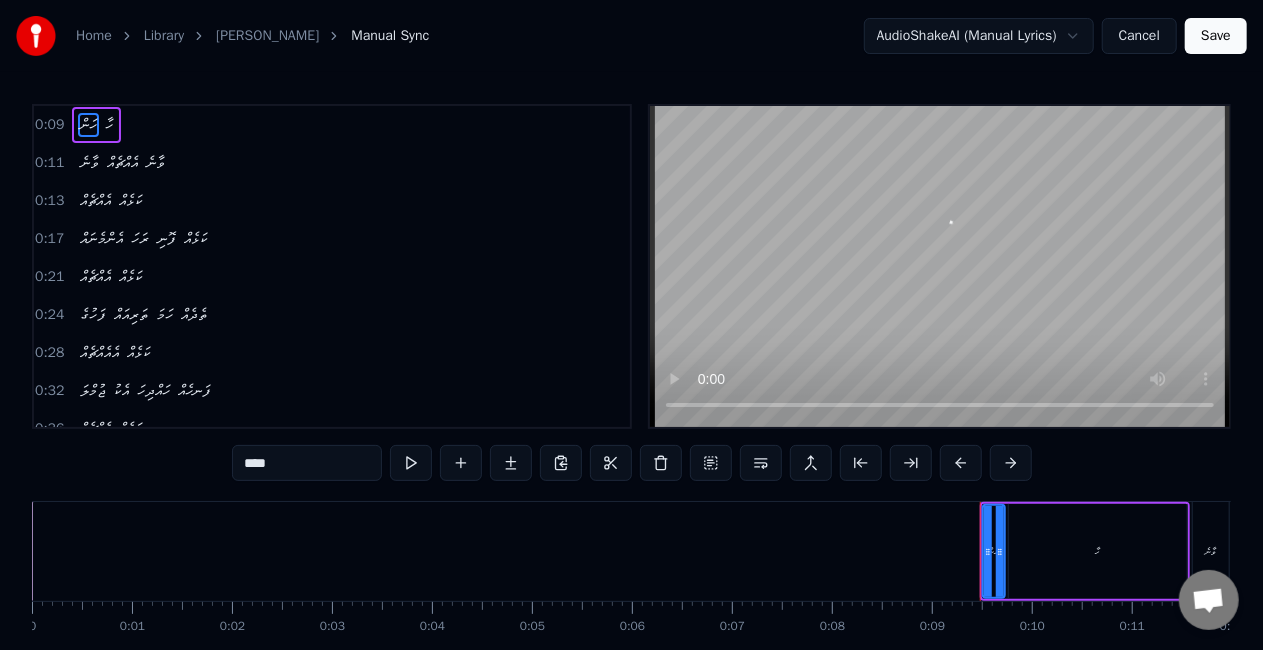 scroll, scrollTop: 100, scrollLeft: 0, axis: vertical 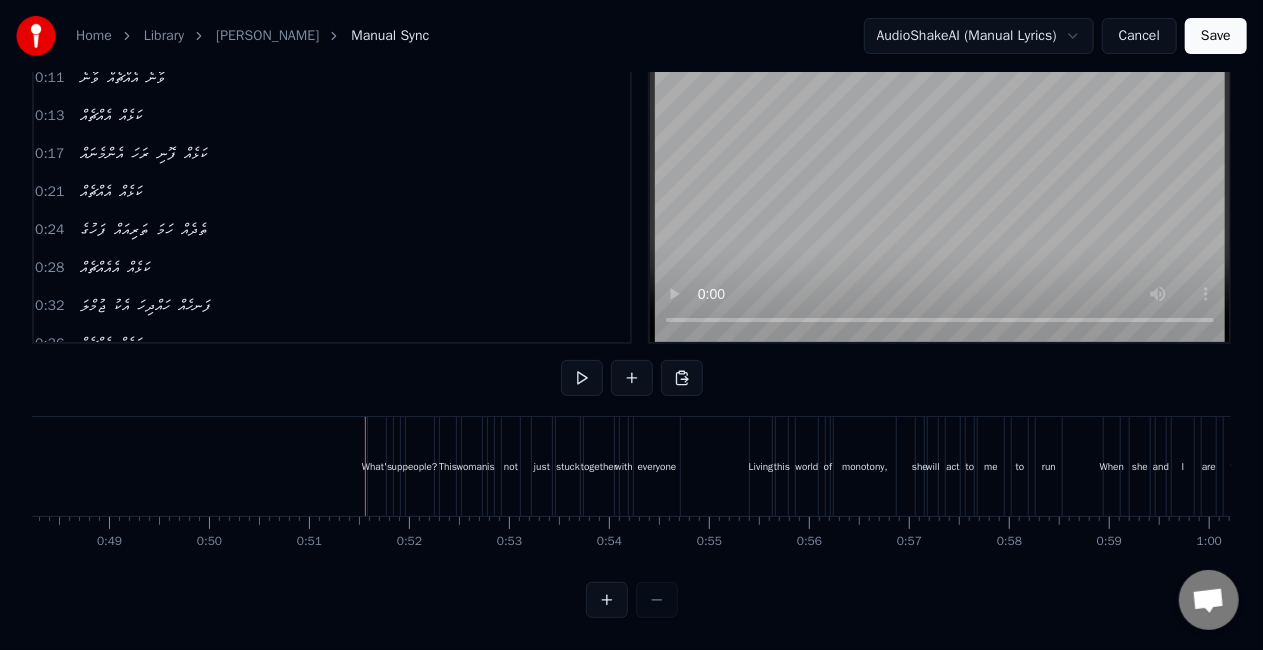 click at bounding box center (7954, 466) 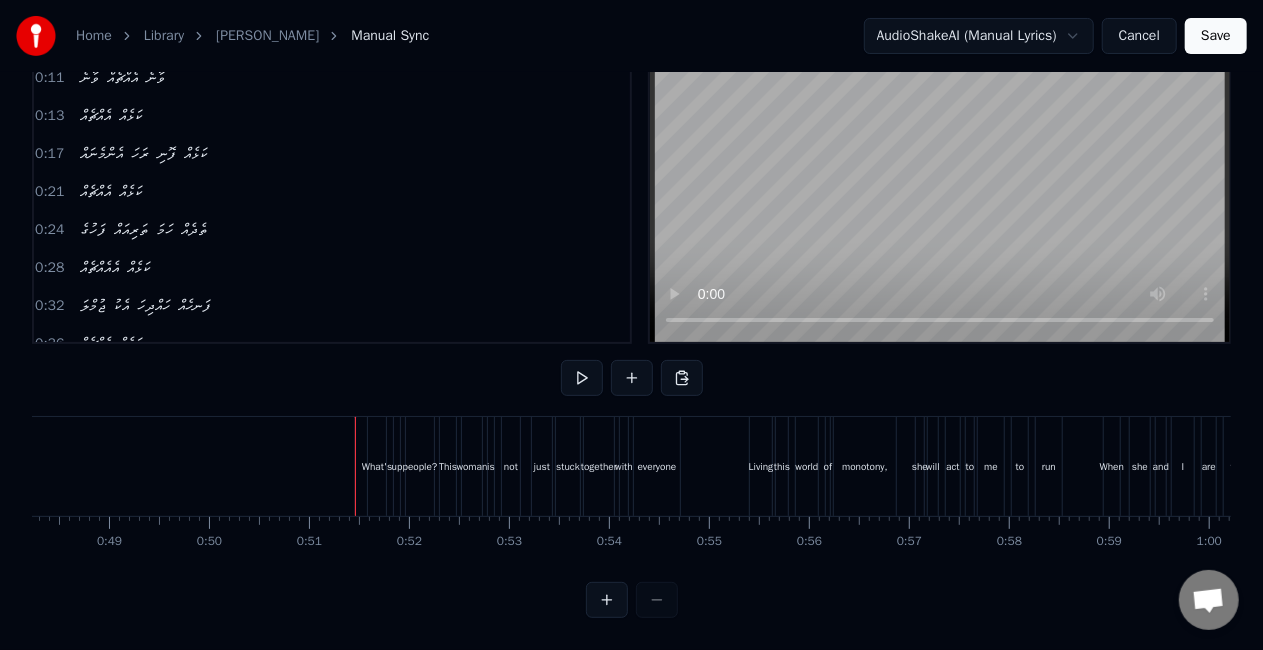 click on "What's" at bounding box center [377, 466] 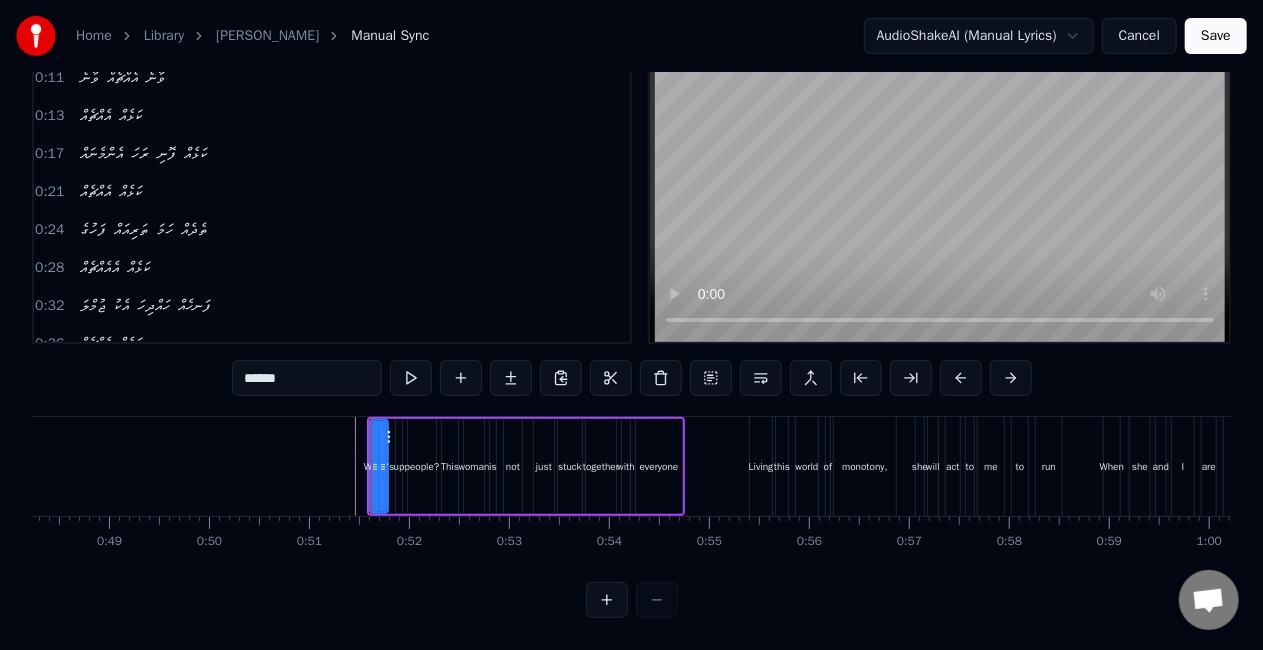 scroll, scrollTop: 0, scrollLeft: 0, axis: both 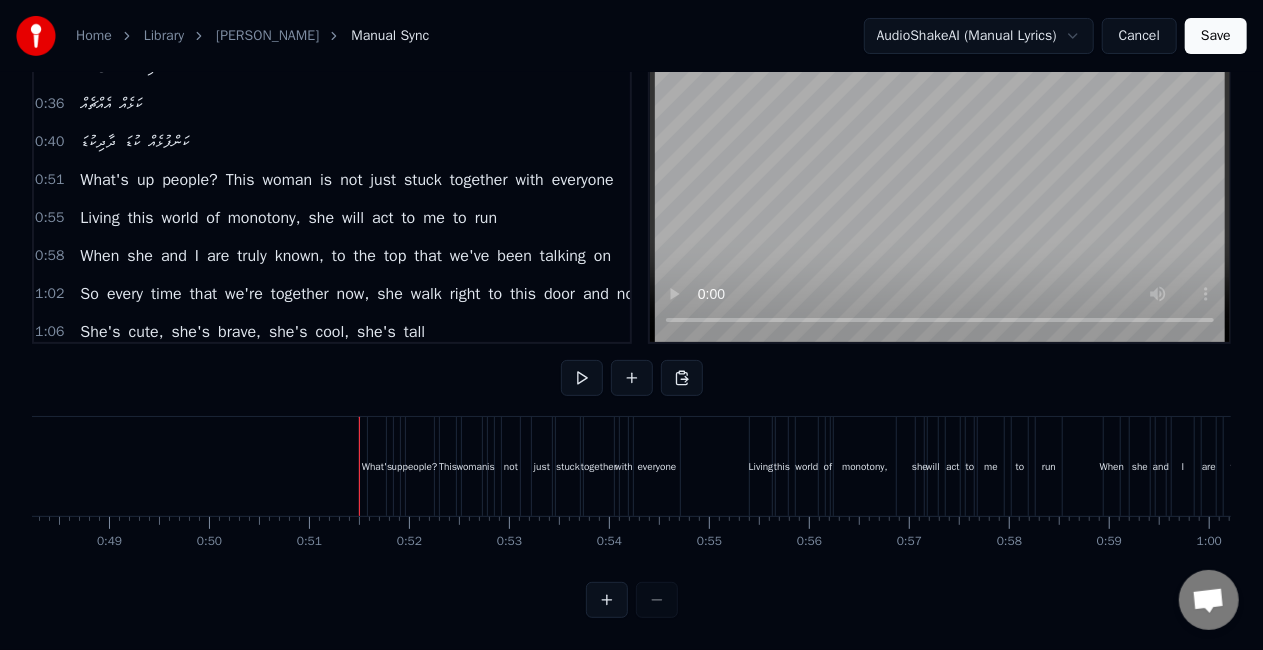 click on "What's" at bounding box center [377, 466] 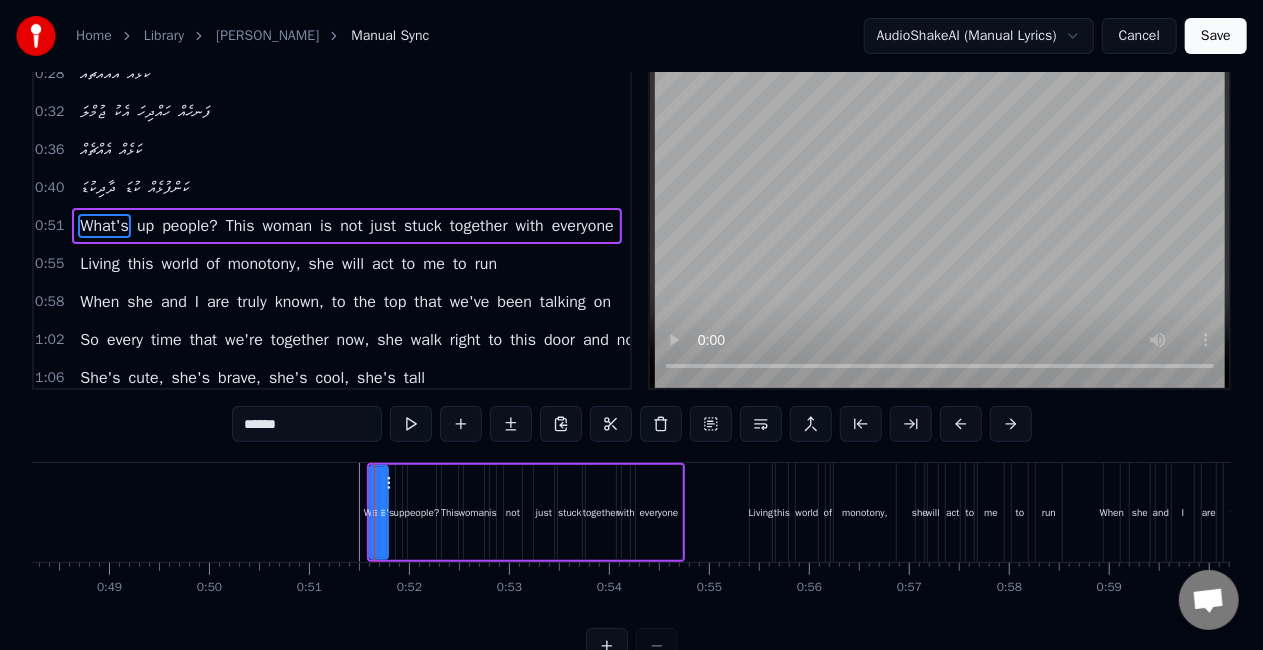 scroll, scrollTop: 0, scrollLeft: 0, axis: both 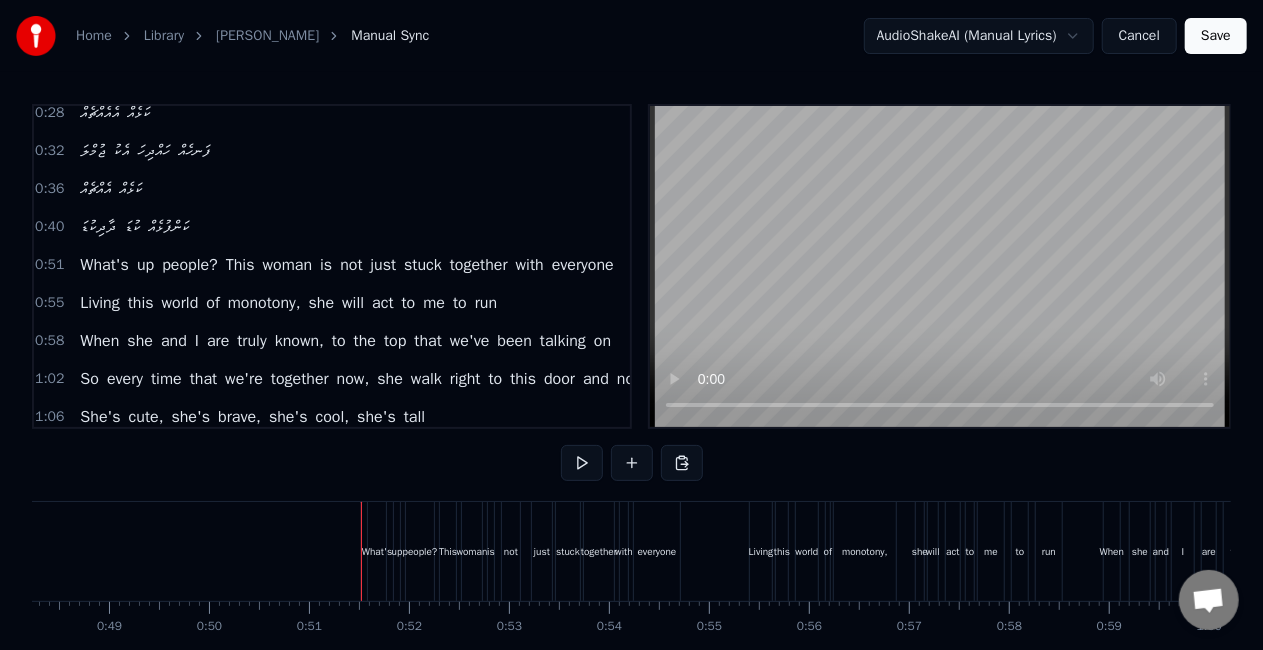 click at bounding box center (7954, 551) 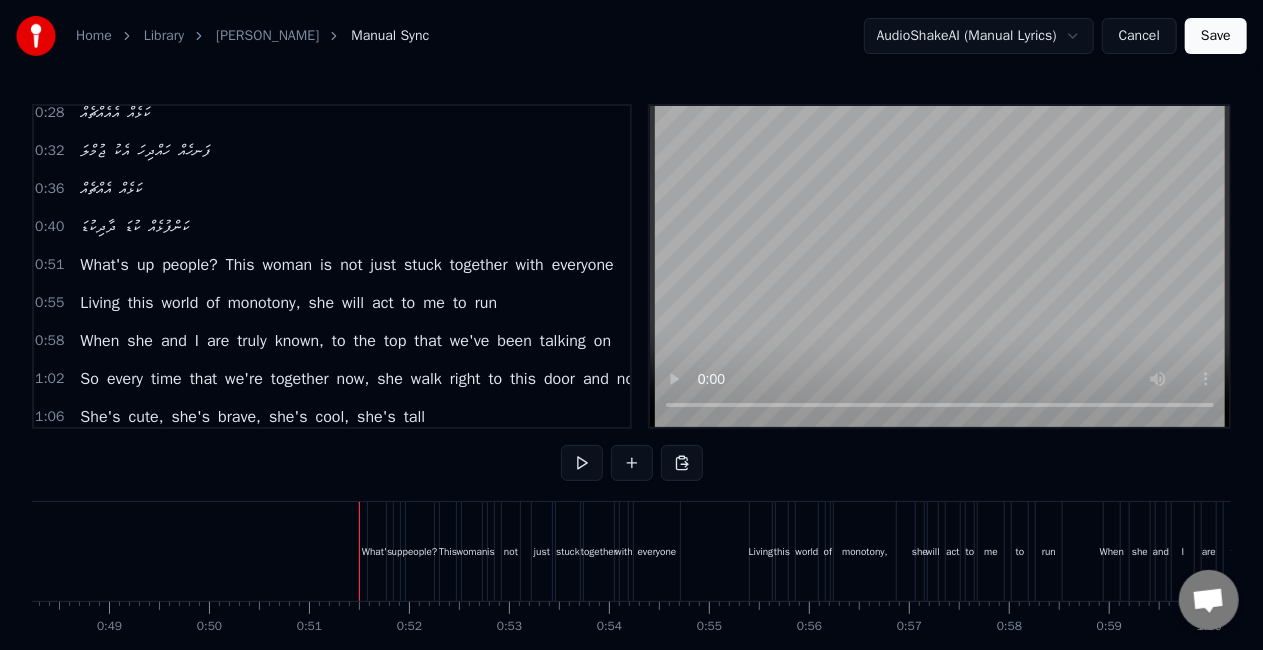 click at bounding box center (7954, 551) 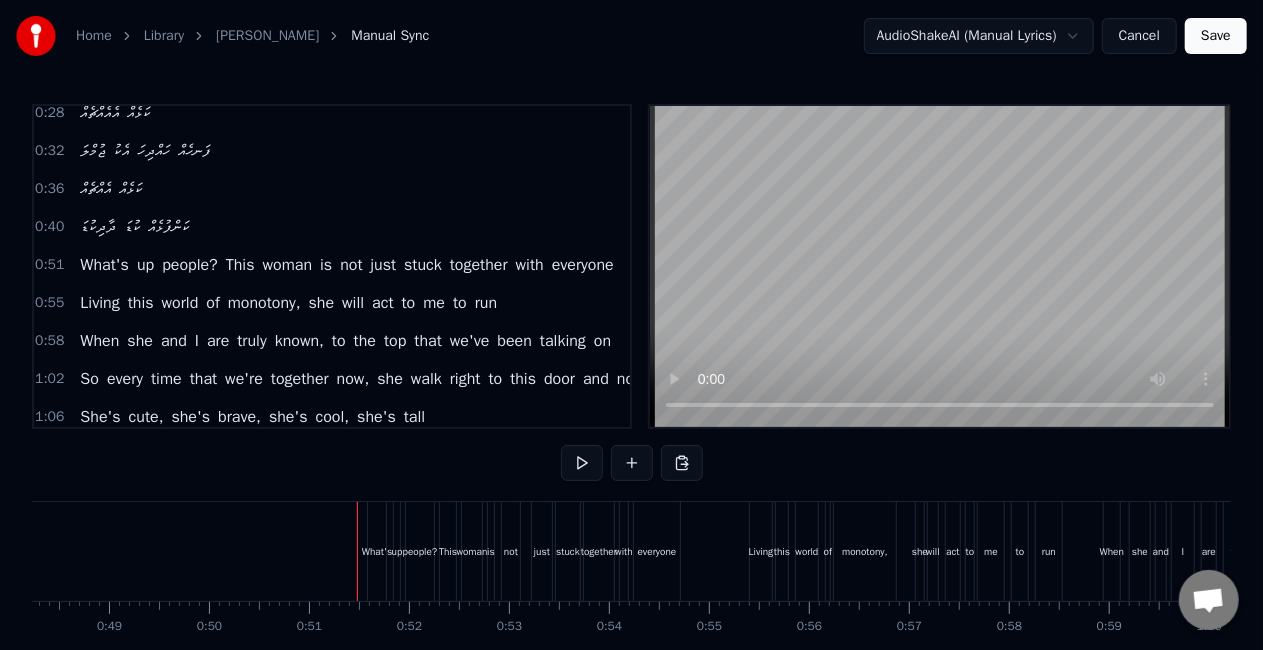 click at bounding box center (7954, 551) 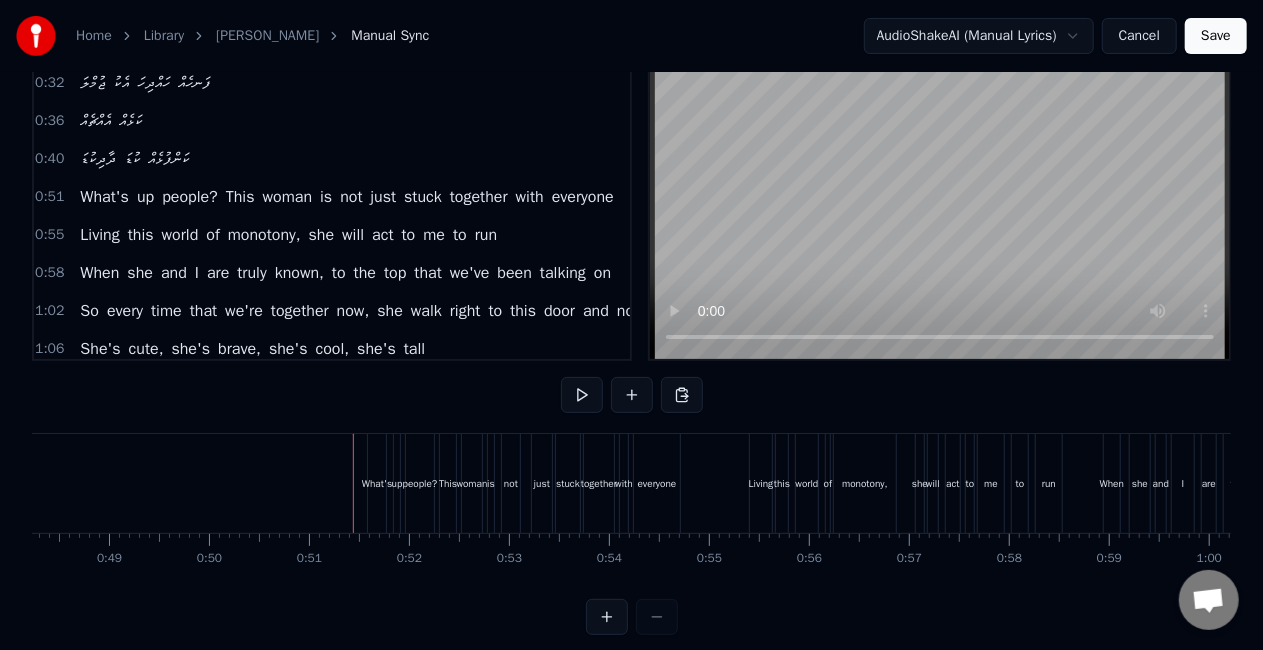 scroll, scrollTop: 100, scrollLeft: 0, axis: vertical 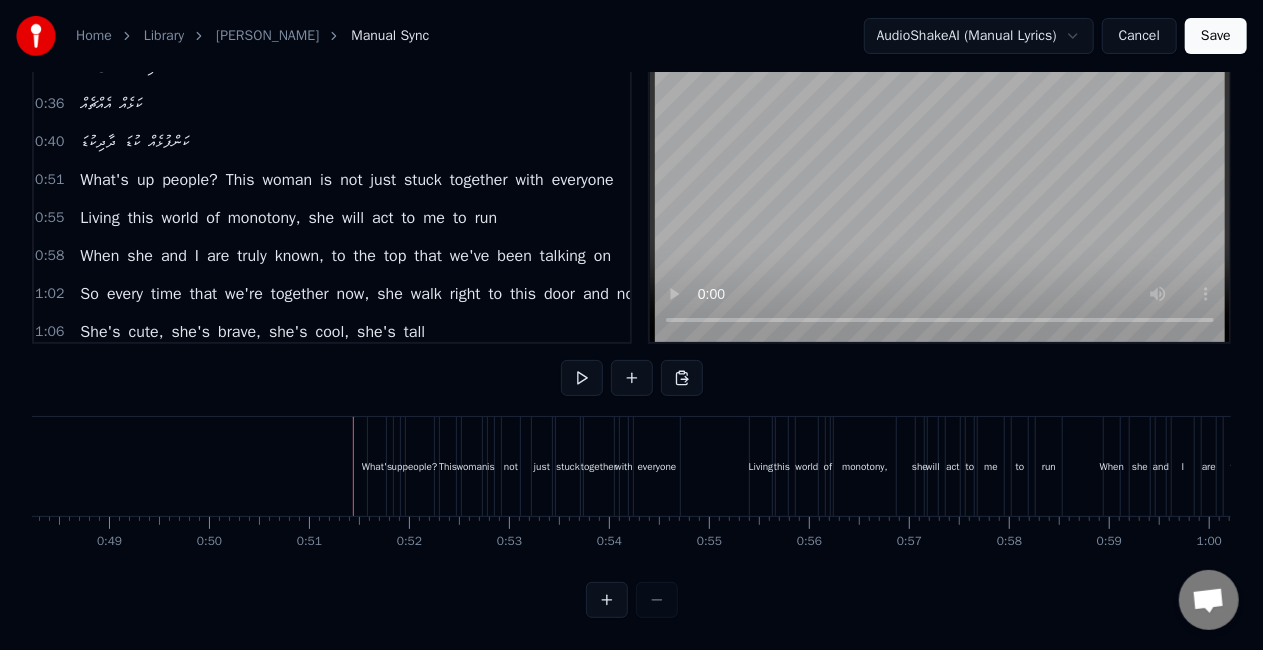 click at bounding box center (607, 600) 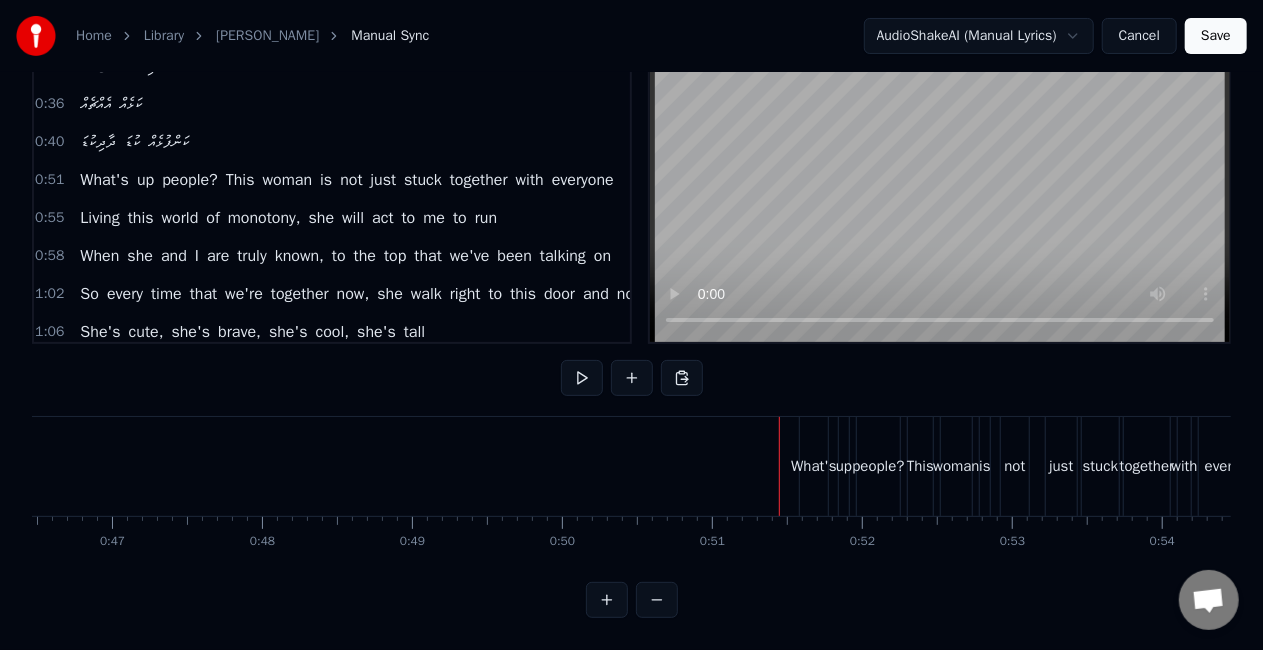 scroll, scrollTop: 0, scrollLeft: 7616, axis: horizontal 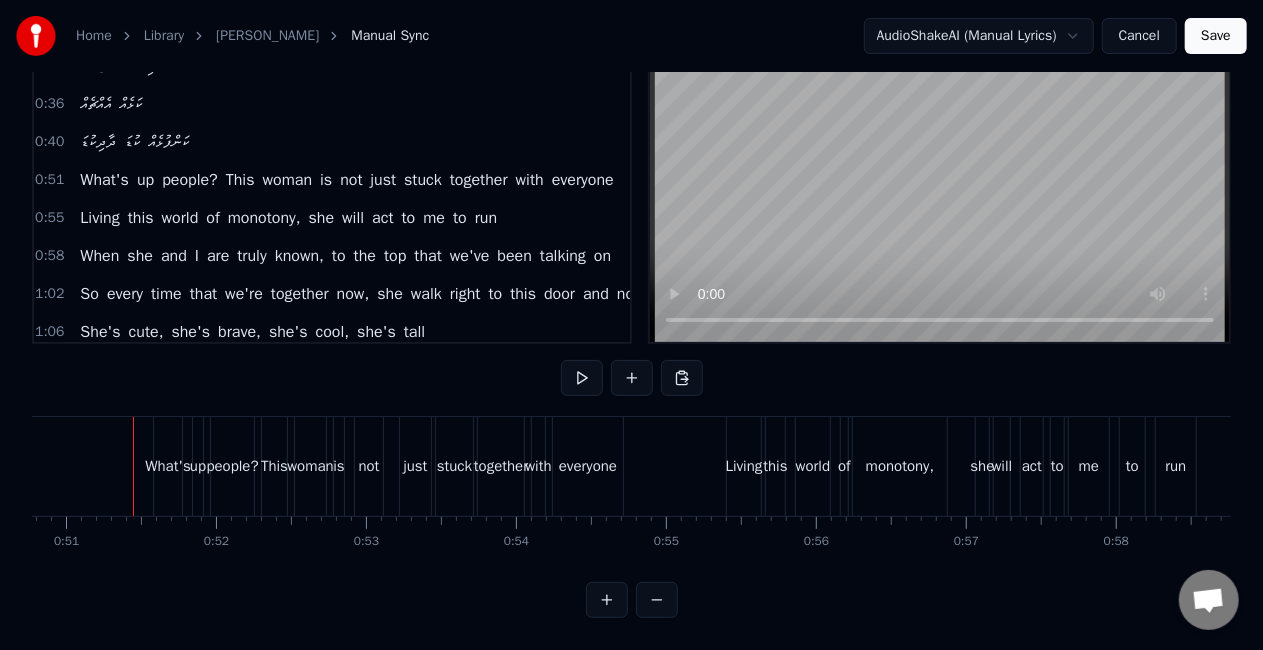 click on "What's" at bounding box center (168, 466) 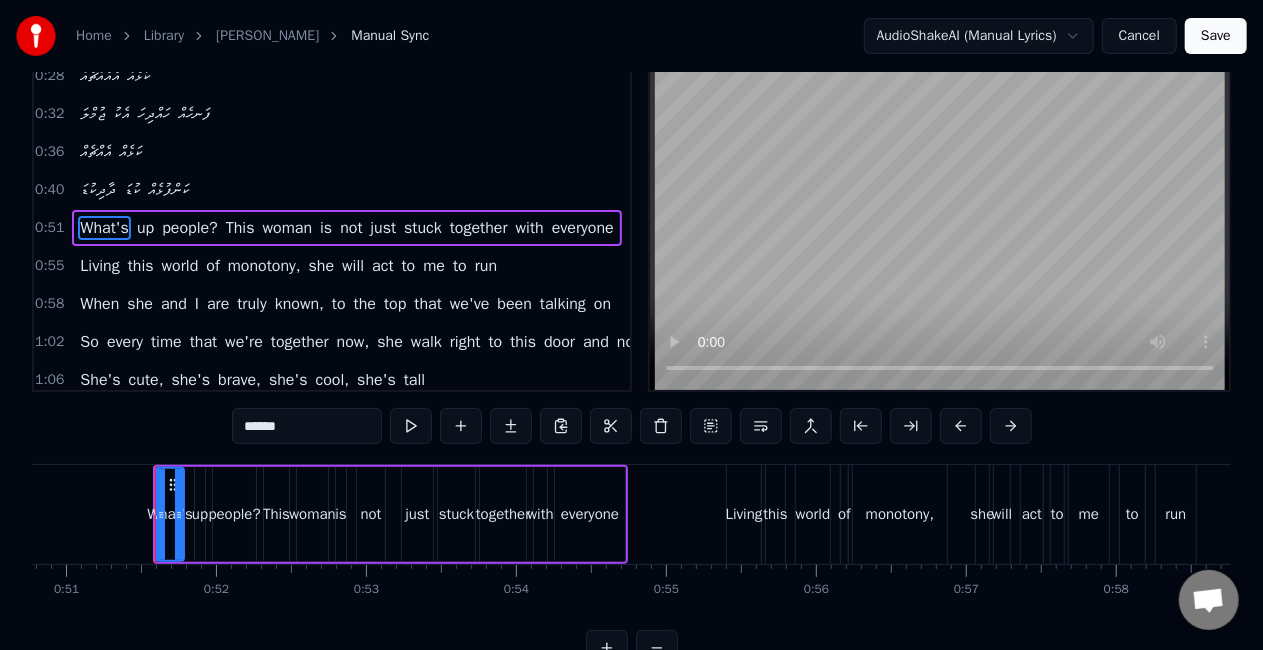 scroll, scrollTop: 0, scrollLeft: 0, axis: both 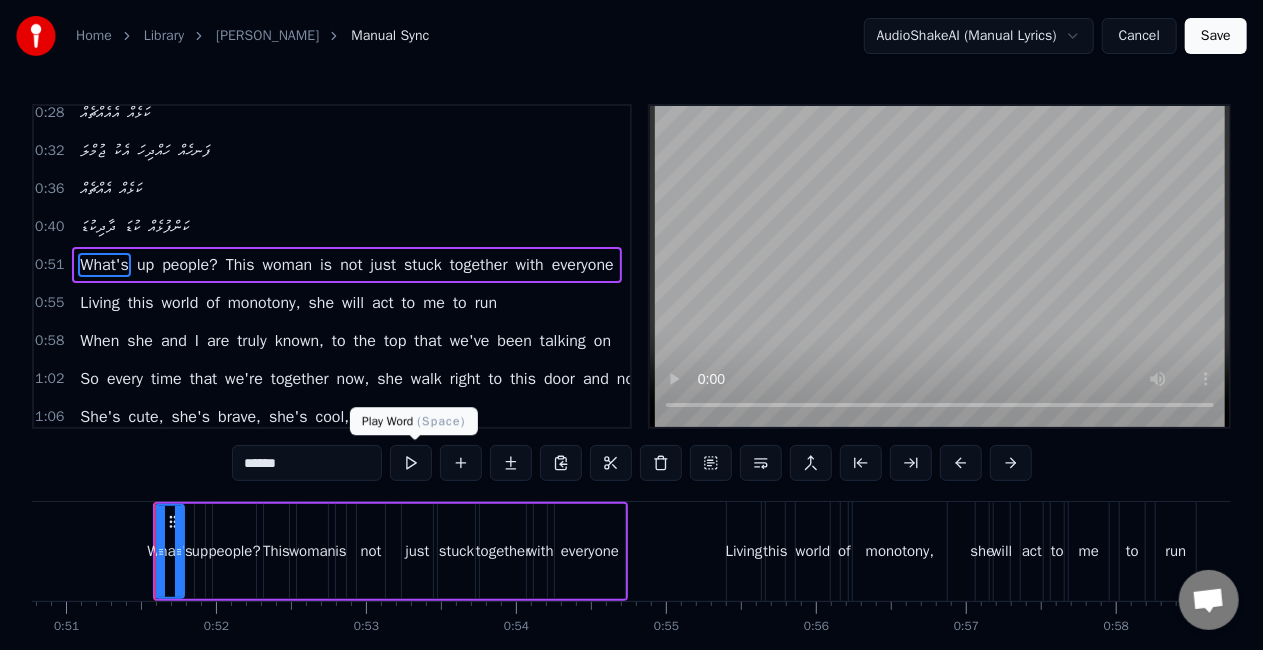 click at bounding box center (411, 463) 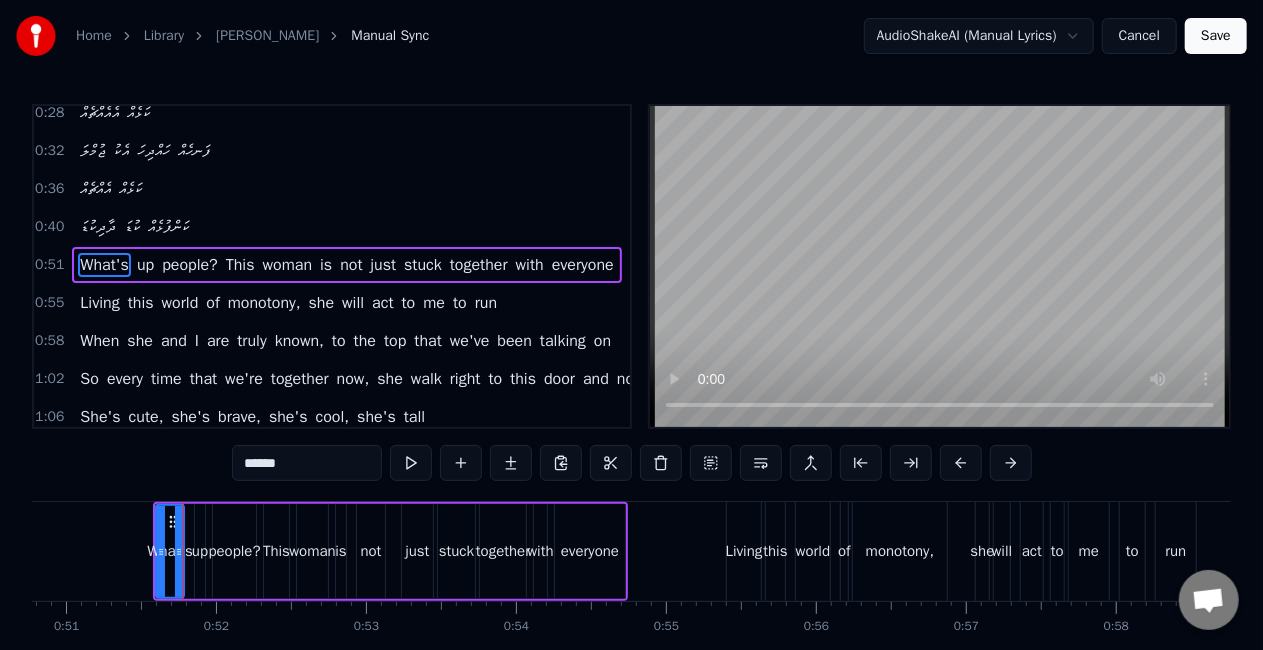 click at bounding box center [411, 463] 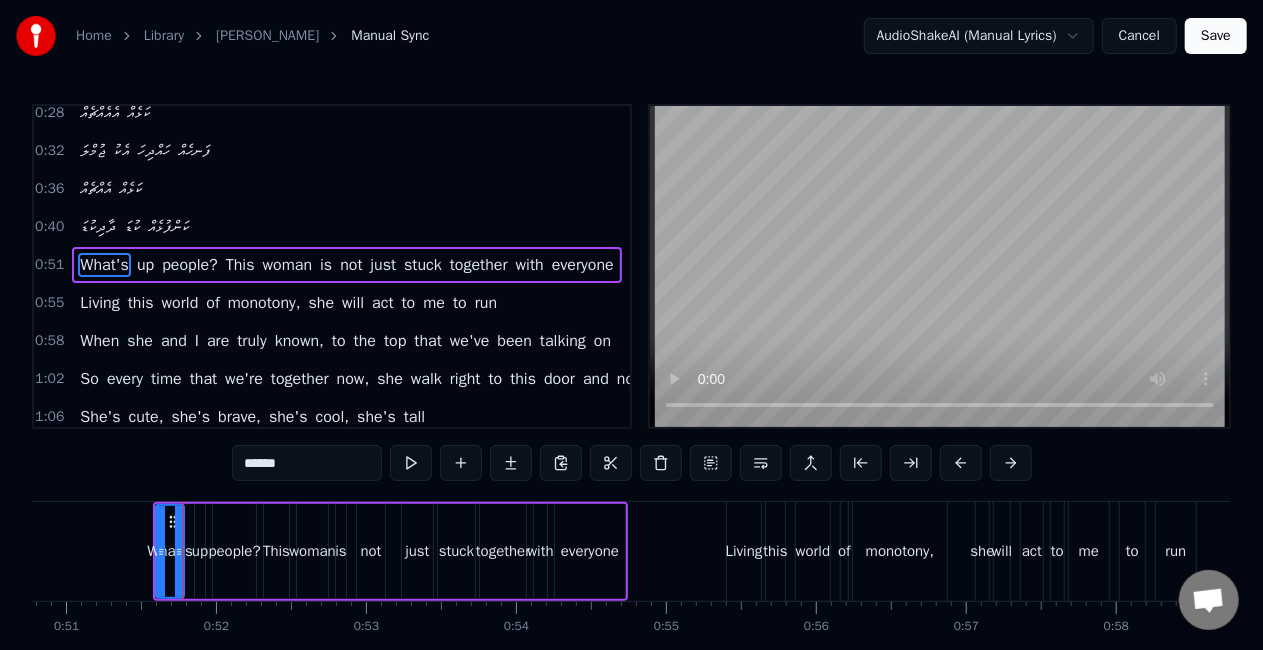 click at bounding box center [411, 463] 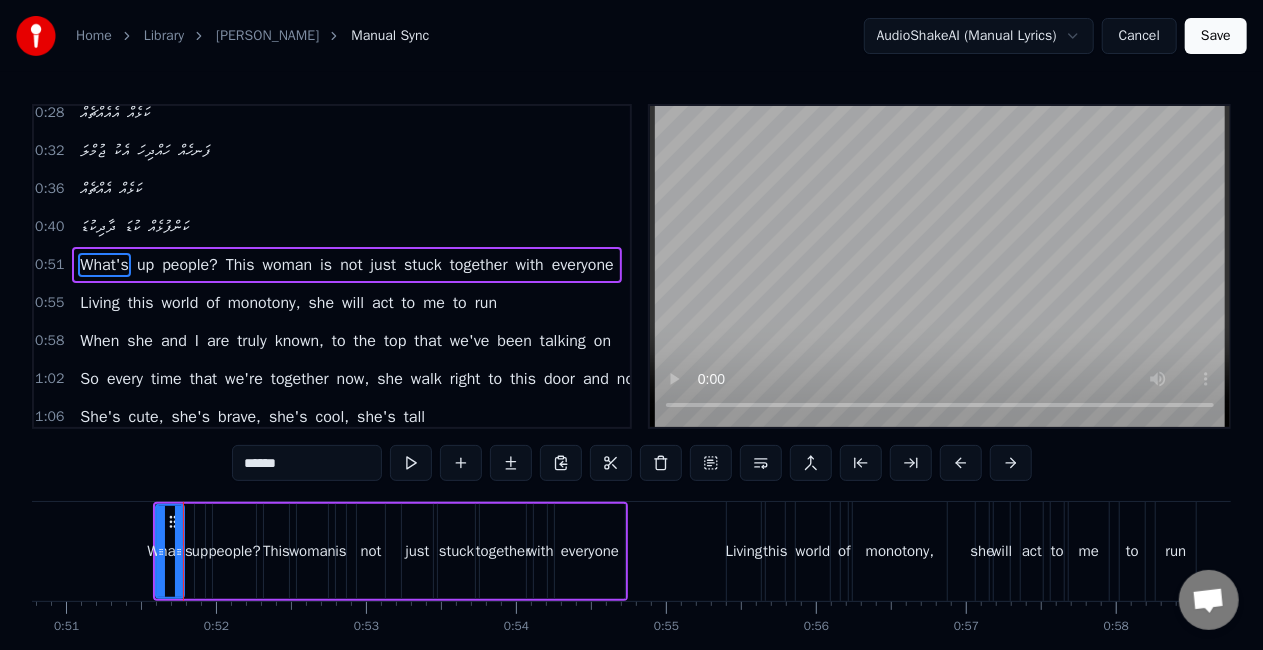 click at bounding box center [411, 463] 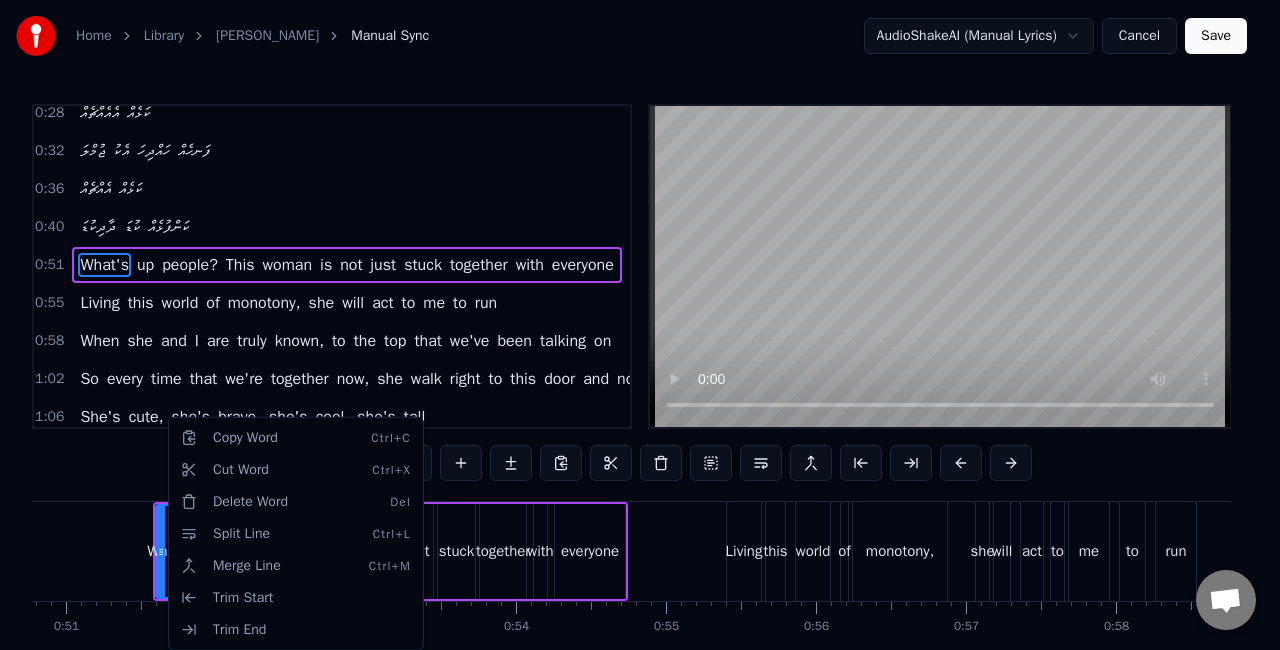 click on "Home Library Ehcheh Kalheh Manual Sync AudioShakeAI (Manual Lyrics) Cancel Save 0:09 ހަން ހާ 0:11 ވާނެ އެއްޗެއް ވާނެ 0:13 އެއްޗެއް ކަޅެއް 0:17 އެންމެނައް ރަހަ ފޮނި ކަޅެއް 0:21 އެއްޗެއް ކަޅެއް 0:24 ފަހުގެ ތަރިއައް ހަމަ ތެދެއް 0:28 އެއެއްޗެއް ކަޅެއް 0:32 ޖުމްލަ އެކު ހައްދިހަ ފަނހެއް 0:36 އެއްޗެއް ކަޅެއް 0:40 ދާދިކުޑަ ކުޑަ ކަންފުޅެއް 0:51 What's up people? This woman is not just stuck together with everyone 0:55 Living this world of monotony, she will act to me to run 0:58 When she and I are truly known, to the top that we've been talking on 1:02 So every time that we're together now, she walk right to this door and now 1:06 She's cute, she's brave, she's cool, she's tall 1:14 And she's it all 1:15 ހަ ންހާ 1:18 ވާނެ އެއްޗެއް ވާނެ 1:20 އެއްޗެއް ކަޅެއް 1:24 އެއްޗެއް ކަޅެއް 1:27 ކަޅެއް up" at bounding box center [640, 367] 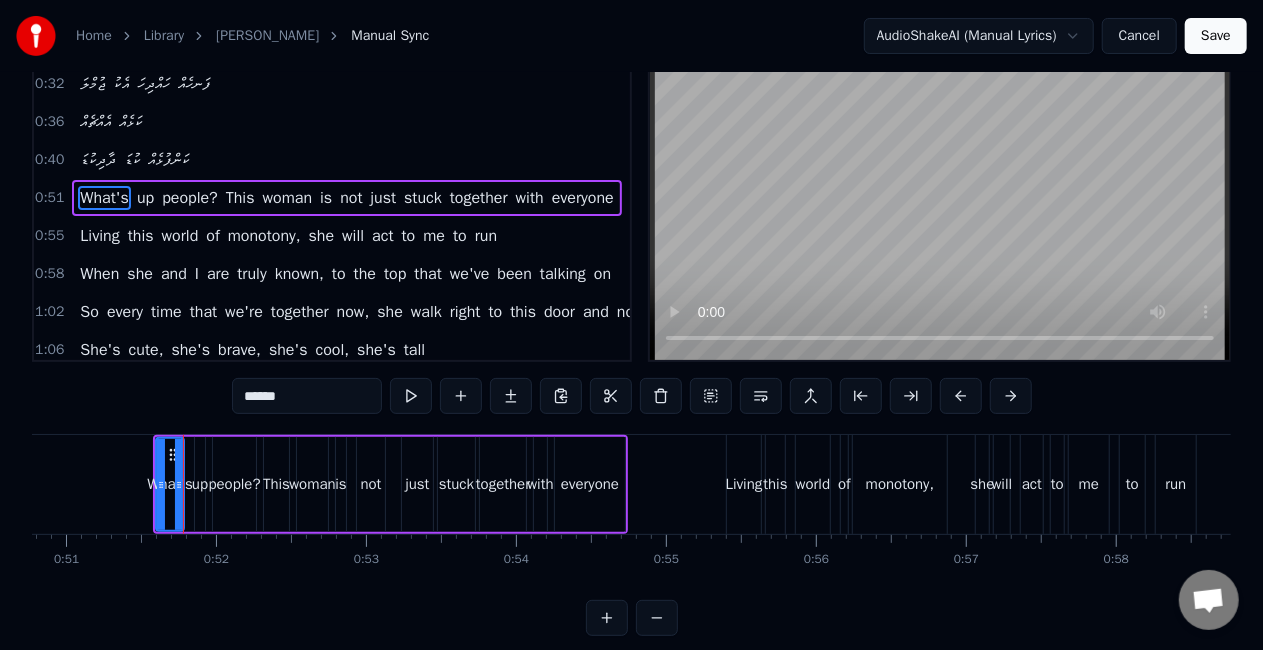 scroll, scrollTop: 102, scrollLeft: 0, axis: vertical 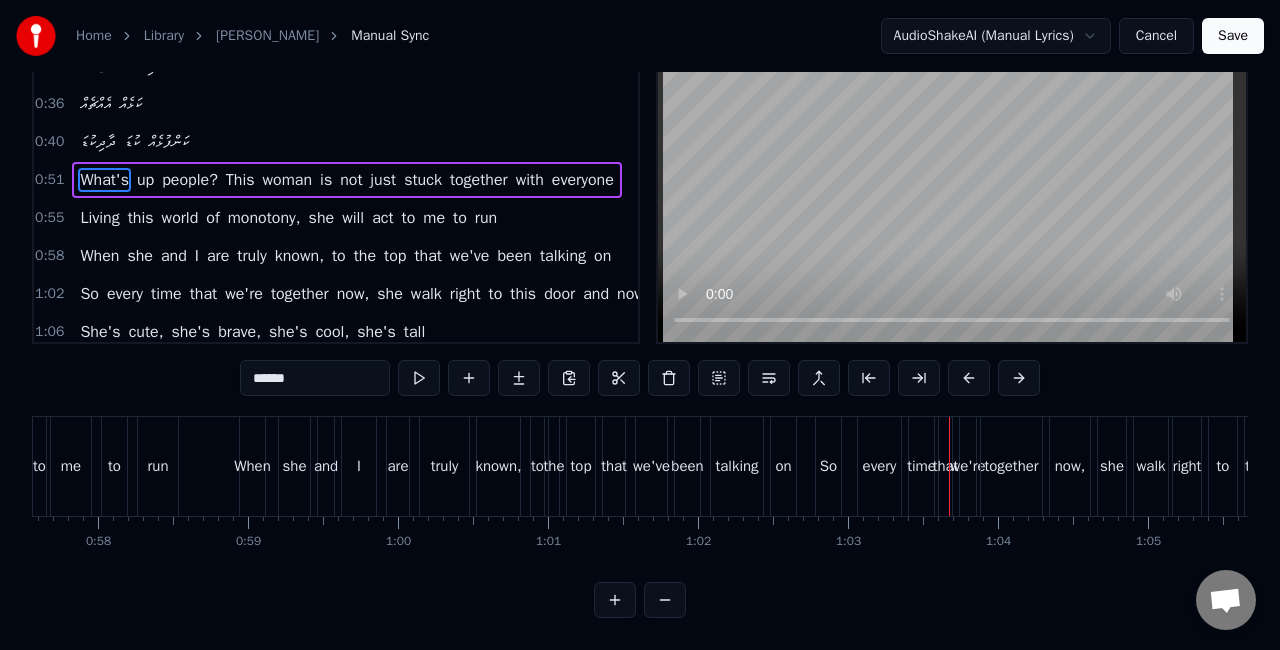 click on "Home Library Ehcheh Kalheh Manual Sync AudioShakeAI (Manual Lyrics) Cancel Save 0:09 ހަން ހާ 0:11 ވާނެ އެއްޗެއް ވާނެ 0:13 އެއްޗެއް ކަޅެއް 0:17 އެންމެނައް ރަހަ ފޮނި ކަޅެއް 0:21 އެއްޗެއް ކަޅެއް 0:24 ފަހުގެ ތަރިއައް ހަމަ ތެދެއް 0:28 އެއެއްޗެއް ކަޅެއް 0:32 ޖުމްލަ އެކު ހައްދިހަ ފަނހެއް 0:36 އެއްޗެއް ކަޅެއް 0:40 ދާދިކުޑަ ކުޑަ ކަންފުޅެއް 0:51 What's up people? This woman is not just stuck together with everyone 0:55 Living this world of monotony, she will act to me to run 0:58 When she and I are truly known, to the top that we've been talking on 1:02 So every time that we're together now, she walk right to this door and now 1:06 She's cute, she's brave, she's cool, she's tall 1:14 And she's it all 1:15 ހަ ންހާ 1:18 ވާނެ އެއްޗެއް ވާނެ 1:20 އެއްޗެއް ކަޅެއް 1:24 އެއްޗެއް ކަޅެއް 1:27 ކަޅެއް up" at bounding box center (640, 282) 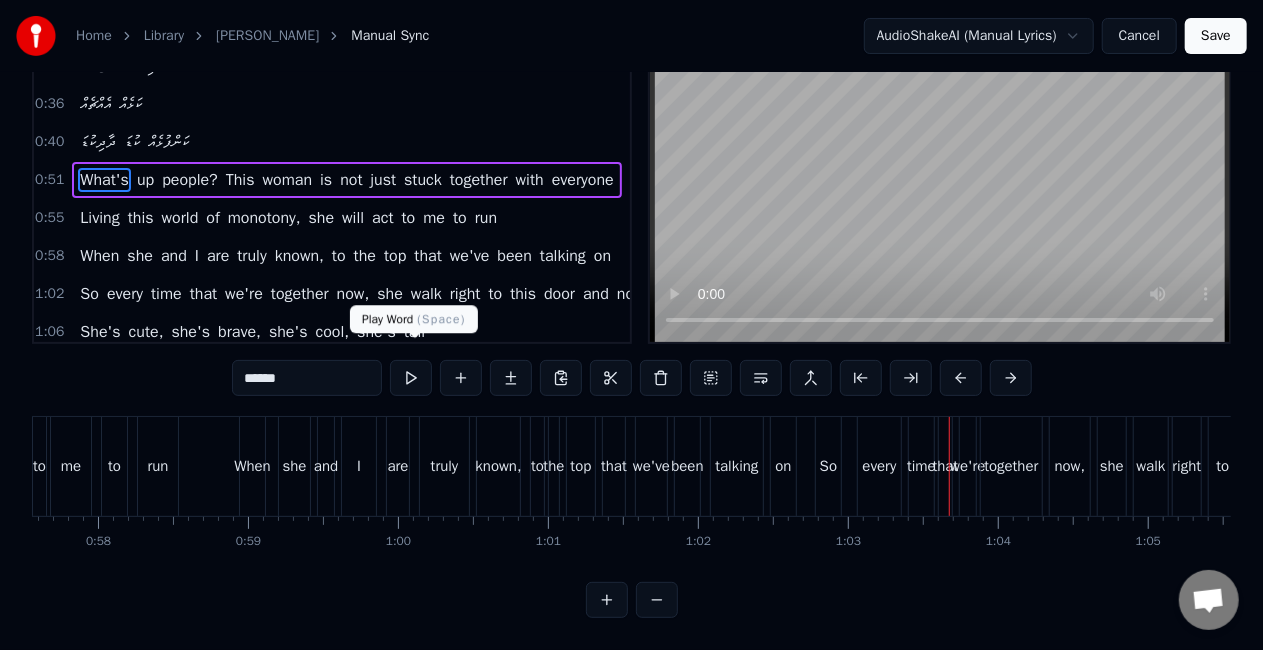 click at bounding box center (411, 378) 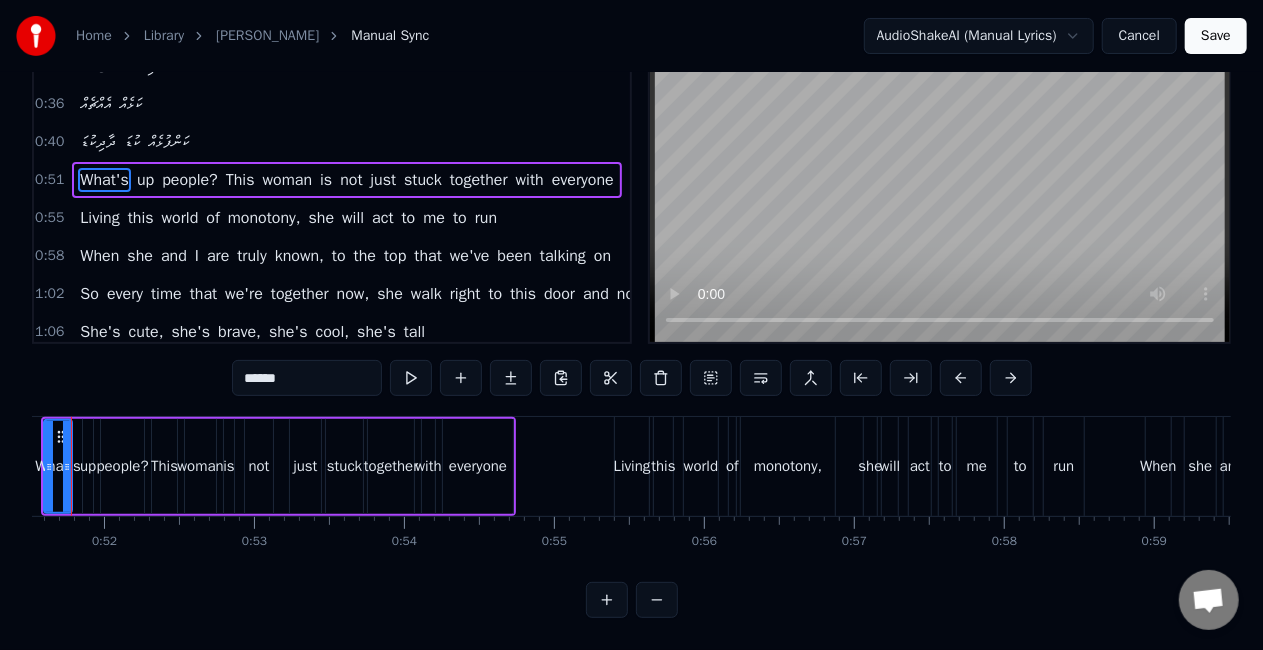 scroll, scrollTop: 0, scrollLeft: 7667, axis: horizontal 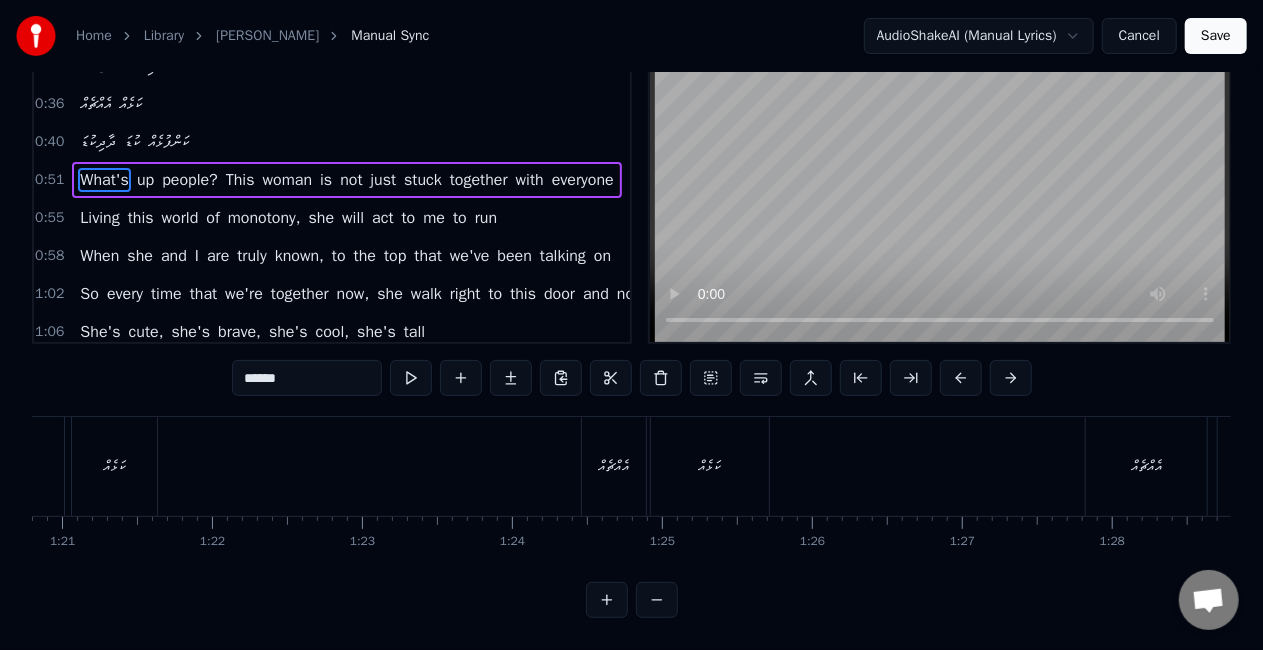 click on "އެއްޗެއް" at bounding box center [614, 466] 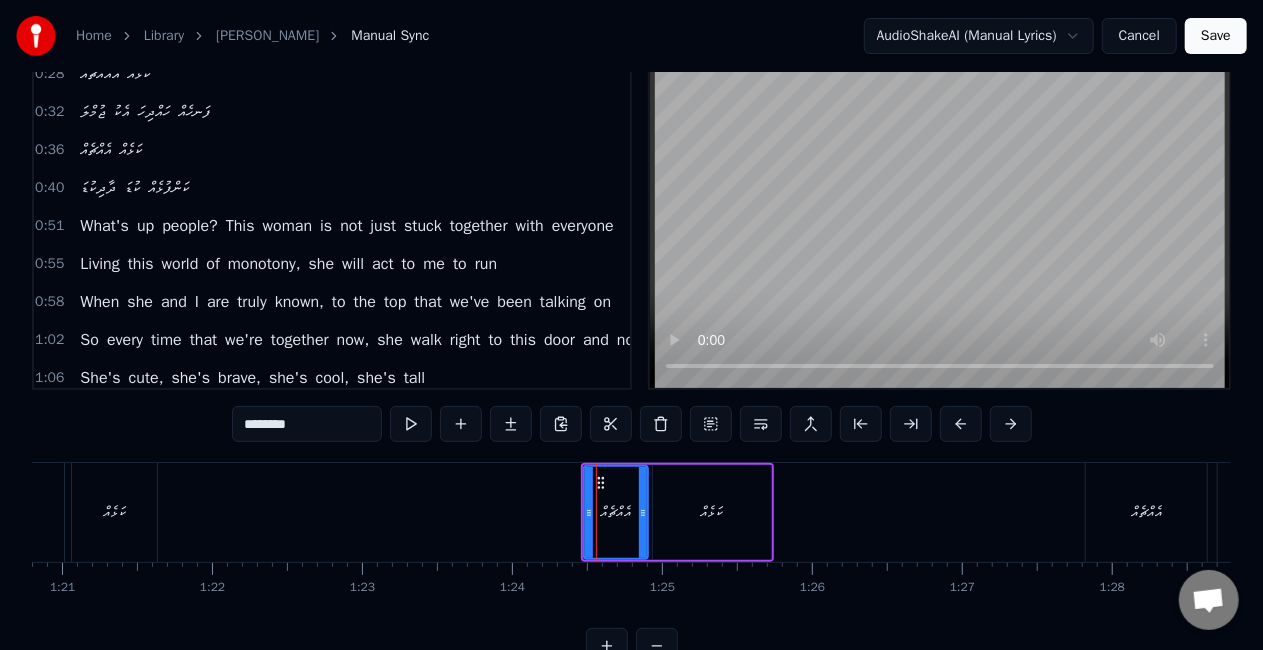 scroll, scrollTop: 0, scrollLeft: 0, axis: both 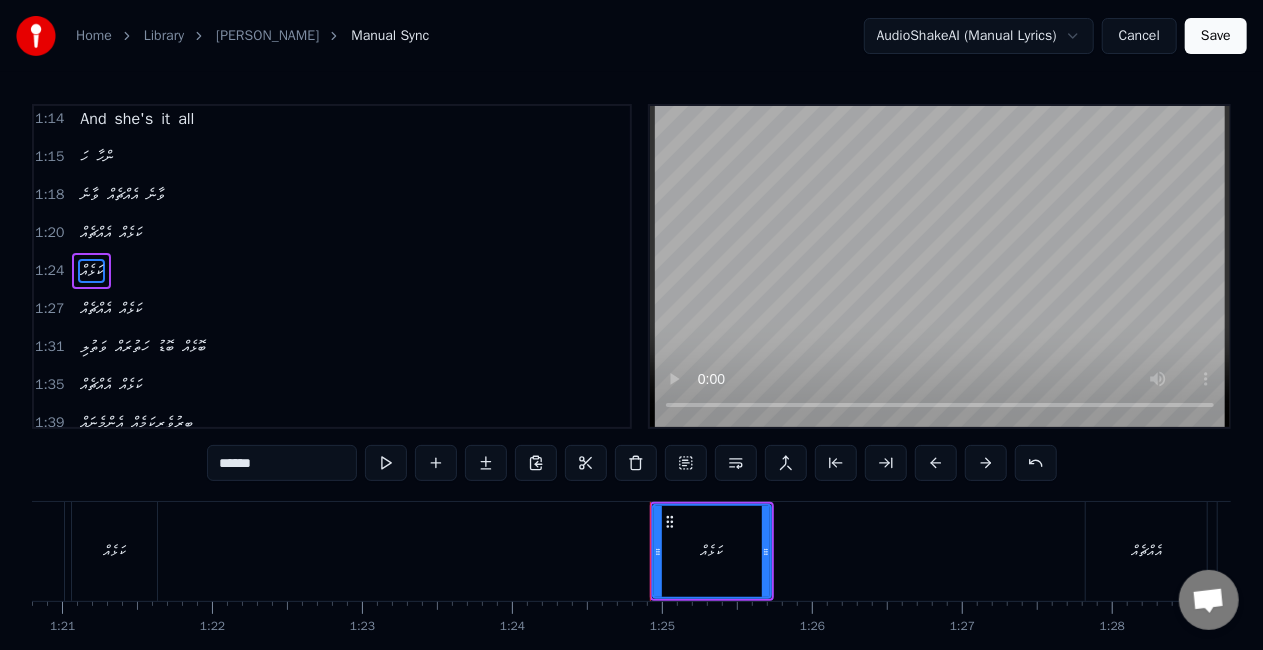 click on "ކަޅެއް" at bounding box center (712, 551) 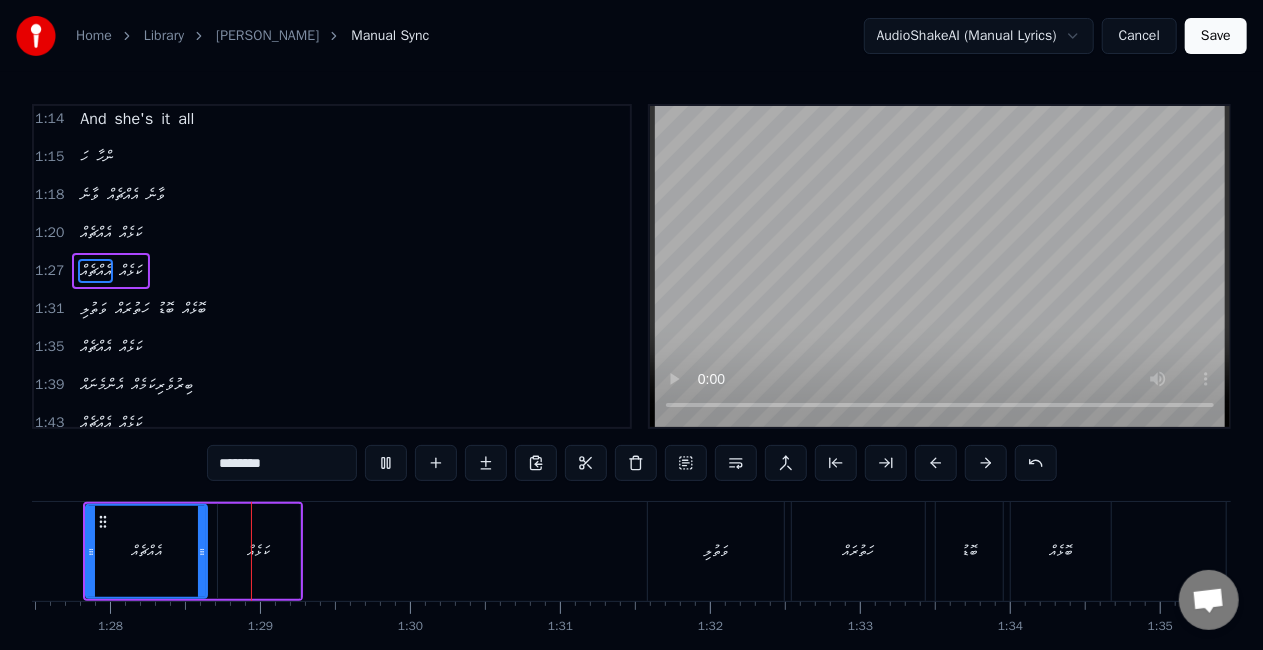 scroll, scrollTop: 0, scrollLeft: 13146, axis: horizontal 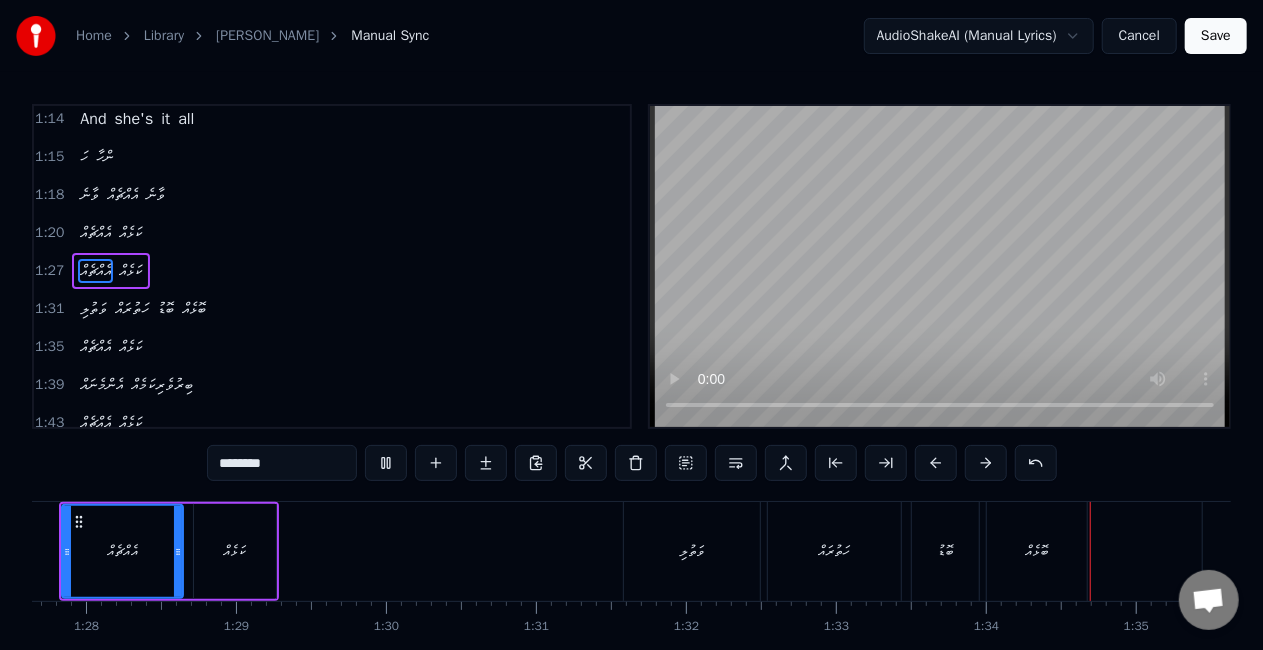 click on "ވަތުލި" at bounding box center (692, 551) 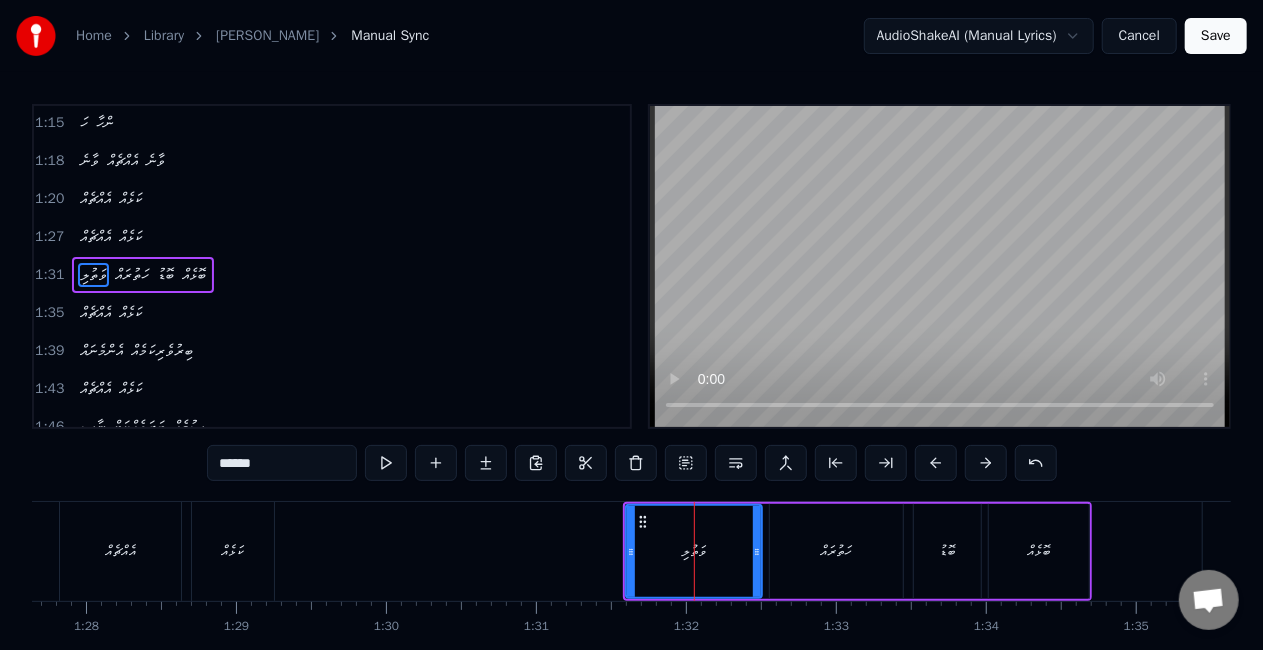 scroll, scrollTop: 613, scrollLeft: 0, axis: vertical 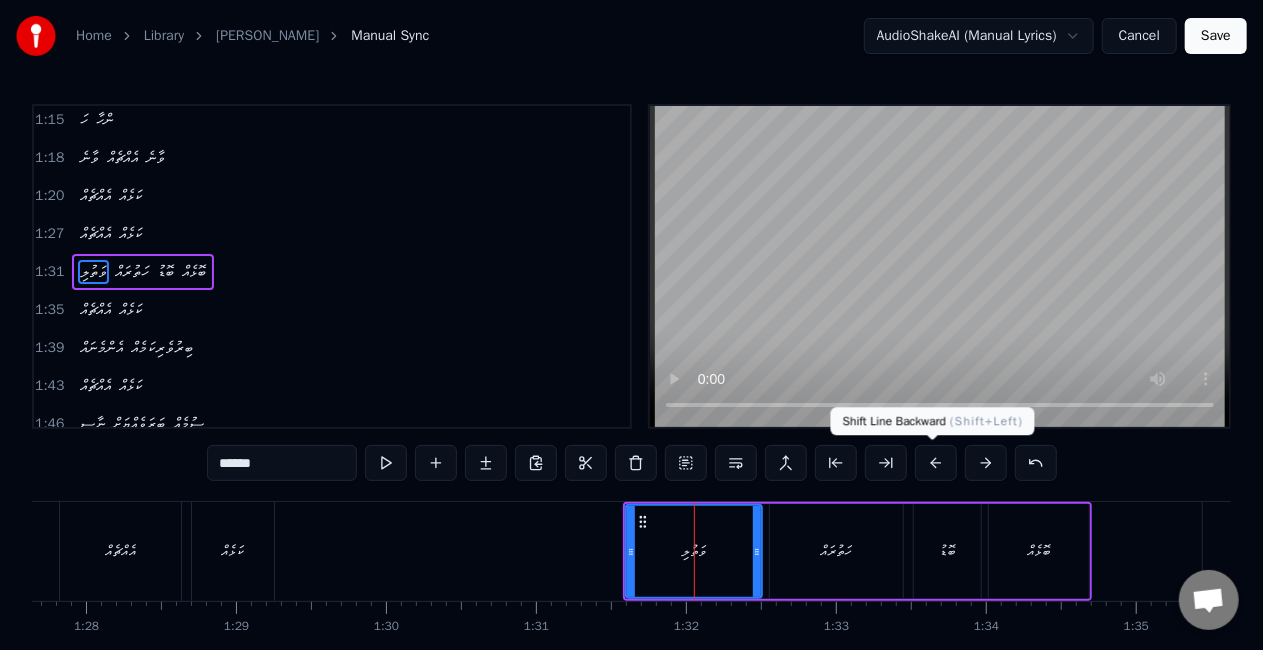 click at bounding box center (936, 463) 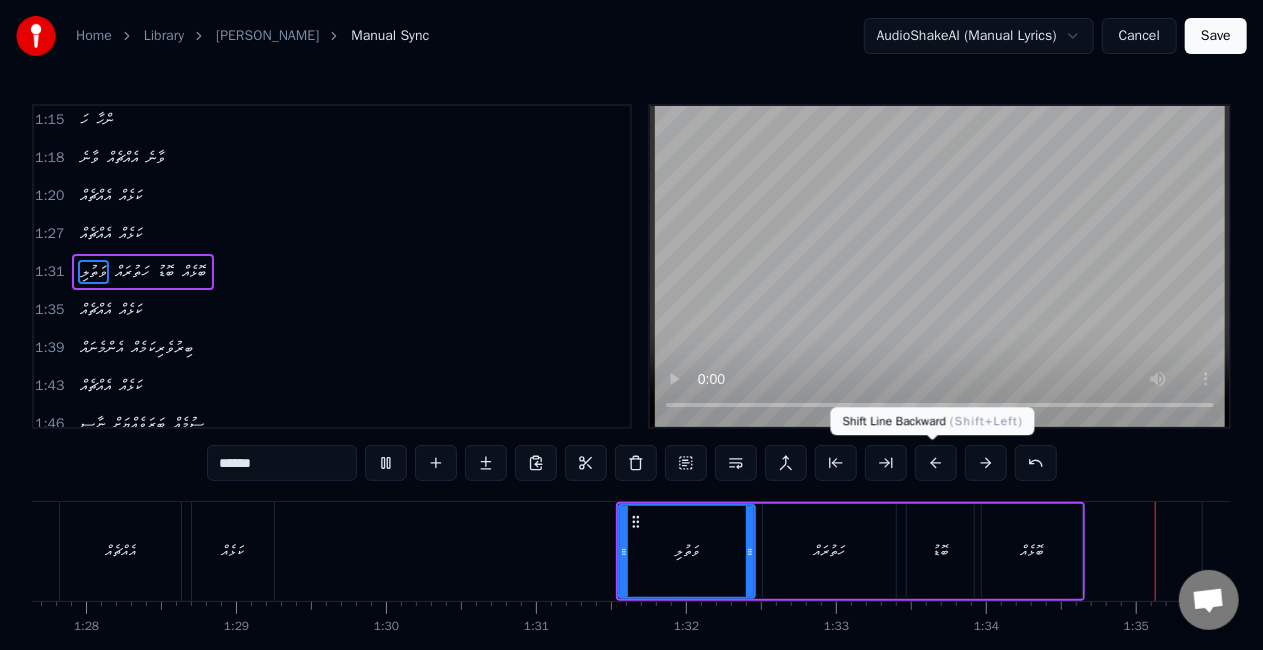 click at bounding box center (936, 463) 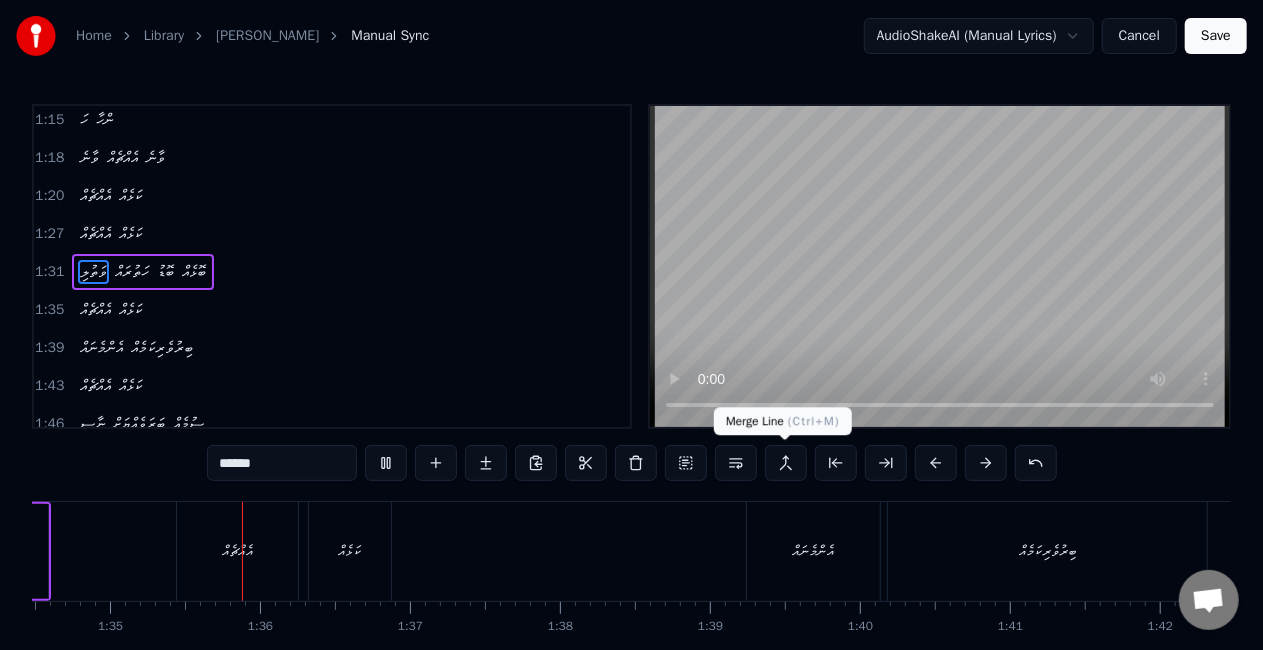 scroll, scrollTop: 0, scrollLeft: 14180, axis: horizontal 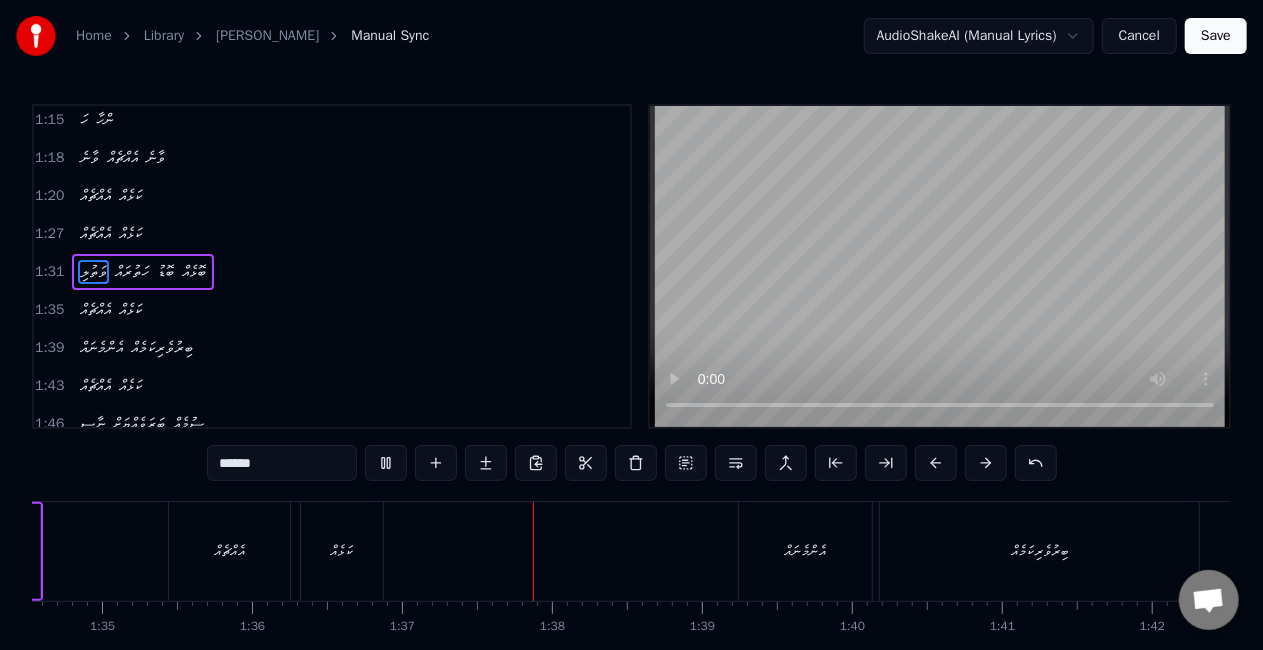 type 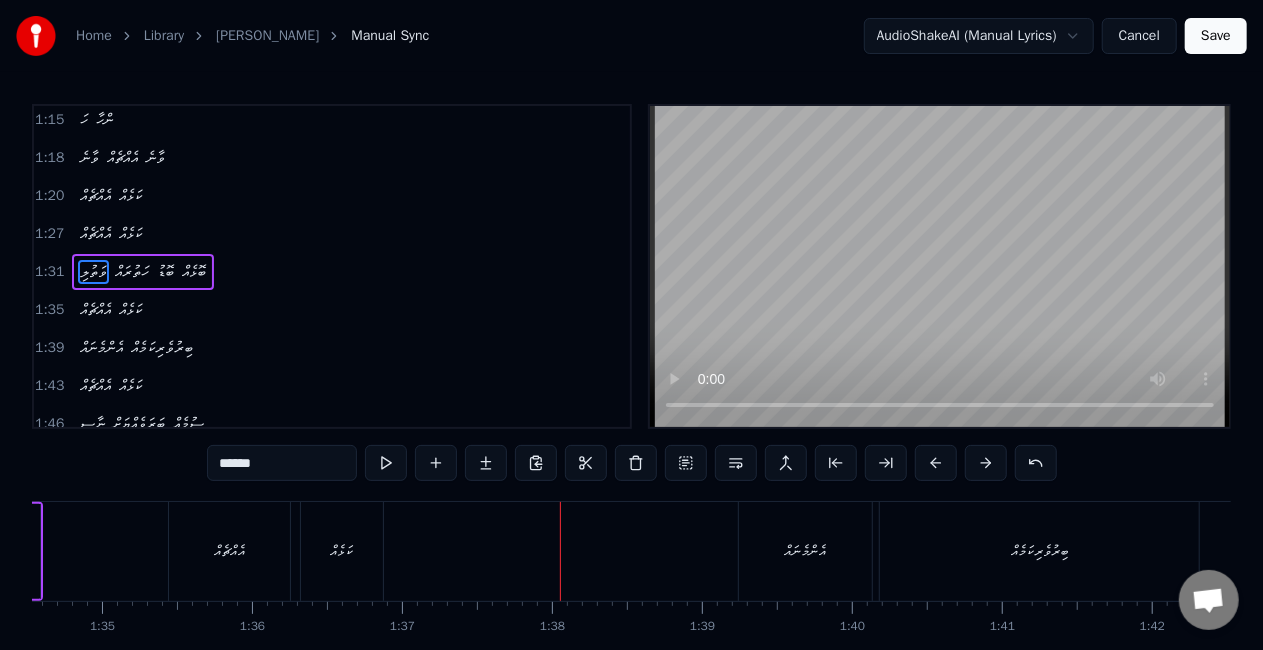 click at bounding box center (936, 463) 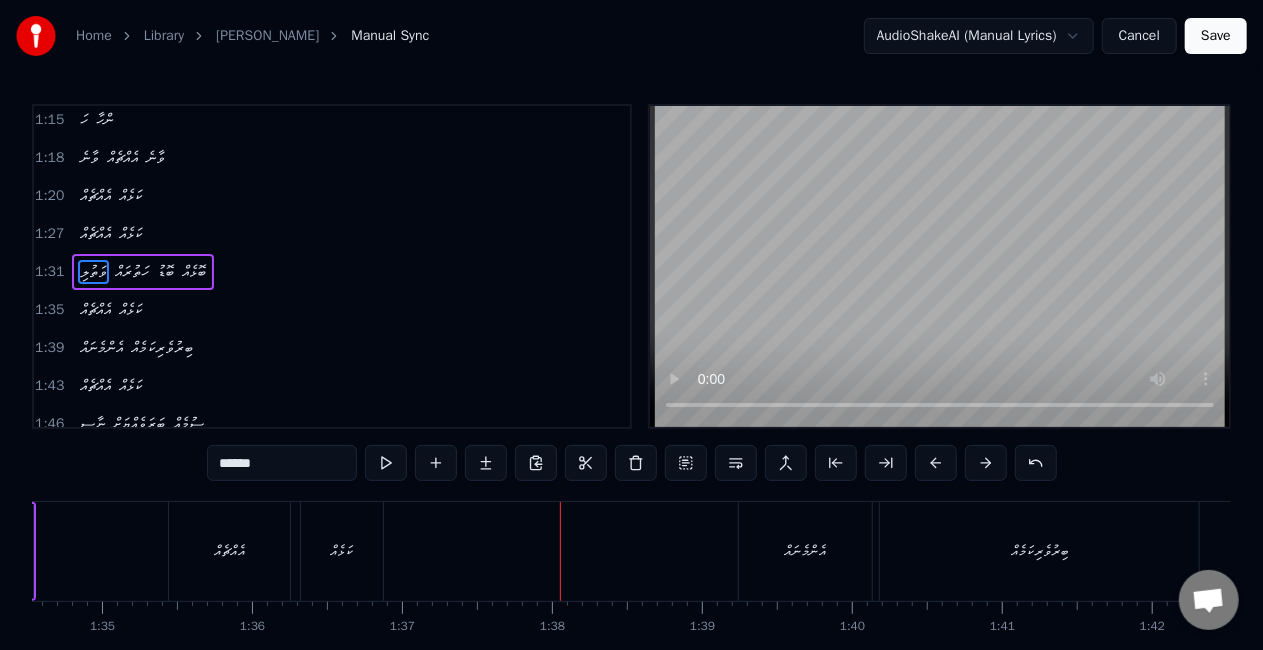 scroll, scrollTop: 102, scrollLeft: 0, axis: vertical 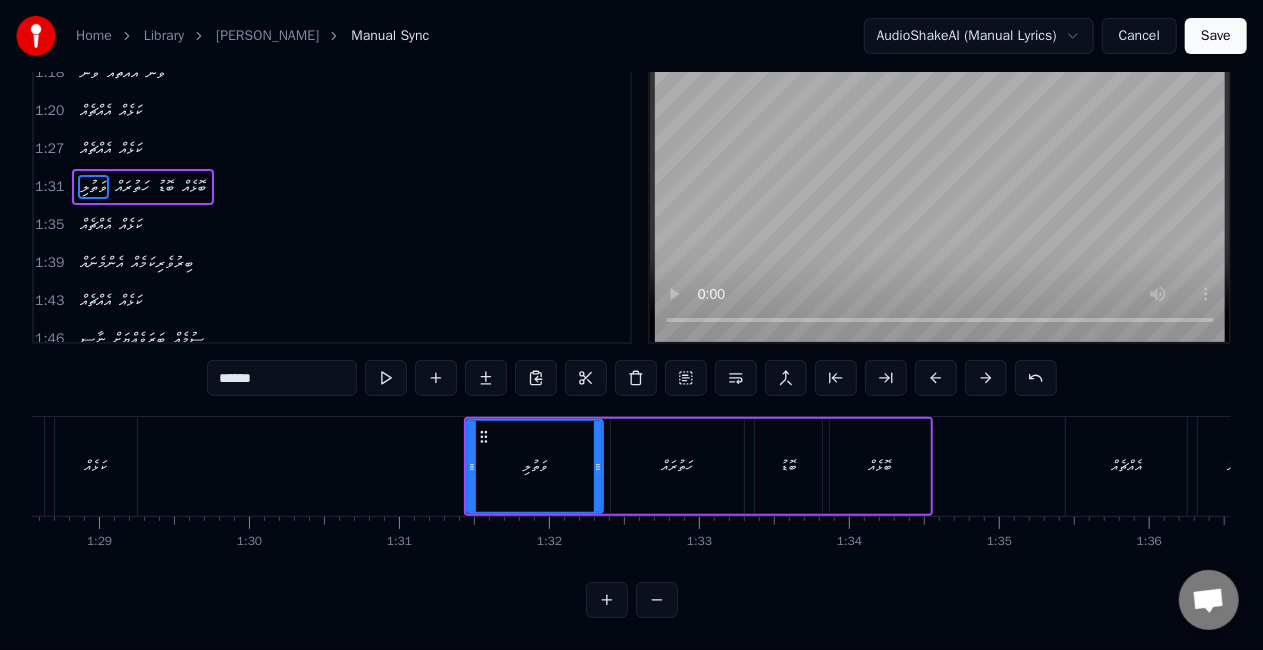 click on "ވަތުލި" at bounding box center [535, 466] 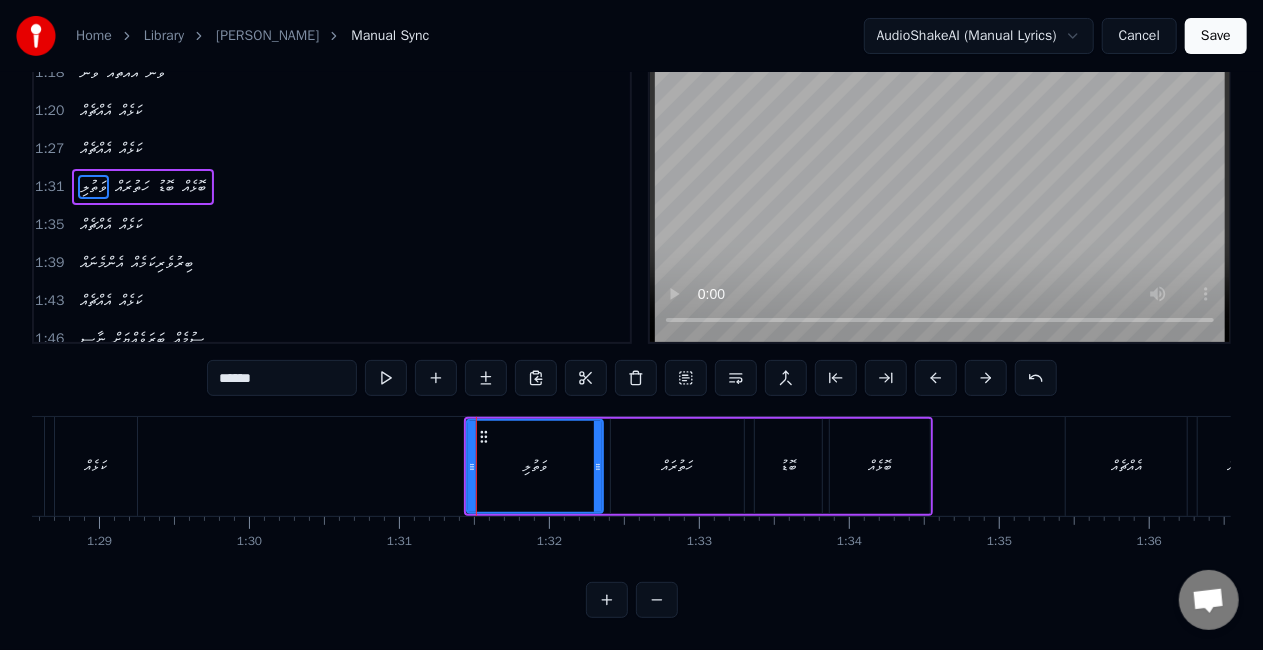 scroll, scrollTop: 0, scrollLeft: 0, axis: both 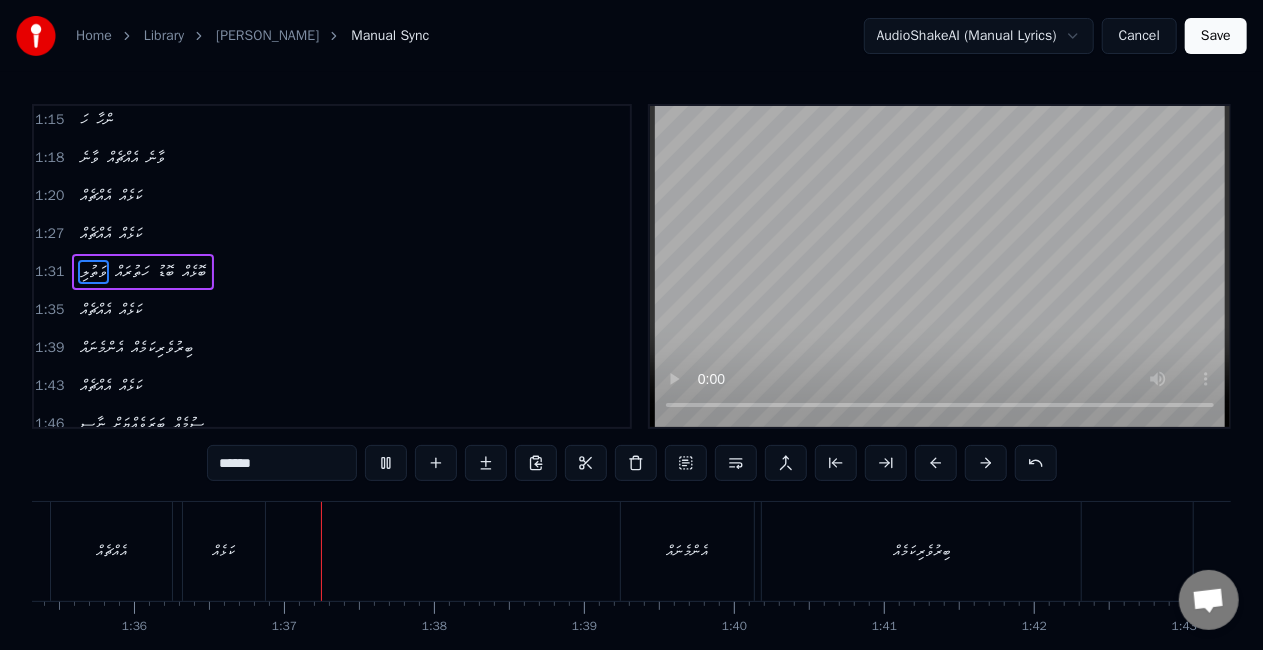 click on "އެއްޗެއް" at bounding box center (111, 551) 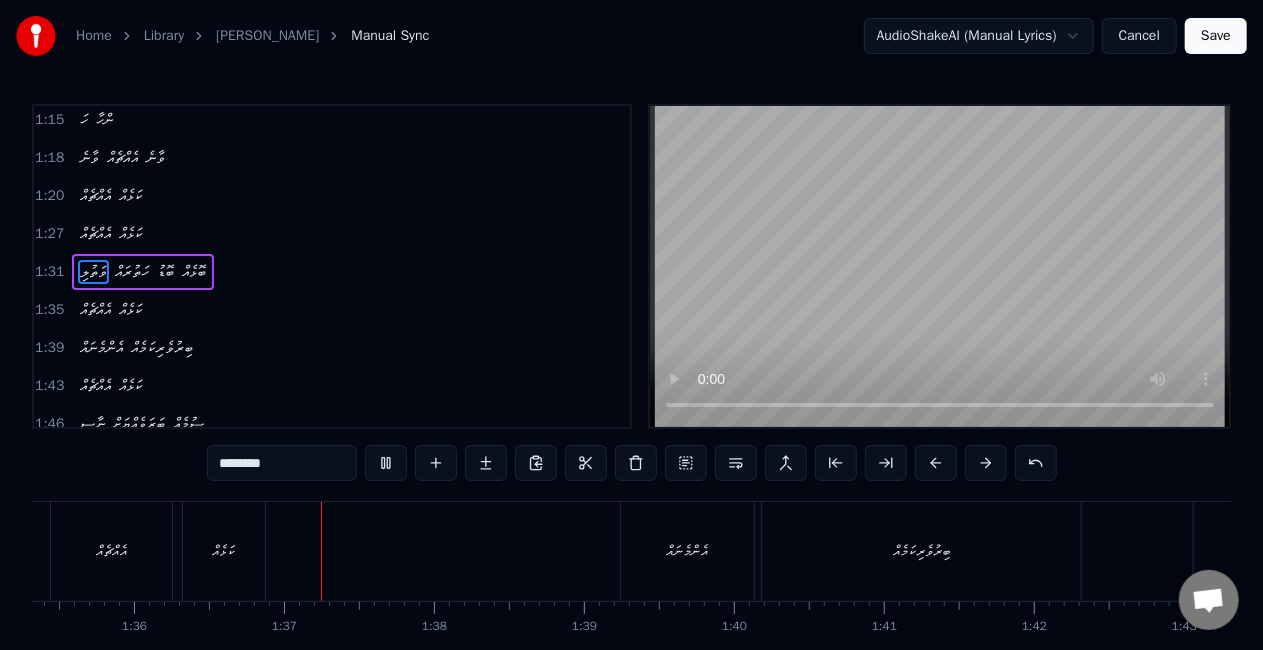 scroll, scrollTop: 0, scrollLeft: 14287, axis: horizontal 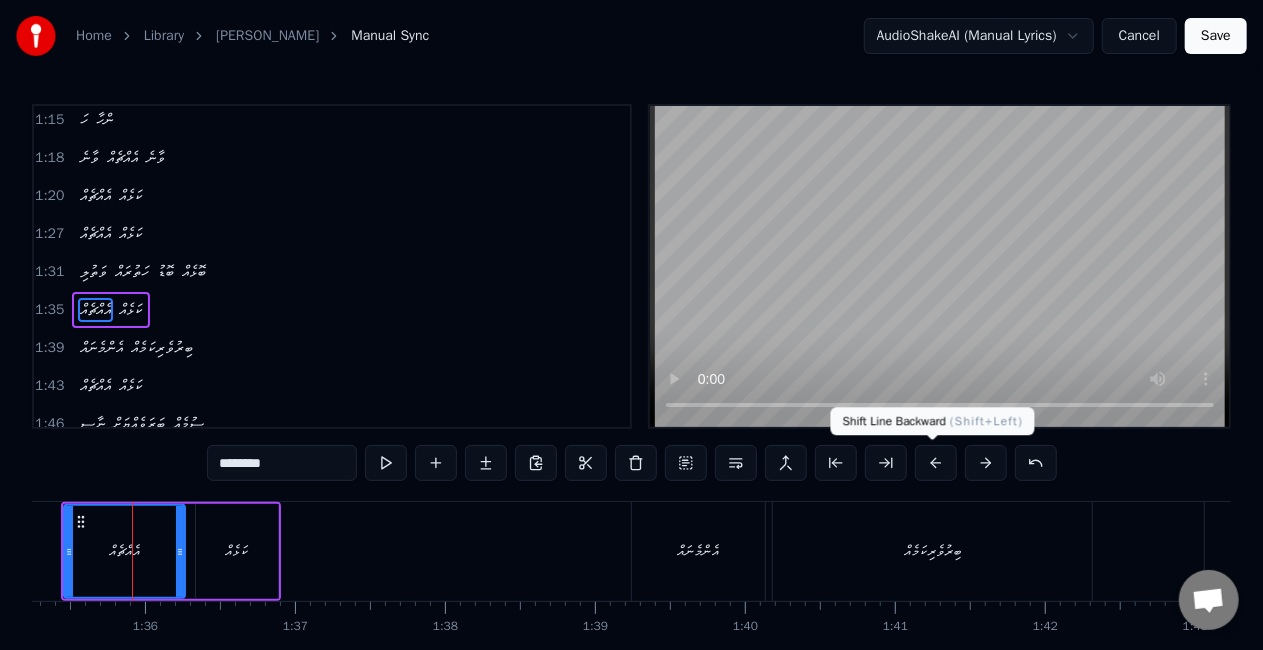 click at bounding box center (936, 463) 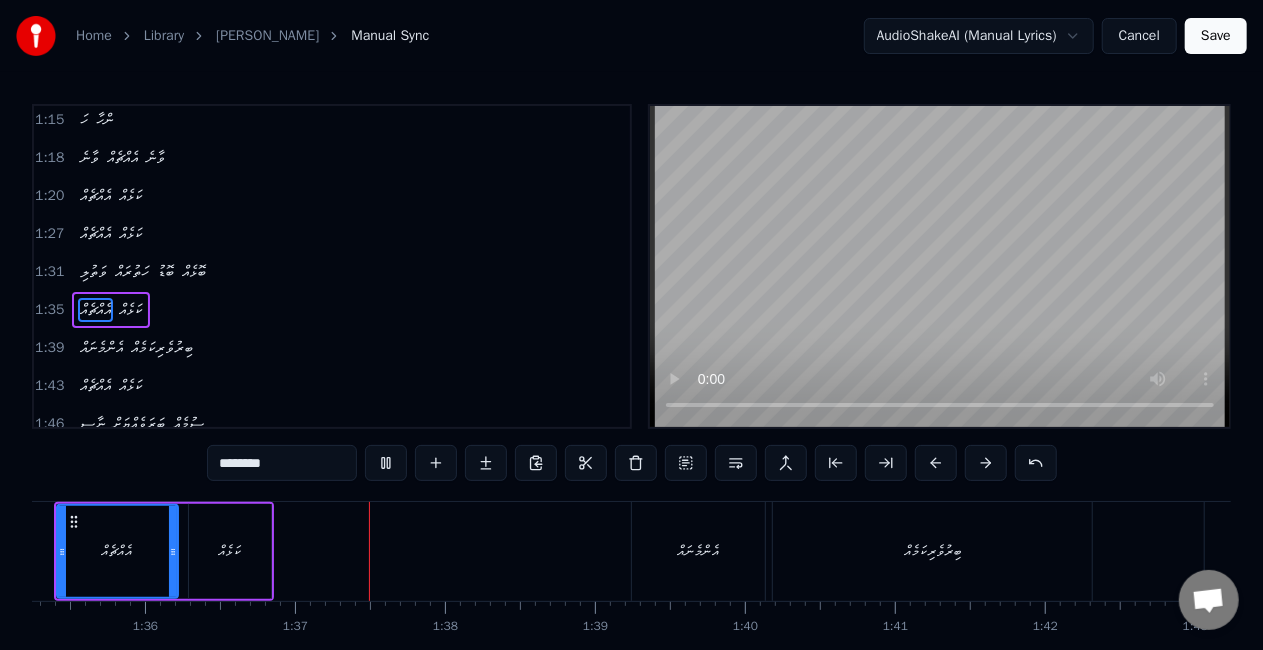 click on "އެންމެނައް" at bounding box center [698, 551] 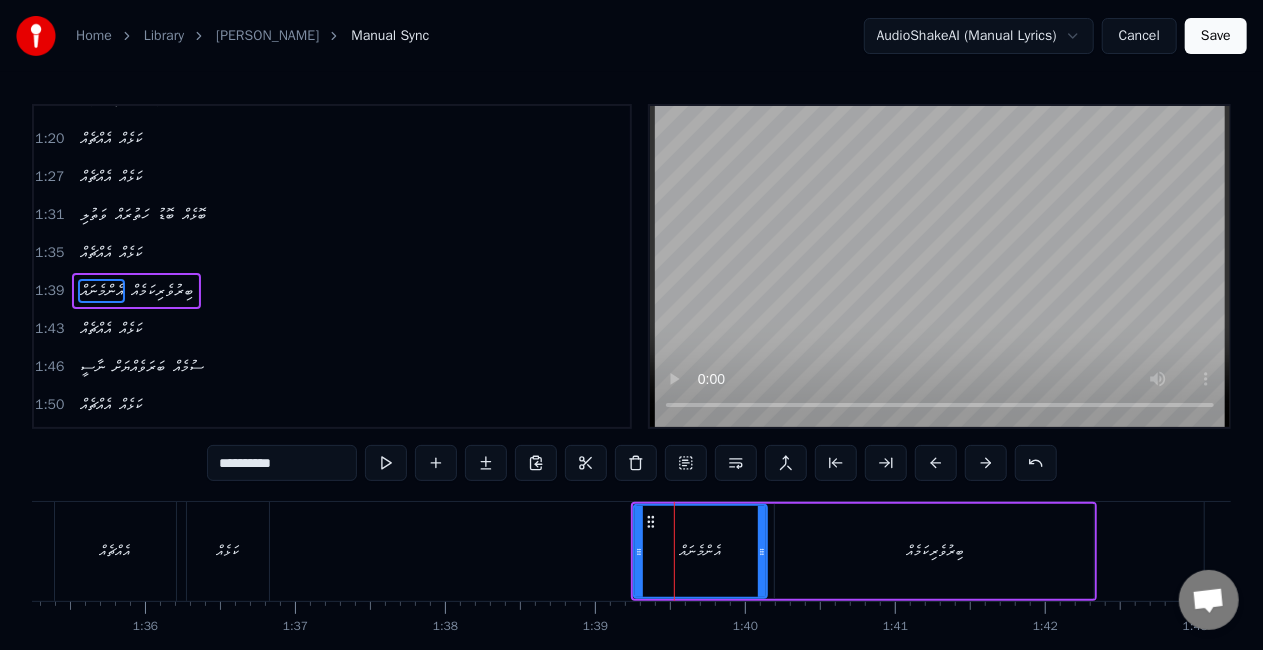 scroll, scrollTop: 688, scrollLeft: 0, axis: vertical 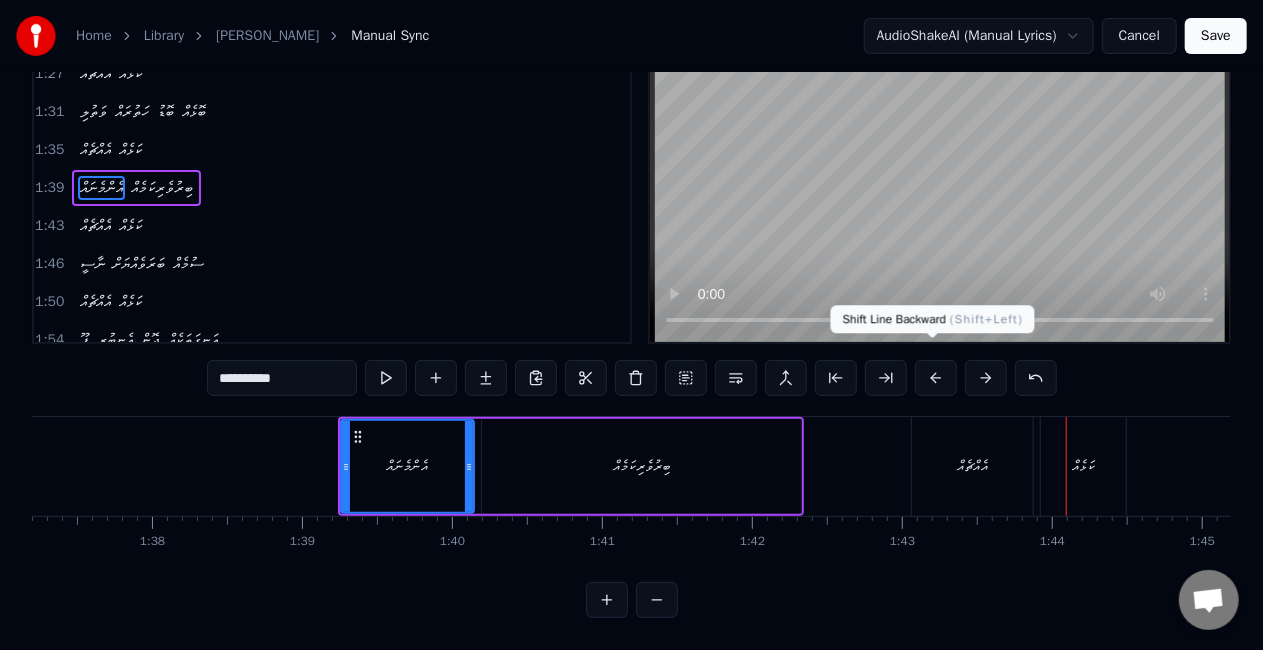 click at bounding box center [936, 378] 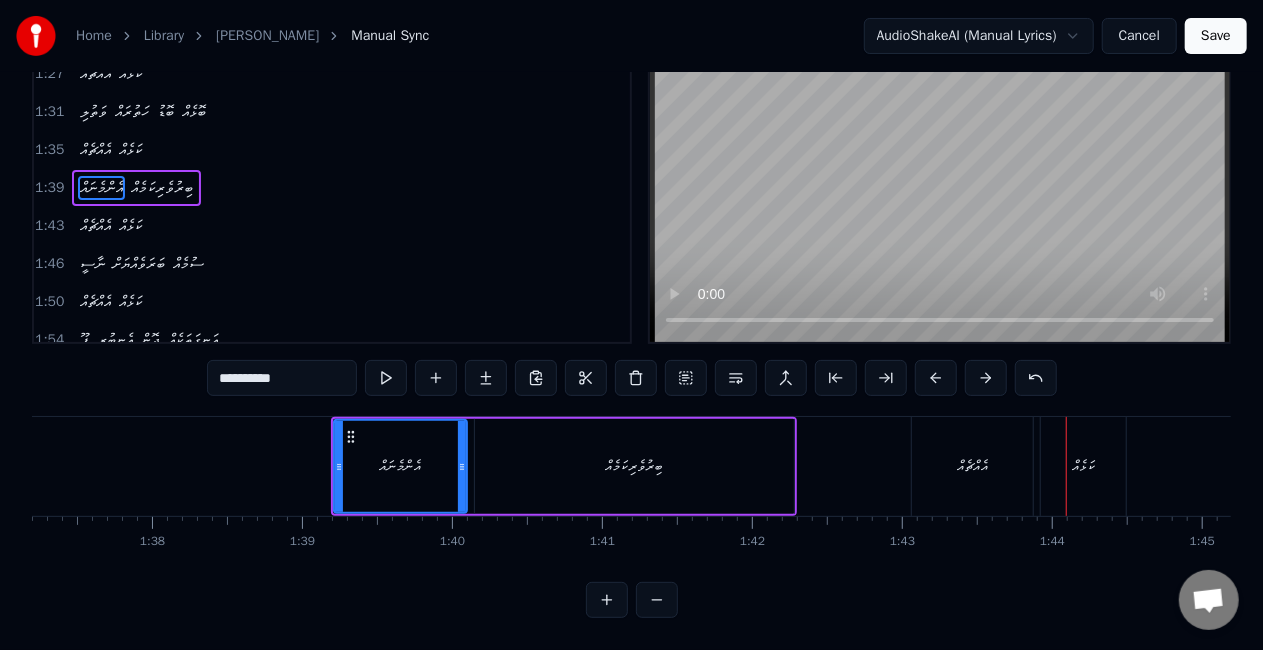 click on "އެންމެނައް ބިރުވެރިކަމެއް" at bounding box center [564, 466] 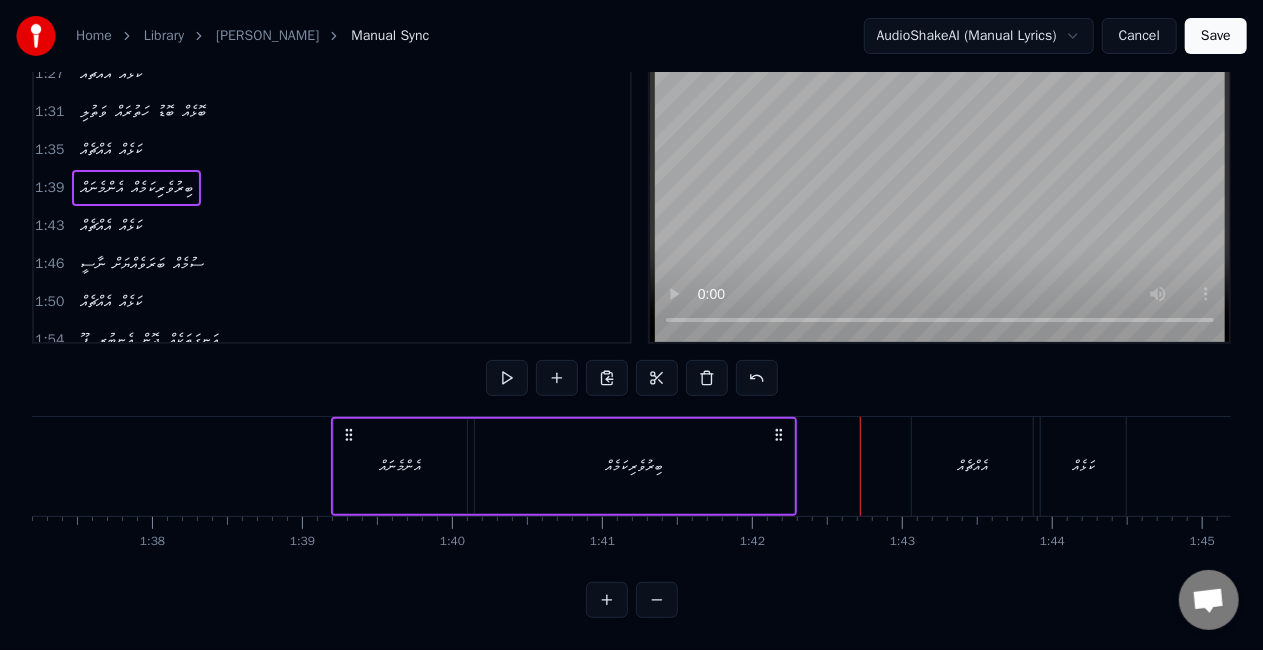 click on "ބިރުވެރިކަމެއް" at bounding box center [634, 466] 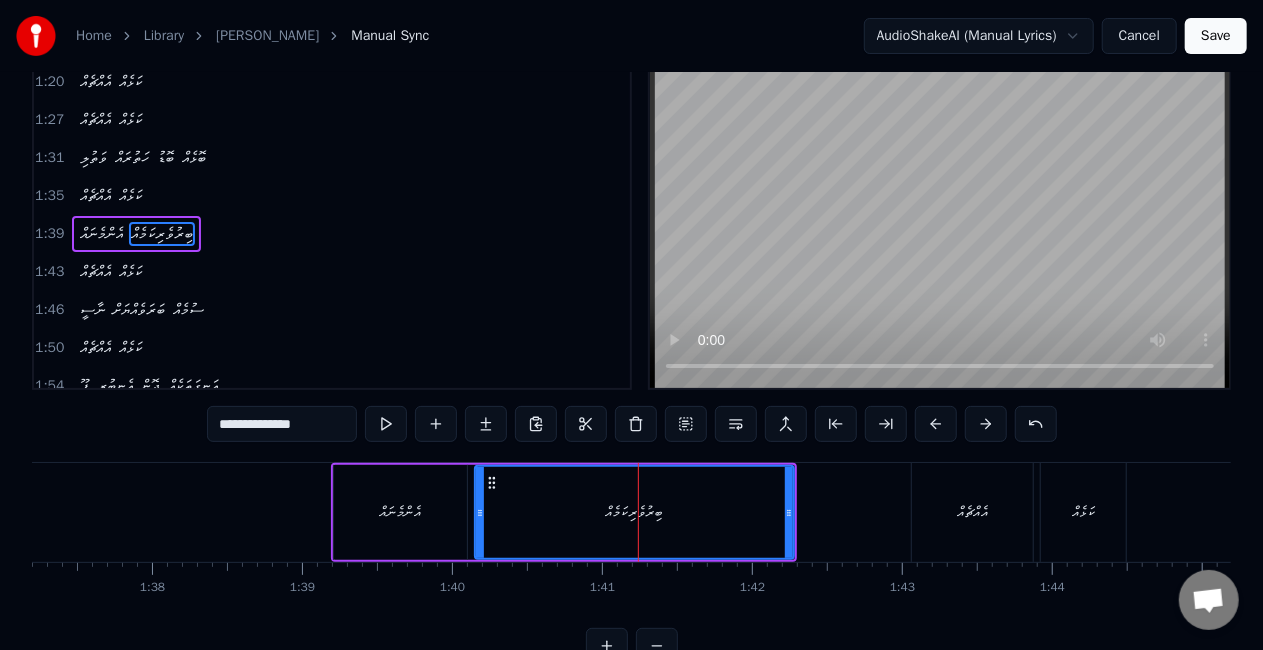 scroll, scrollTop: 0, scrollLeft: 0, axis: both 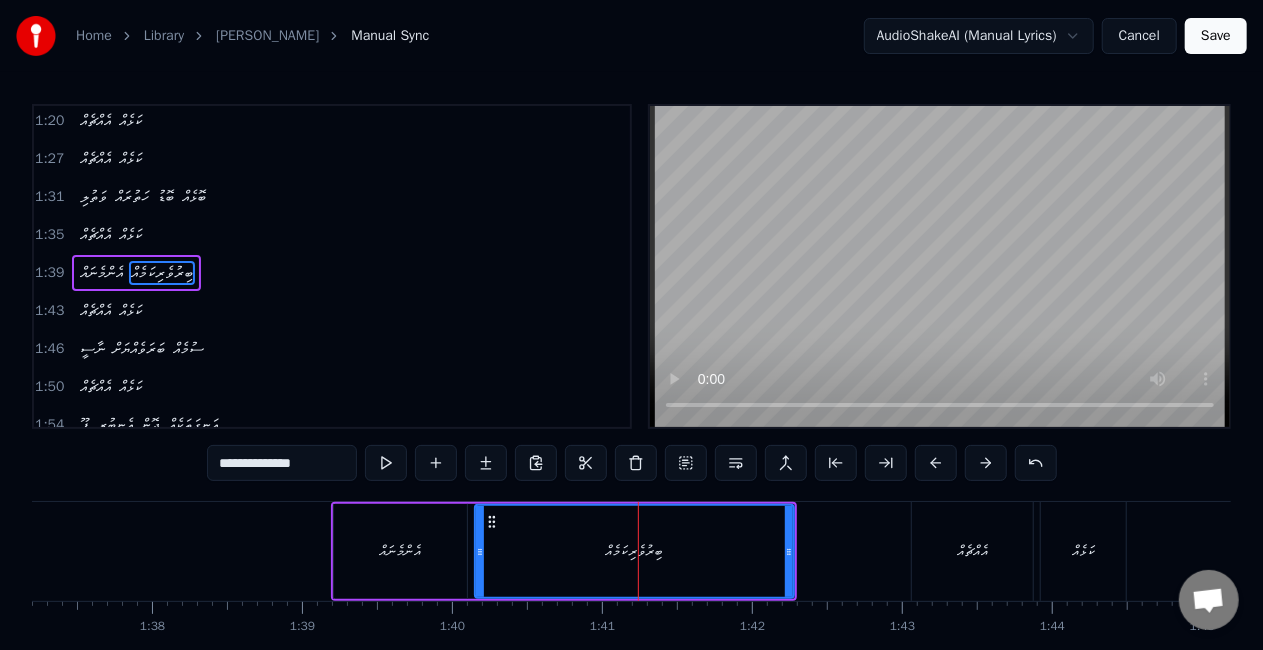 click on "**********" at bounding box center (282, 463) 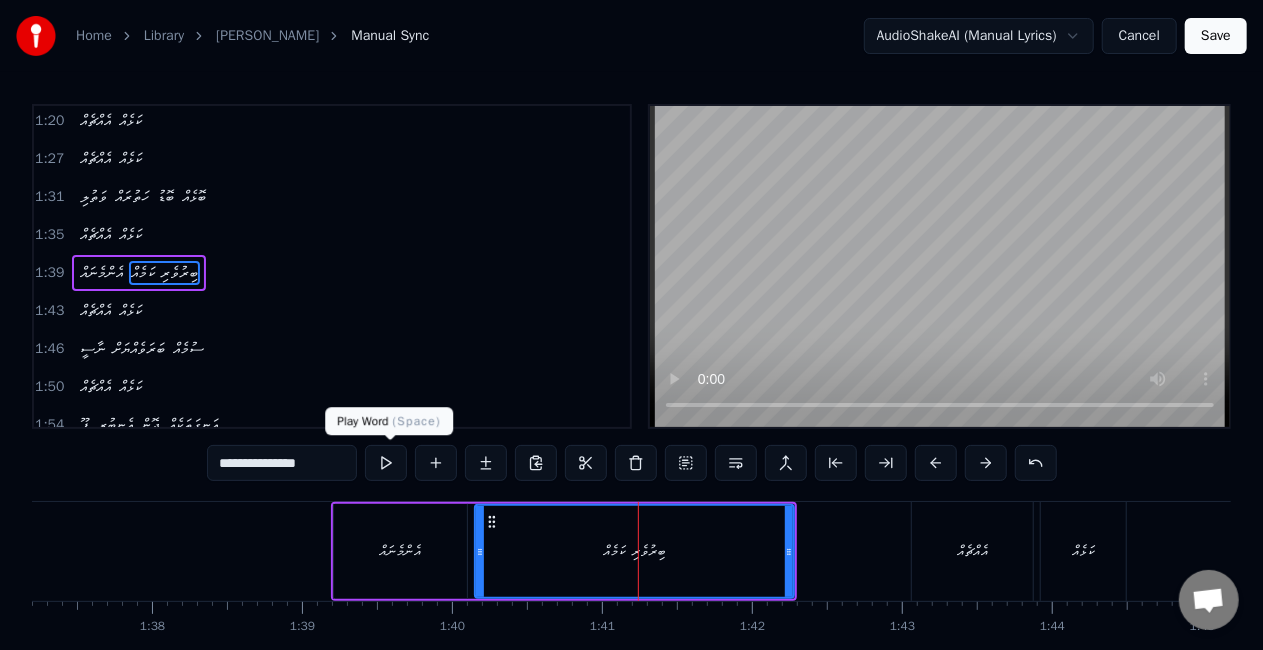 click at bounding box center (386, 463) 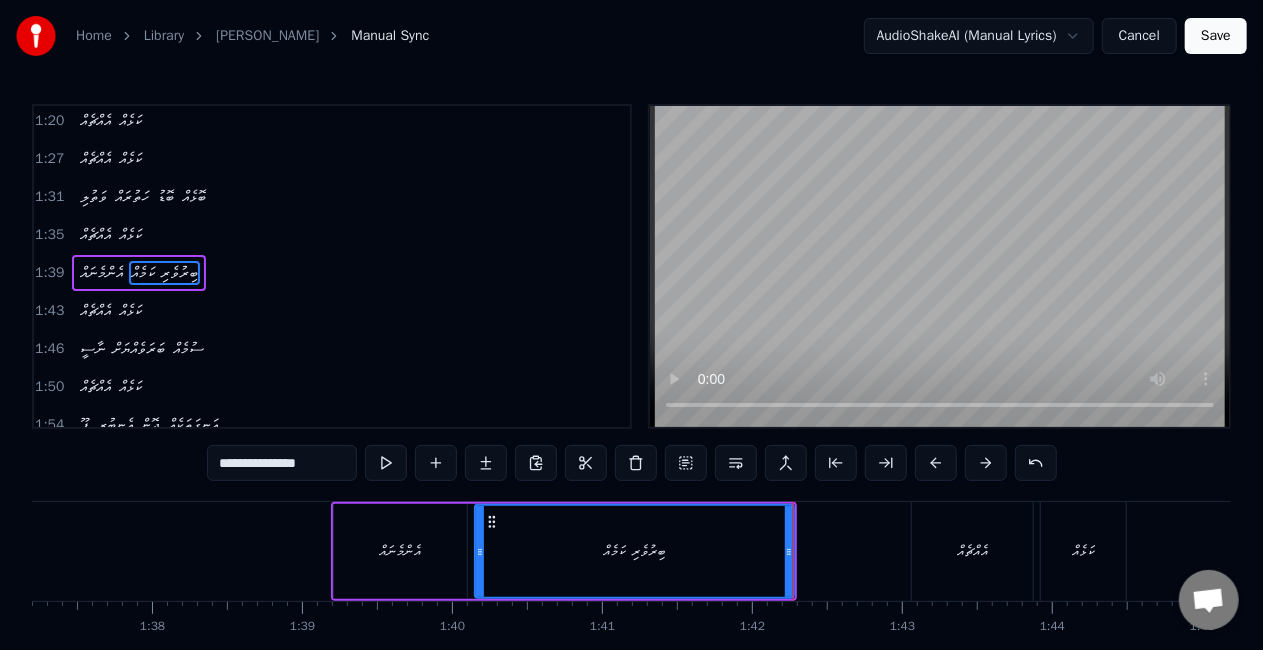 click on "ބިރުވެރި ކަމެއް" at bounding box center [634, 551] 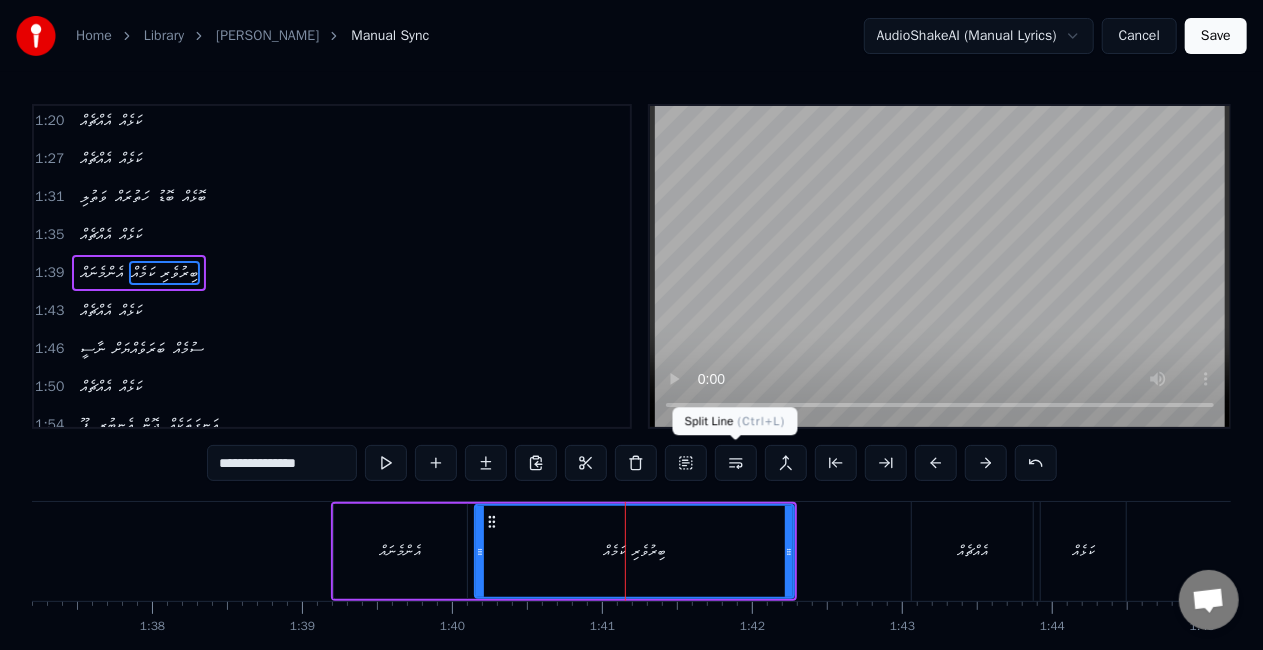 click at bounding box center (736, 463) 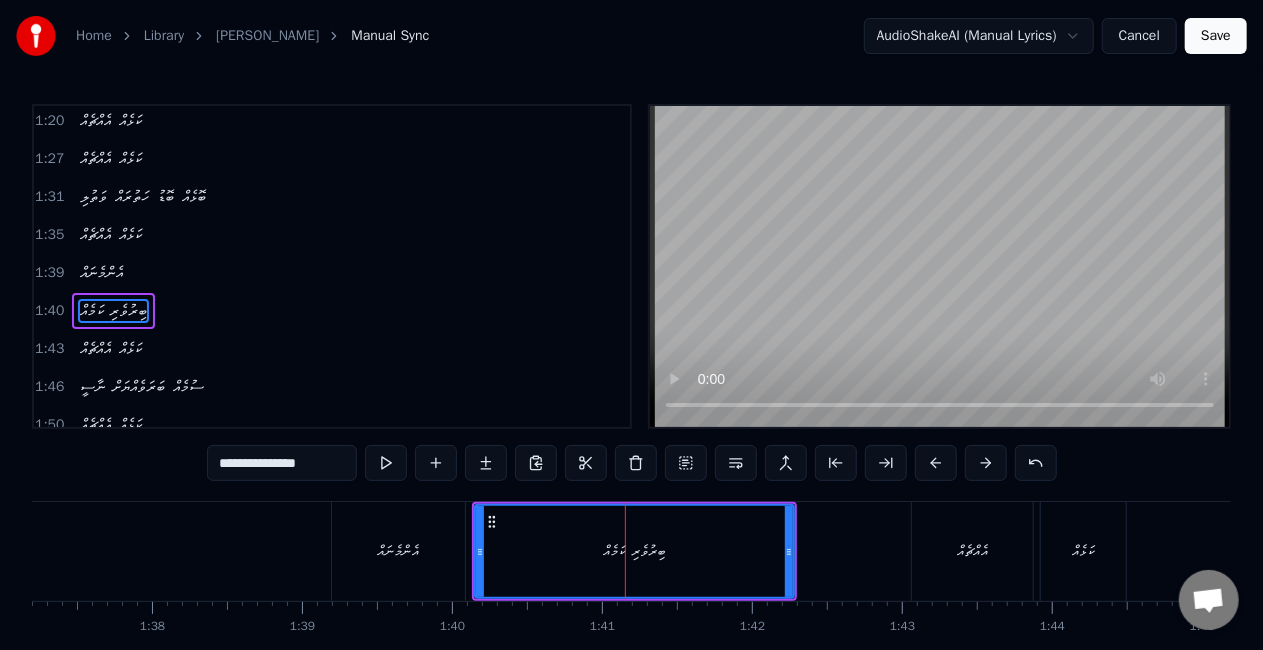 scroll, scrollTop: 725, scrollLeft: 0, axis: vertical 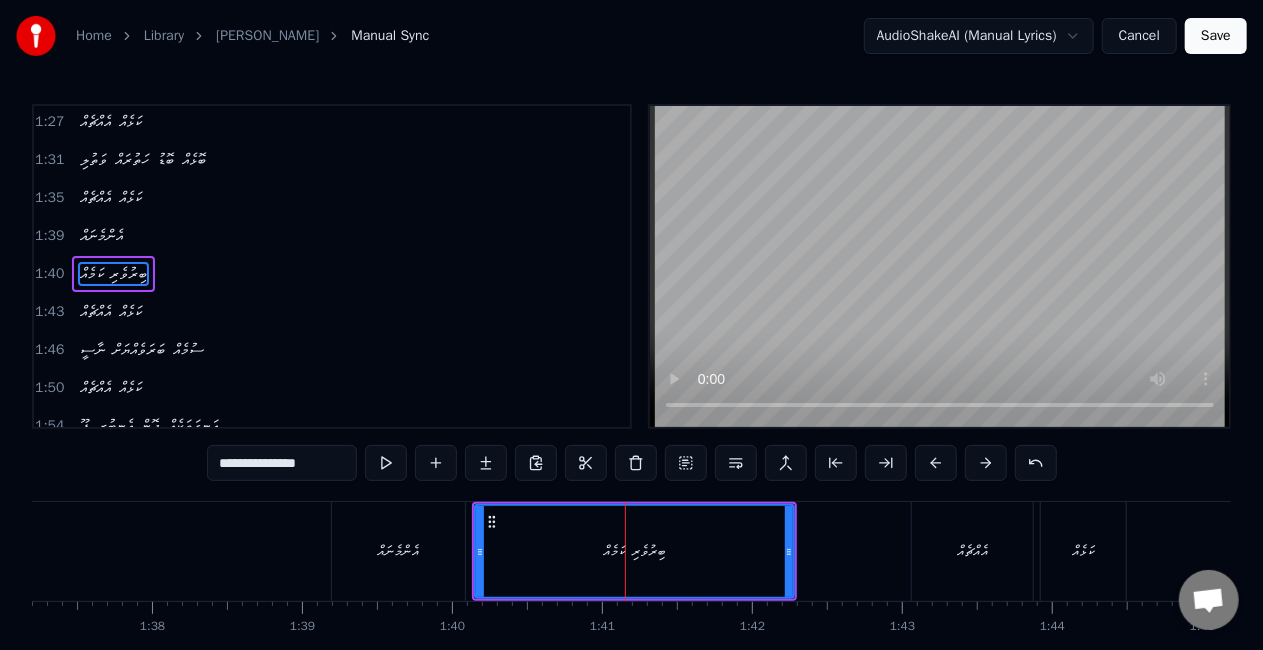 click on "ބިރުވެރި ކަމެއް" at bounding box center [634, 551] 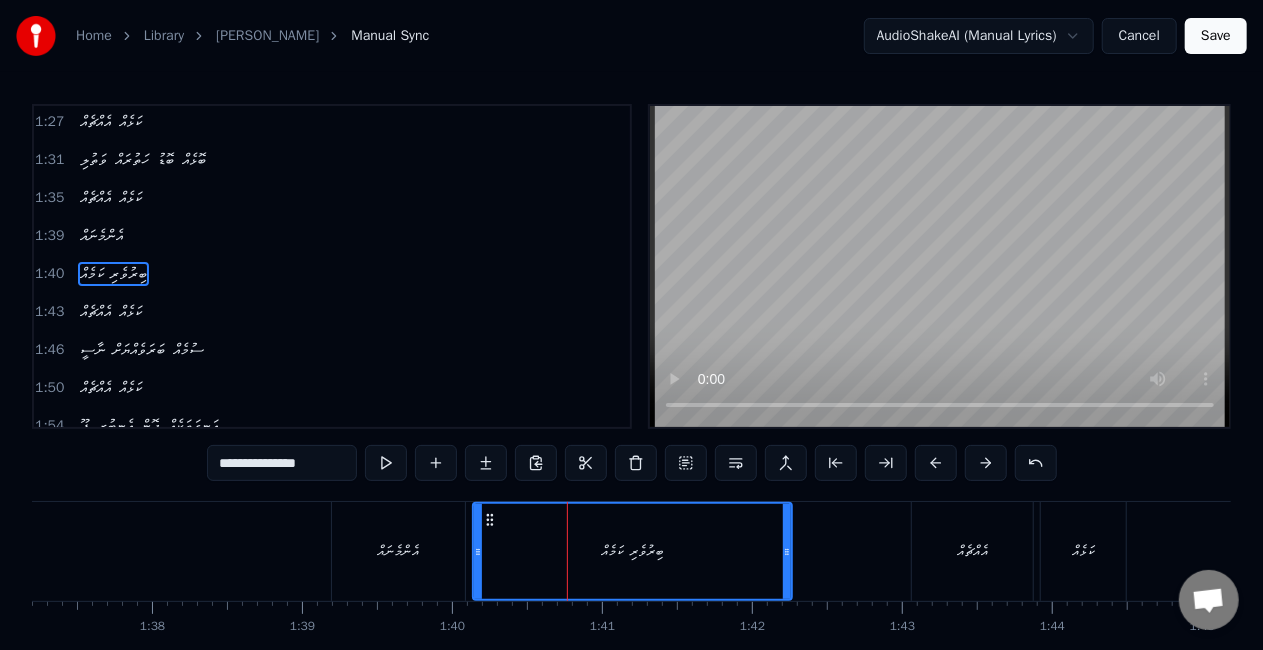 click on "އެންމެނައް" at bounding box center (398, 551) 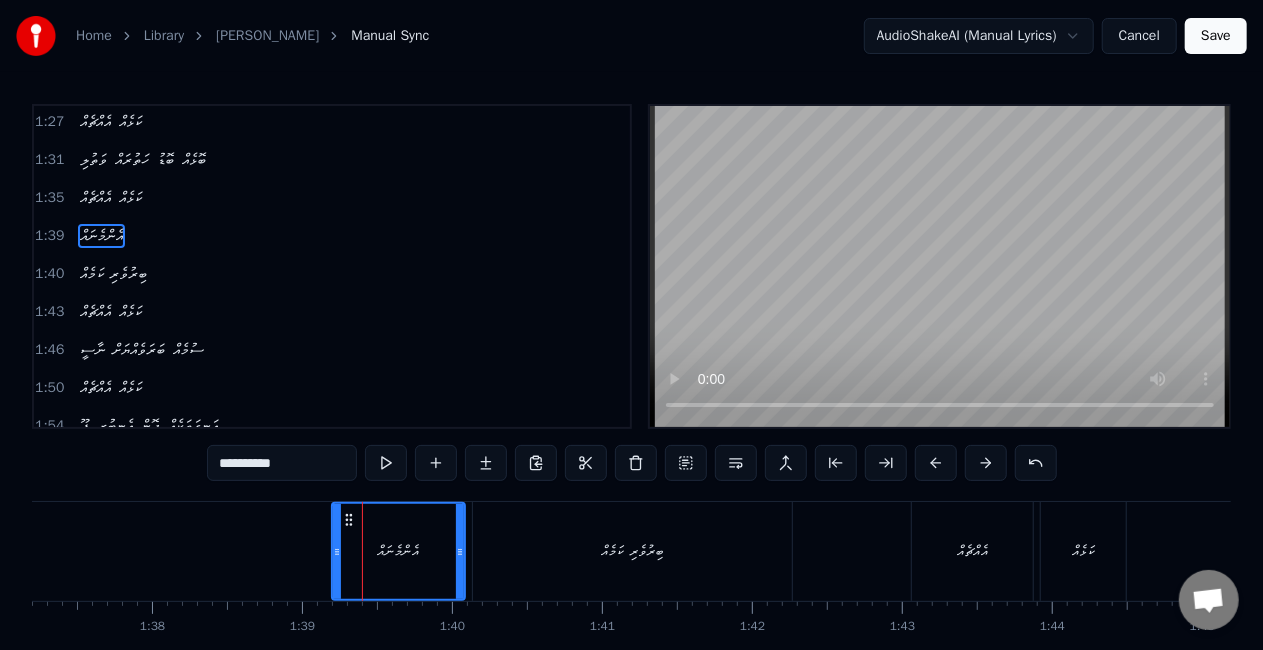 scroll, scrollTop: 688, scrollLeft: 0, axis: vertical 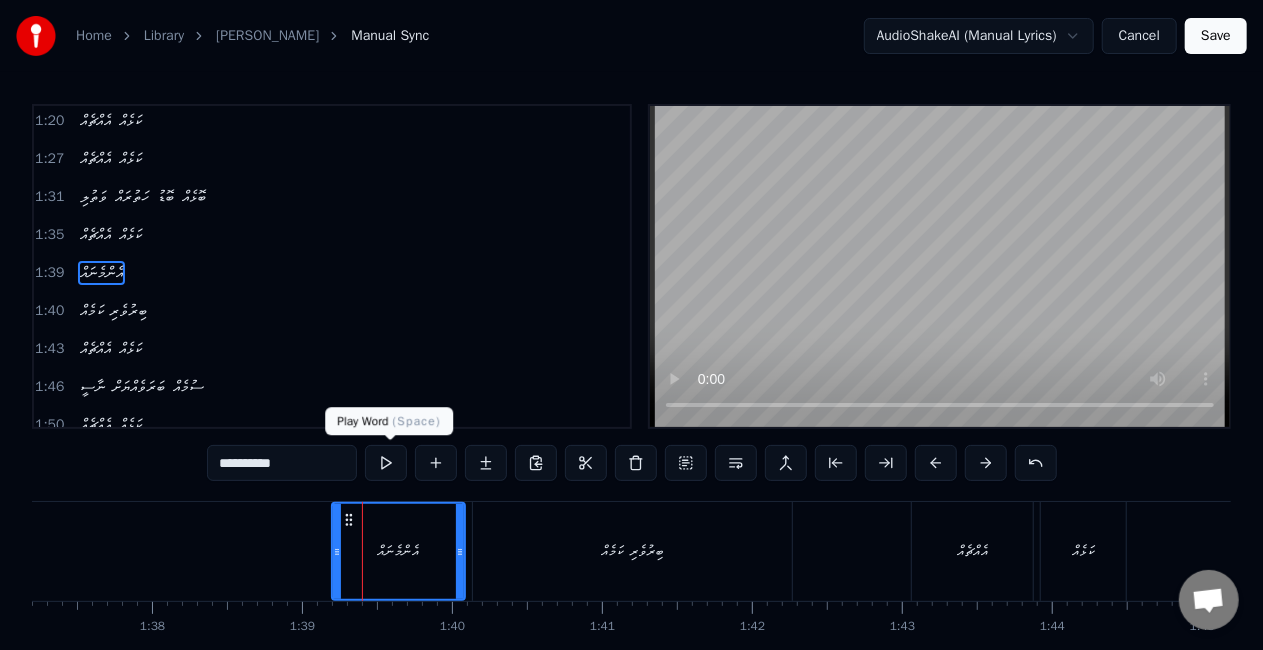 click at bounding box center [386, 463] 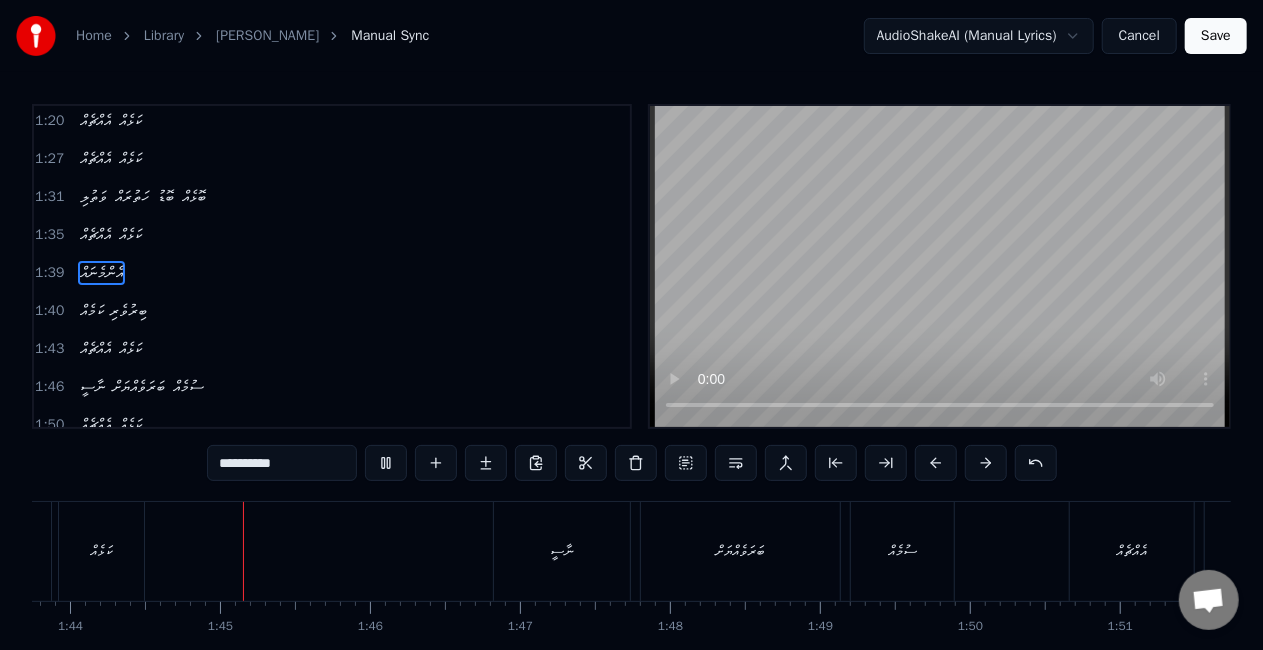 scroll, scrollTop: 0, scrollLeft: 15580, axis: horizontal 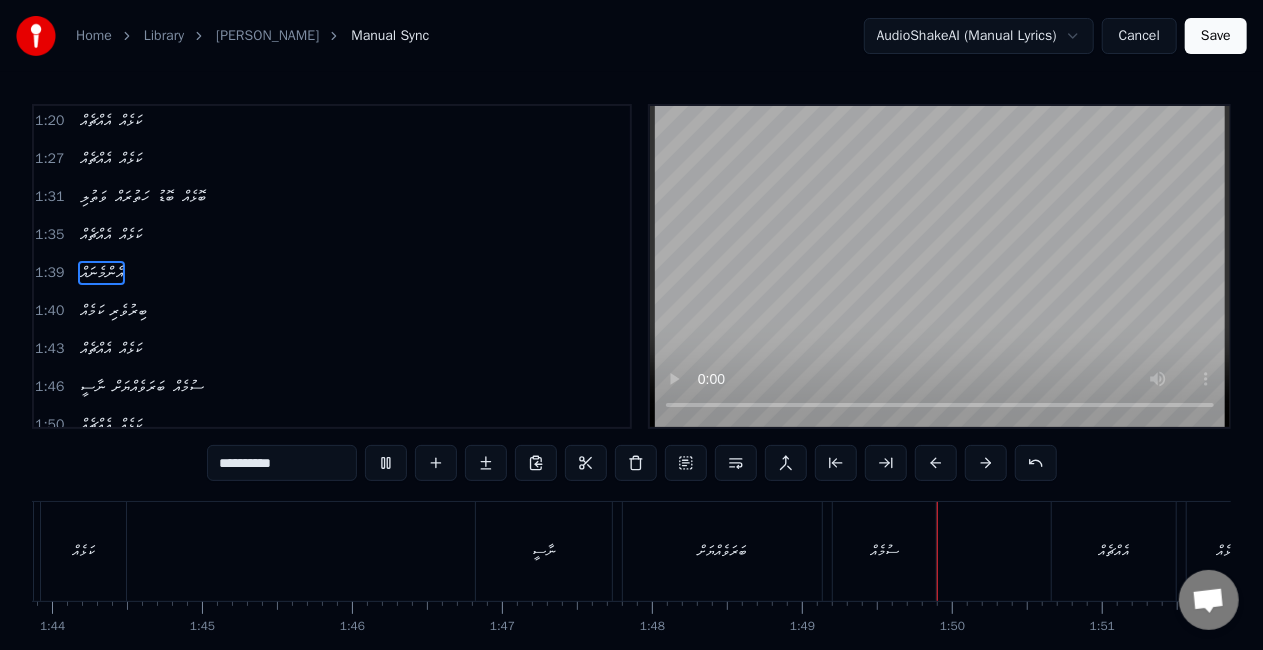 click on "ނާސީ" at bounding box center [544, 551] 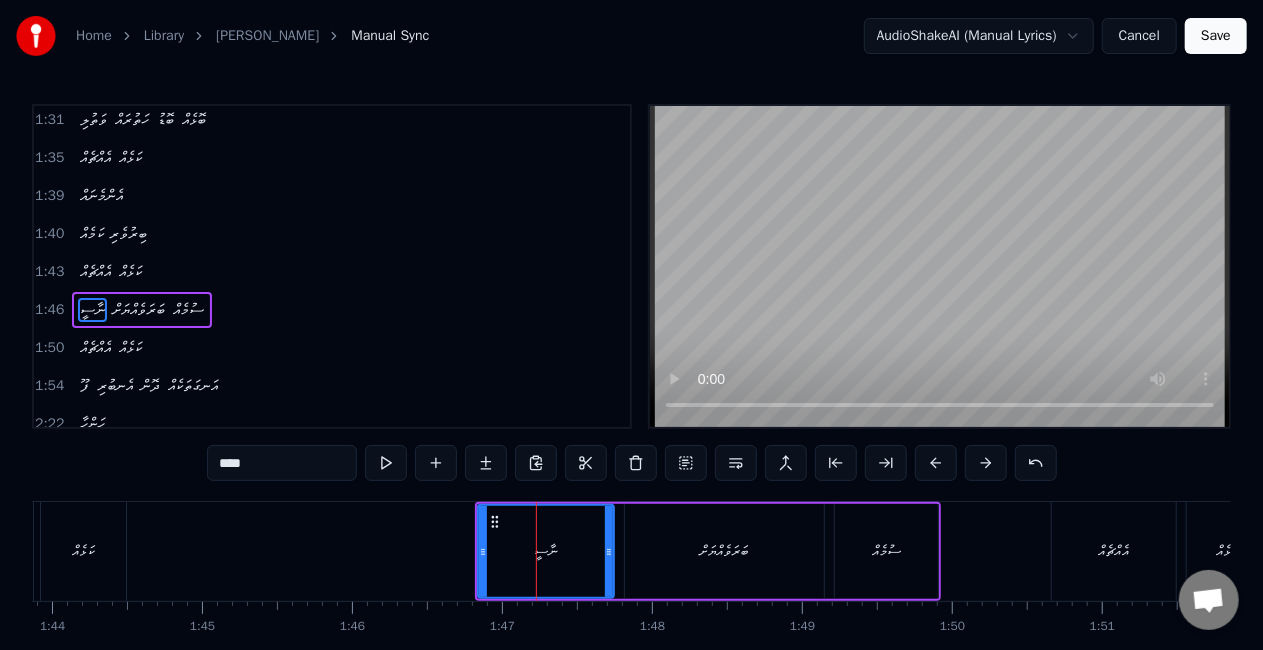 scroll, scrollTop: 800, scrollLeft: 0, axis: vertical 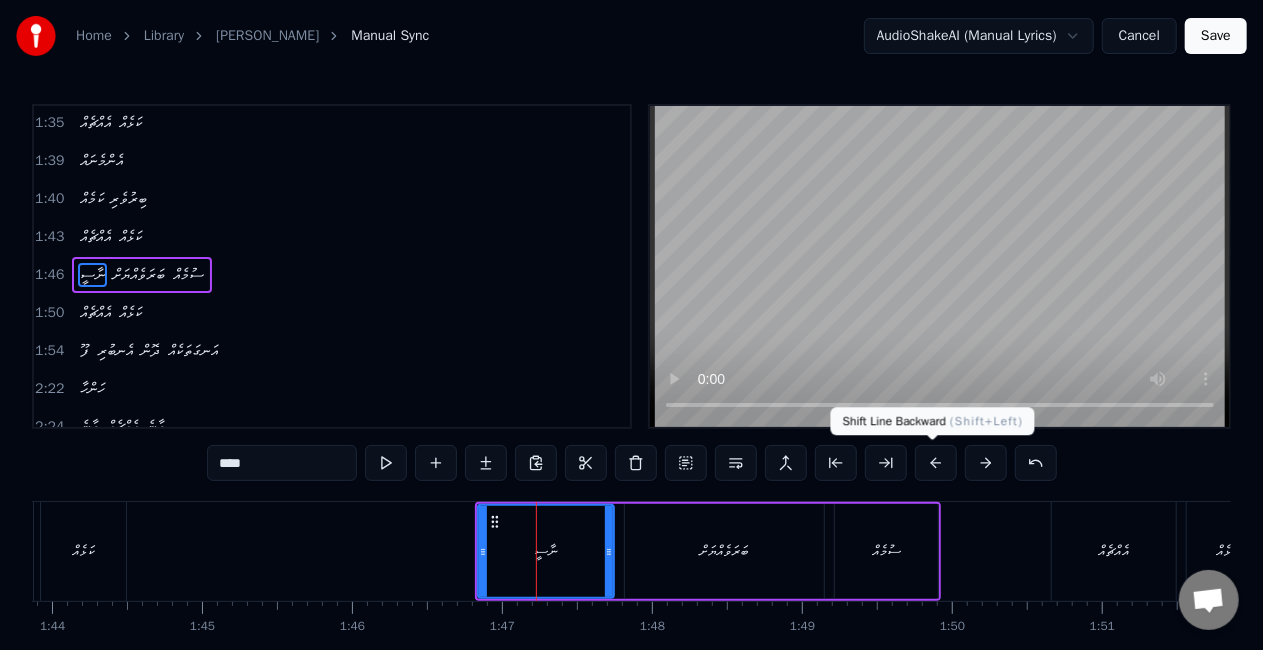 click at bounding box center (936, 463) 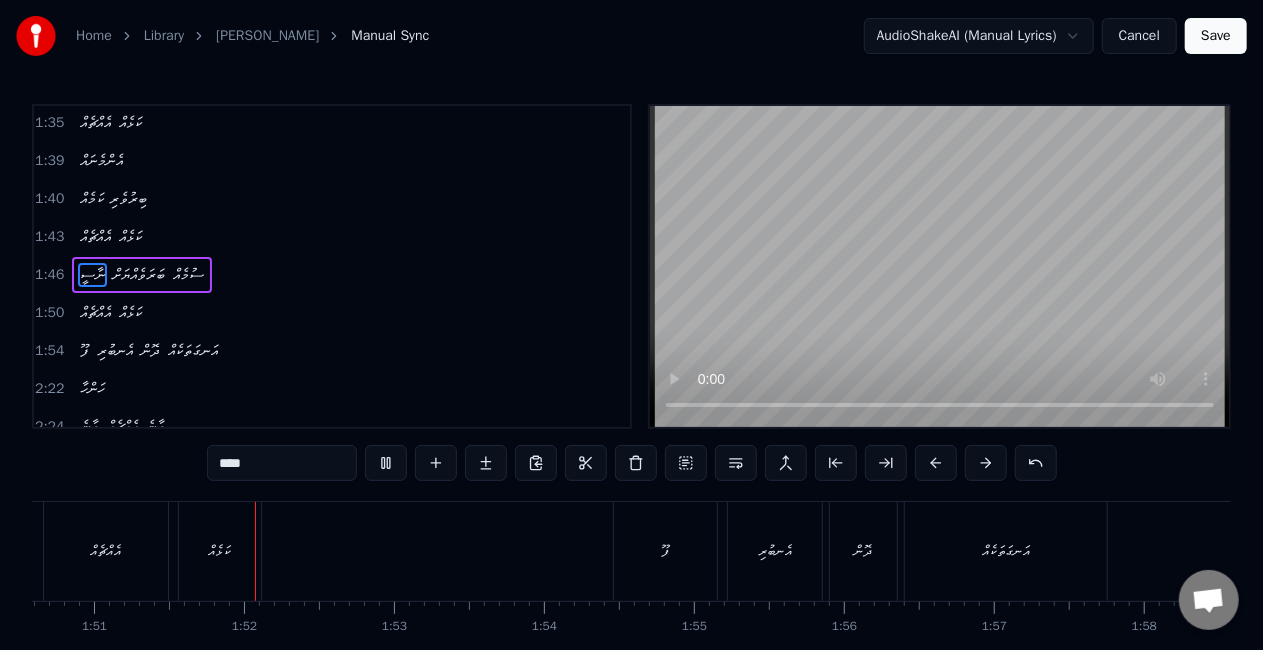 scroll, scrollTop: 0, scrollLeft: 16612, axis: horizontal 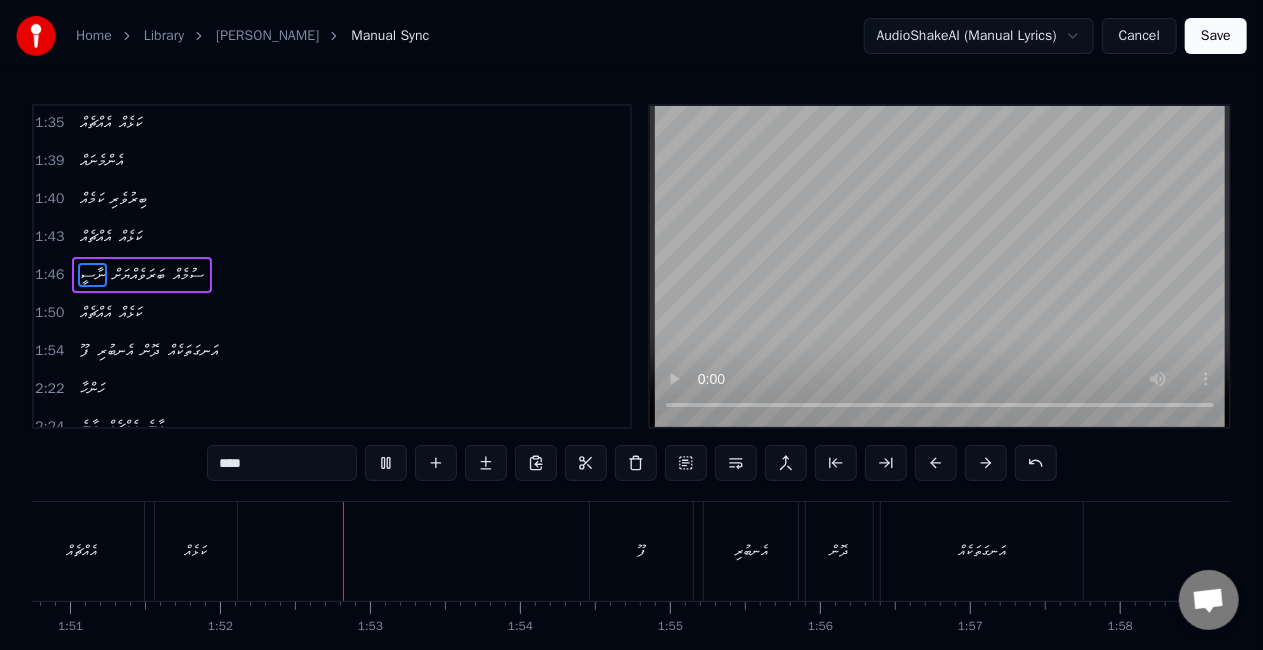 click on "Save" at bounding box center [1216, 36] 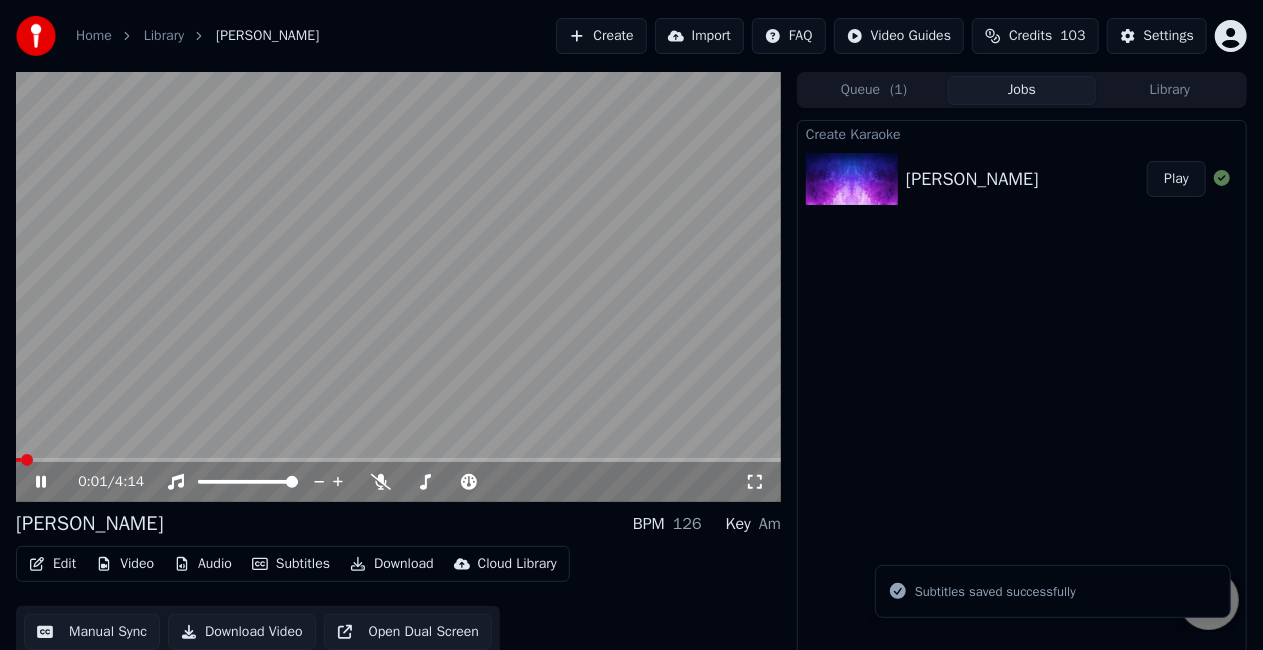 click on "0:01  /  4:14" at bounding box center [398, 482] 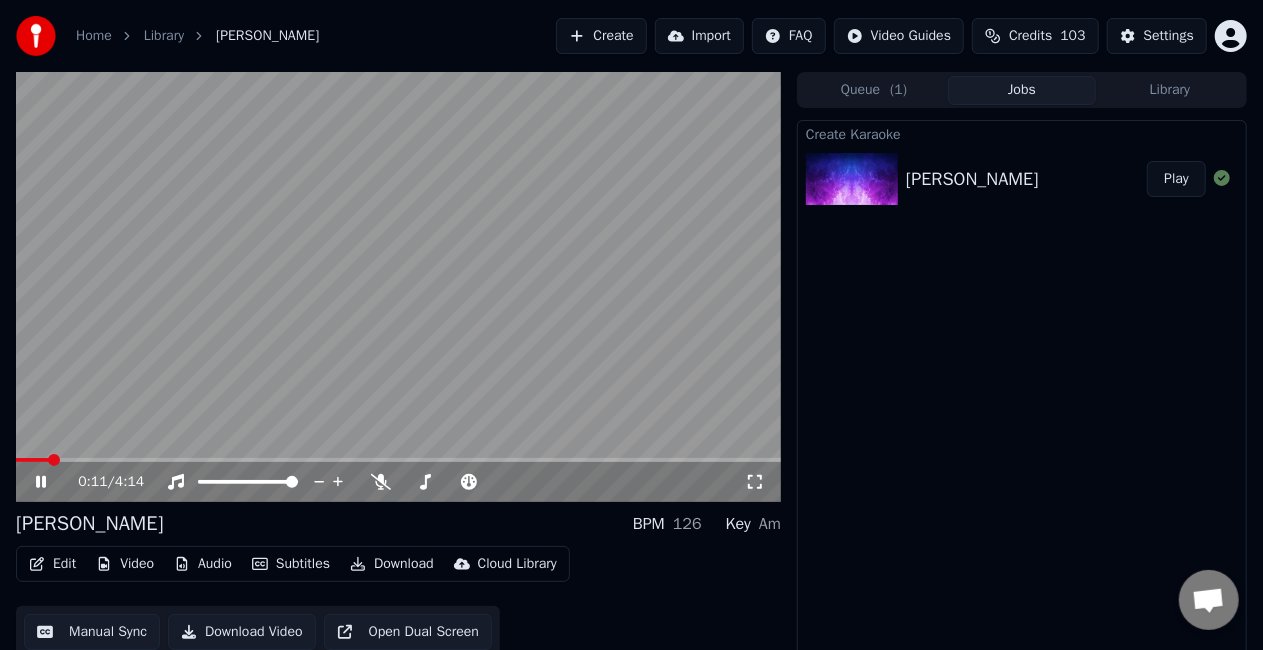 click at bounding box center [398, 460] 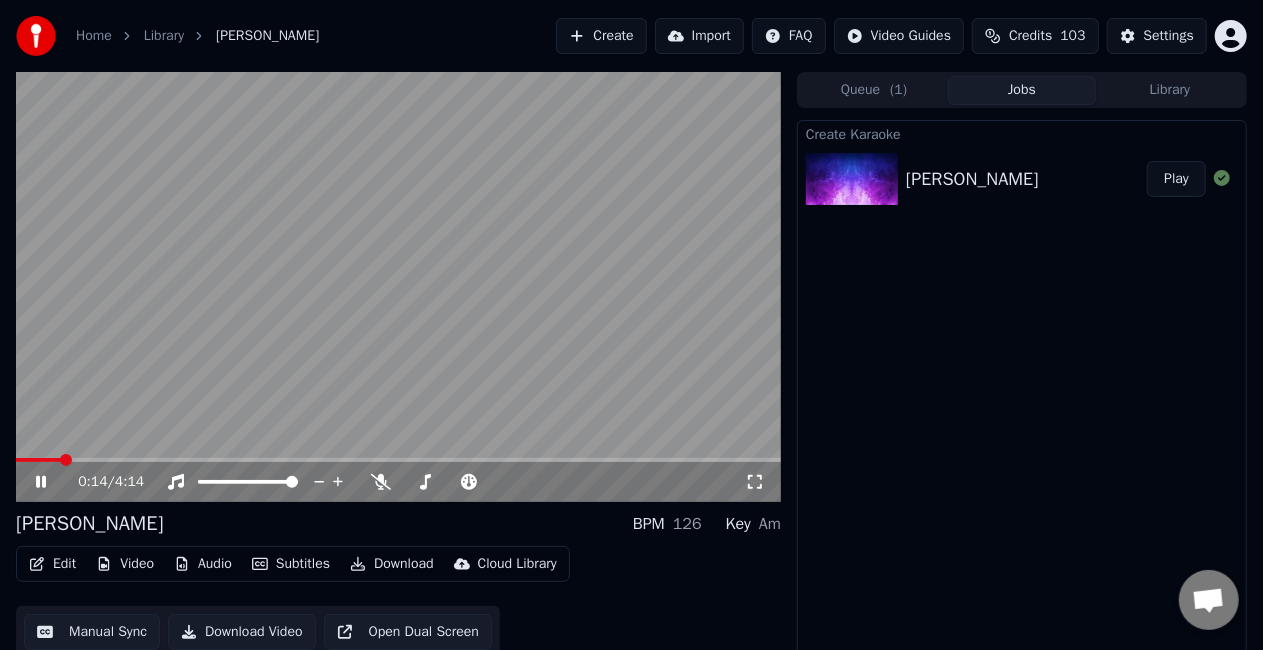 click on "0:14  /  4:14" at bounding box center (398, 482) 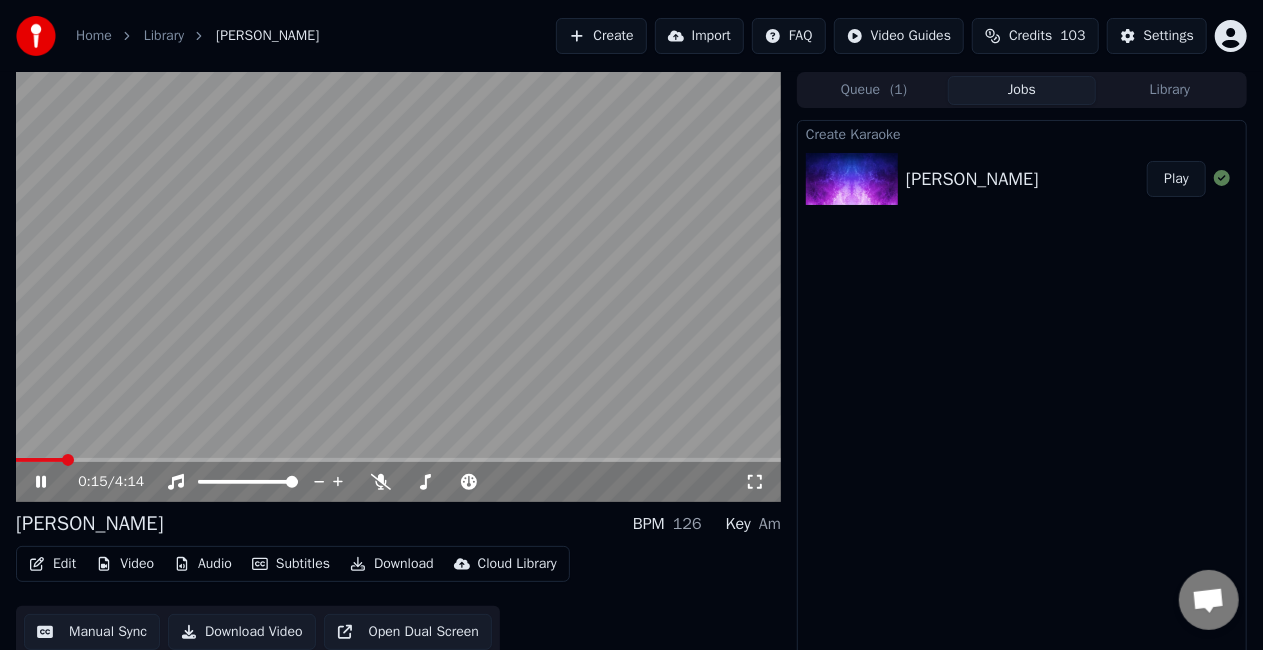 click at bounding box center (39, 460) 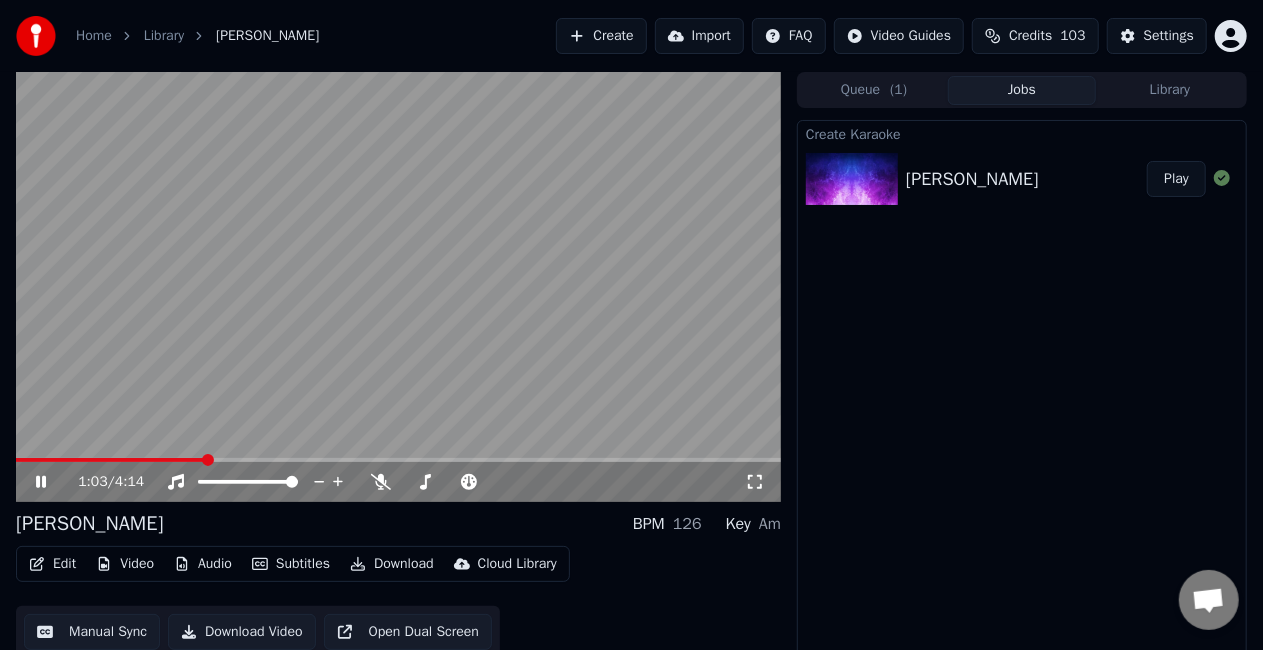 click at bounding box center (110, 460) 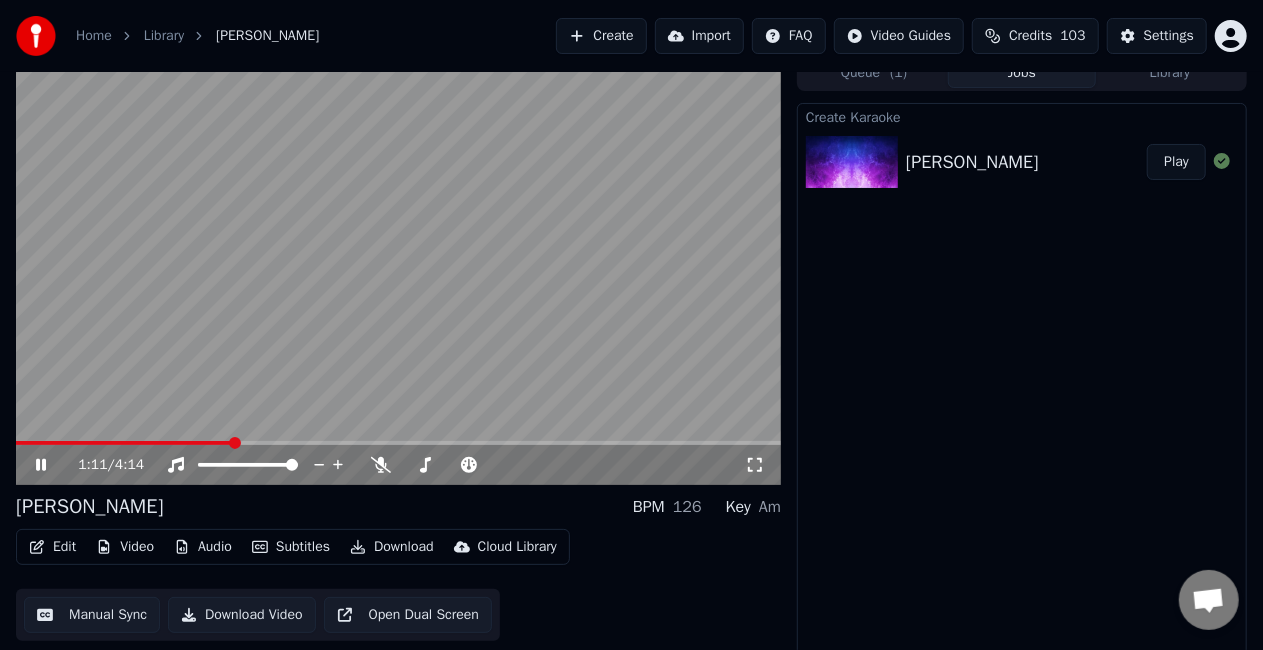 scroll, scrollTop: 22, scrollLeft: 0, axis: vertical 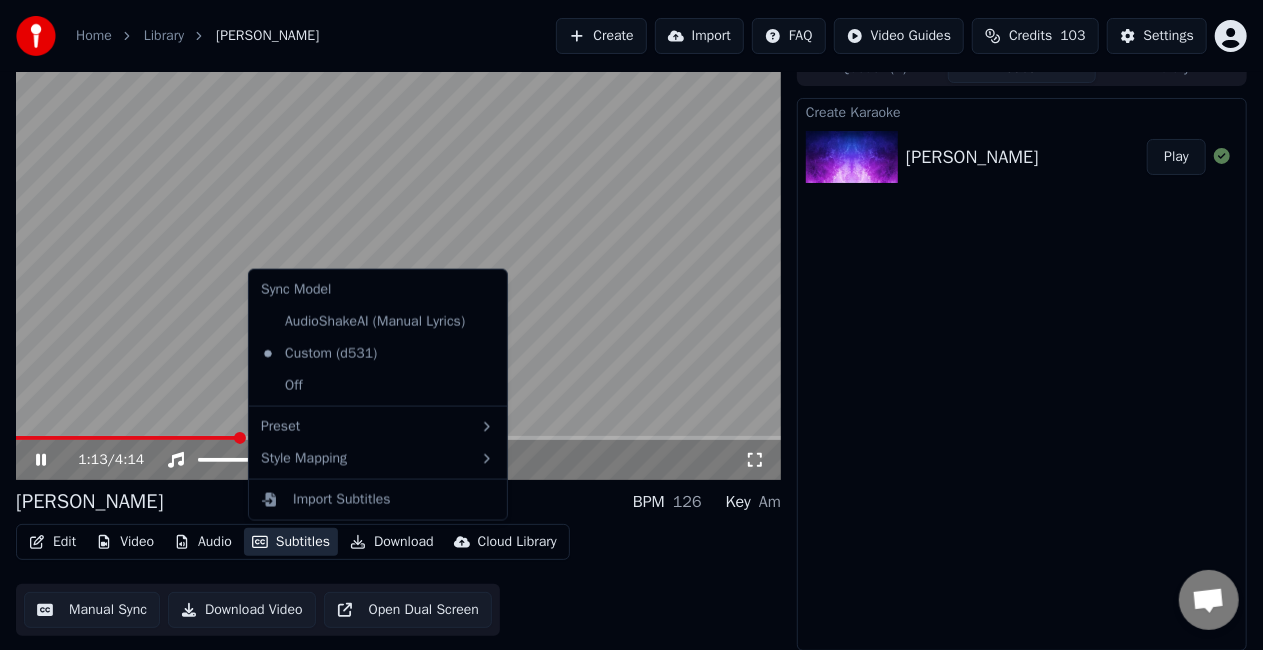 click on "Subtitles" at bounding box center [291, 542] 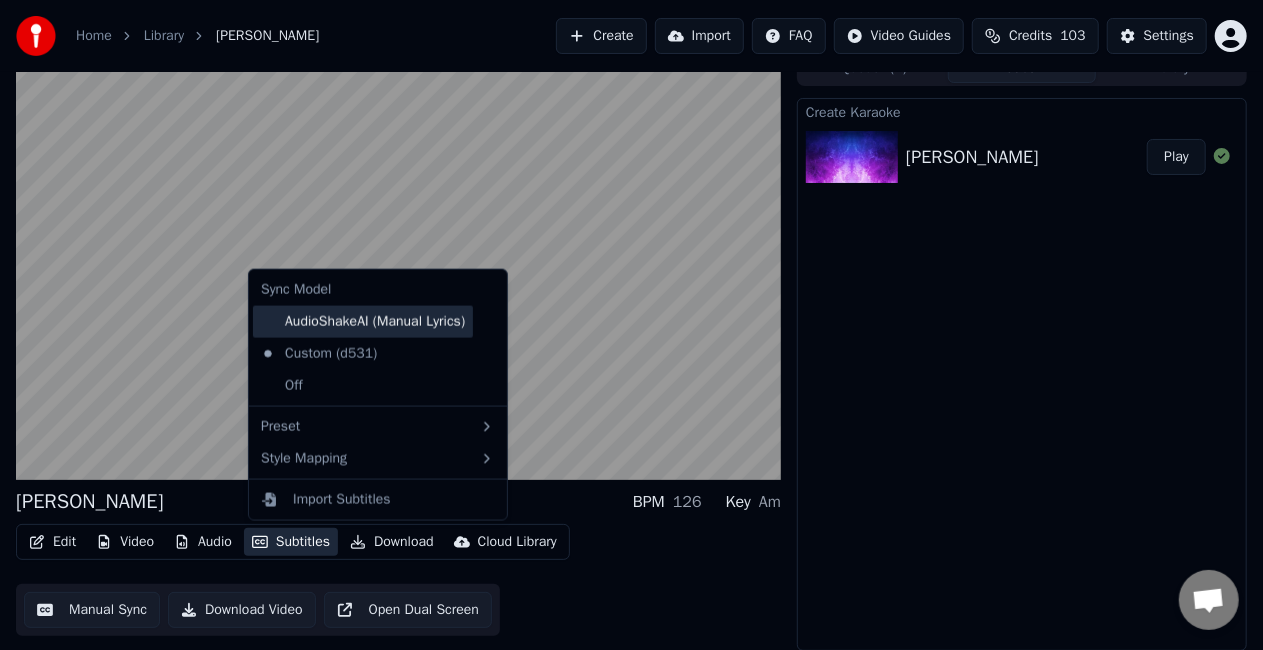 click on "AudioShakeAI (Manual Lyrics)" at bounding box center (363, 322) 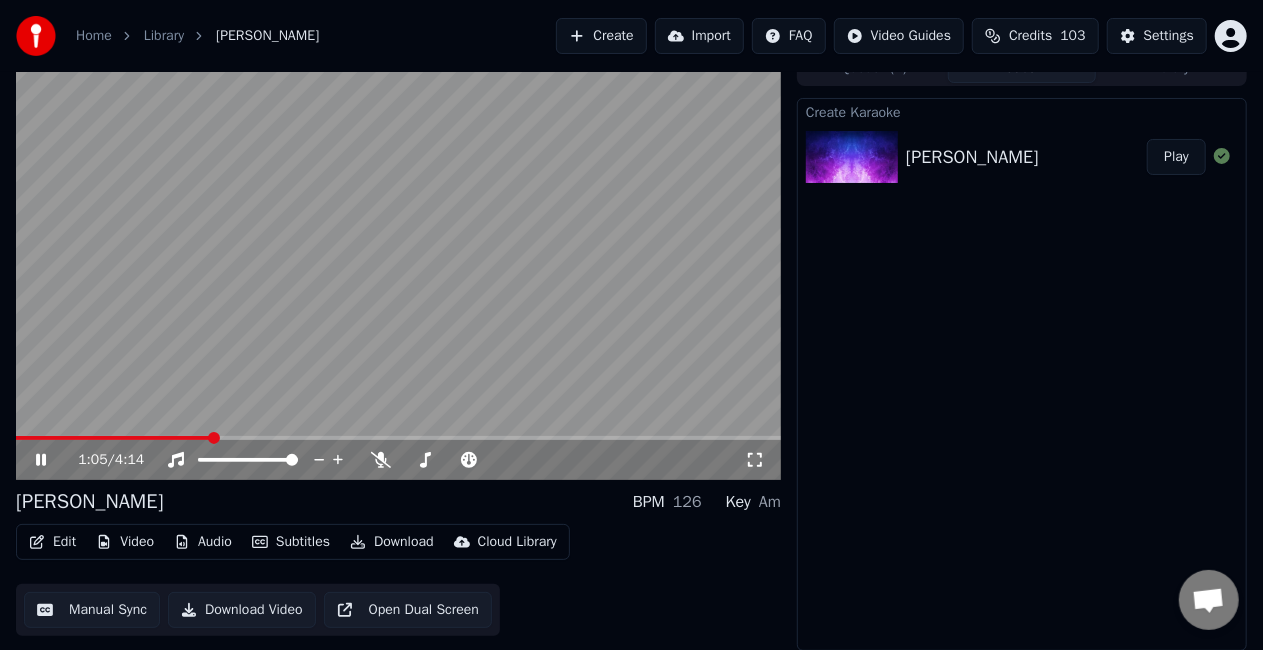 click at bounding box center [113, 438] 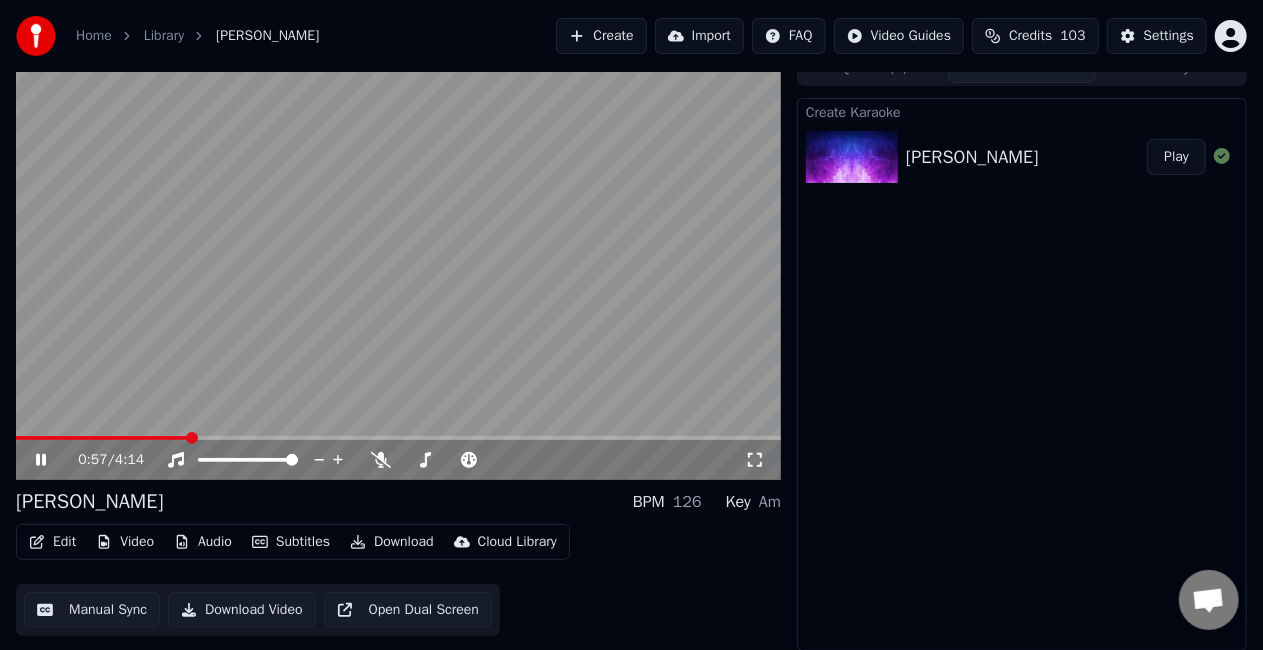 click 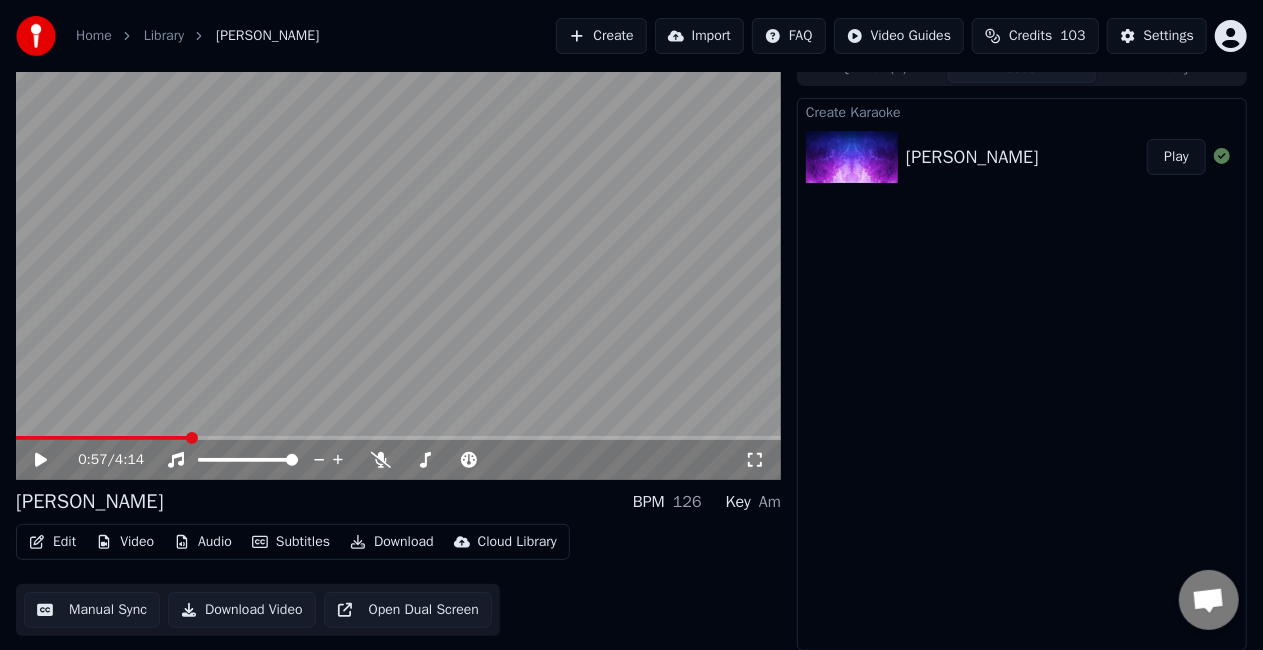 click on "Subtitles" at bounding box center (291, 542) 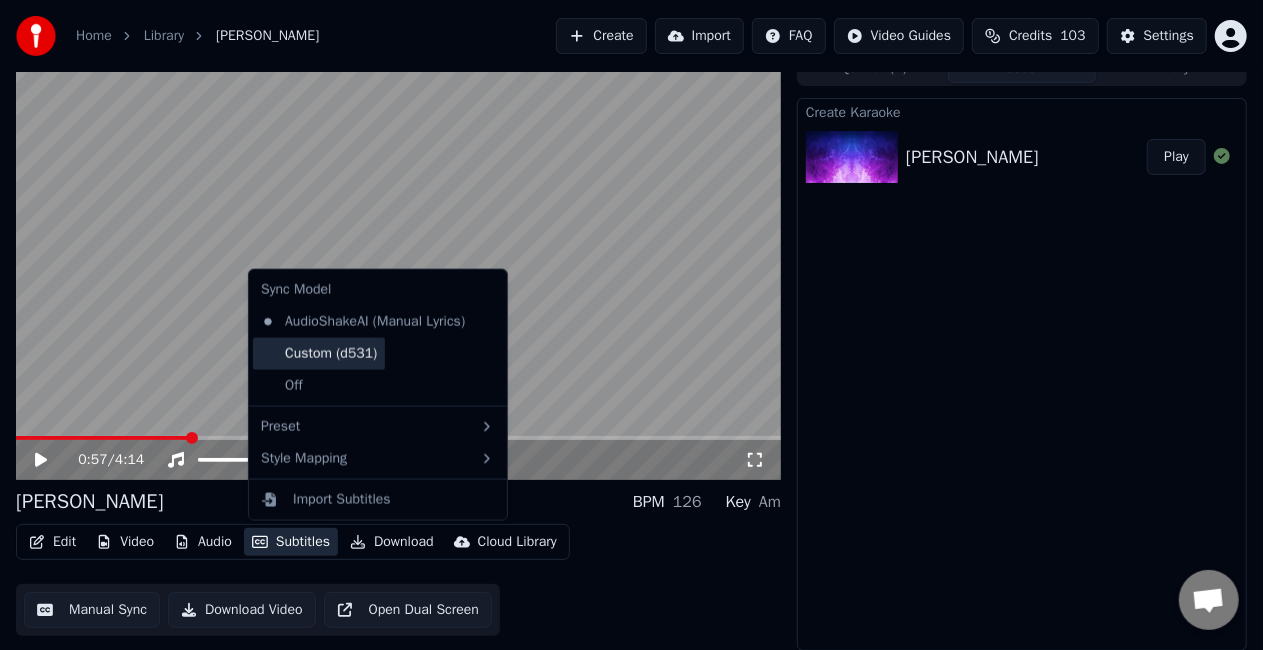 click on "Custom (d531)" at bounding box center (319, 354) 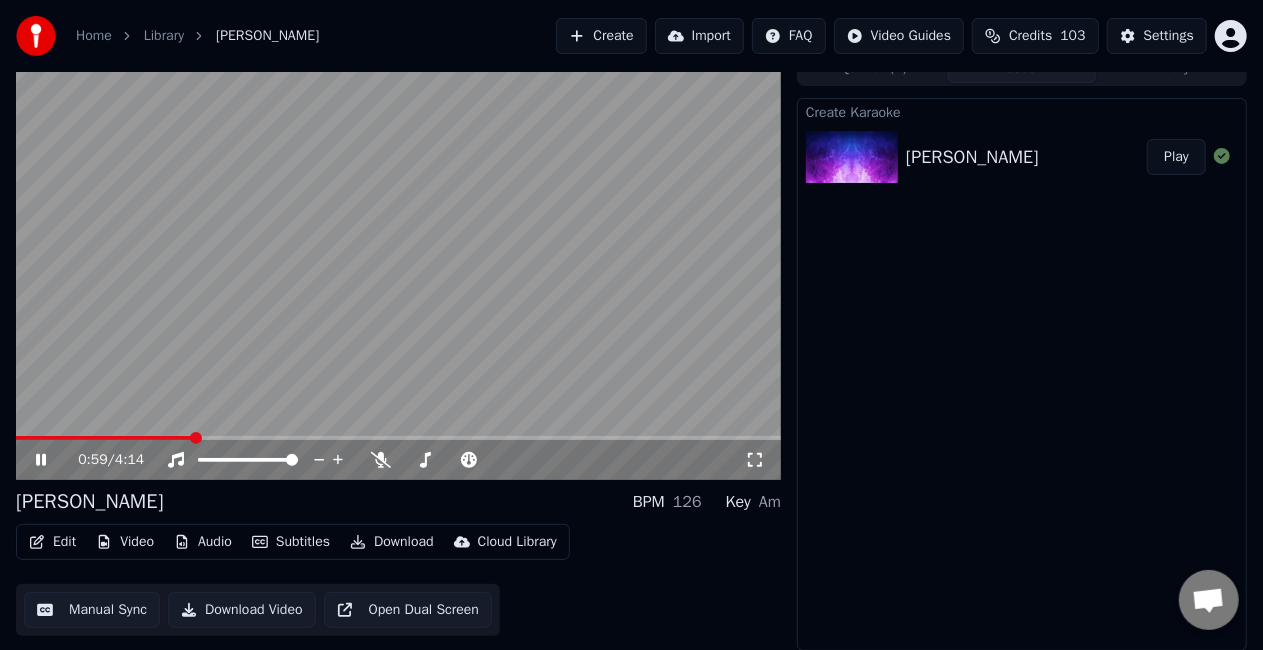 click at bounding box center (398, 265) 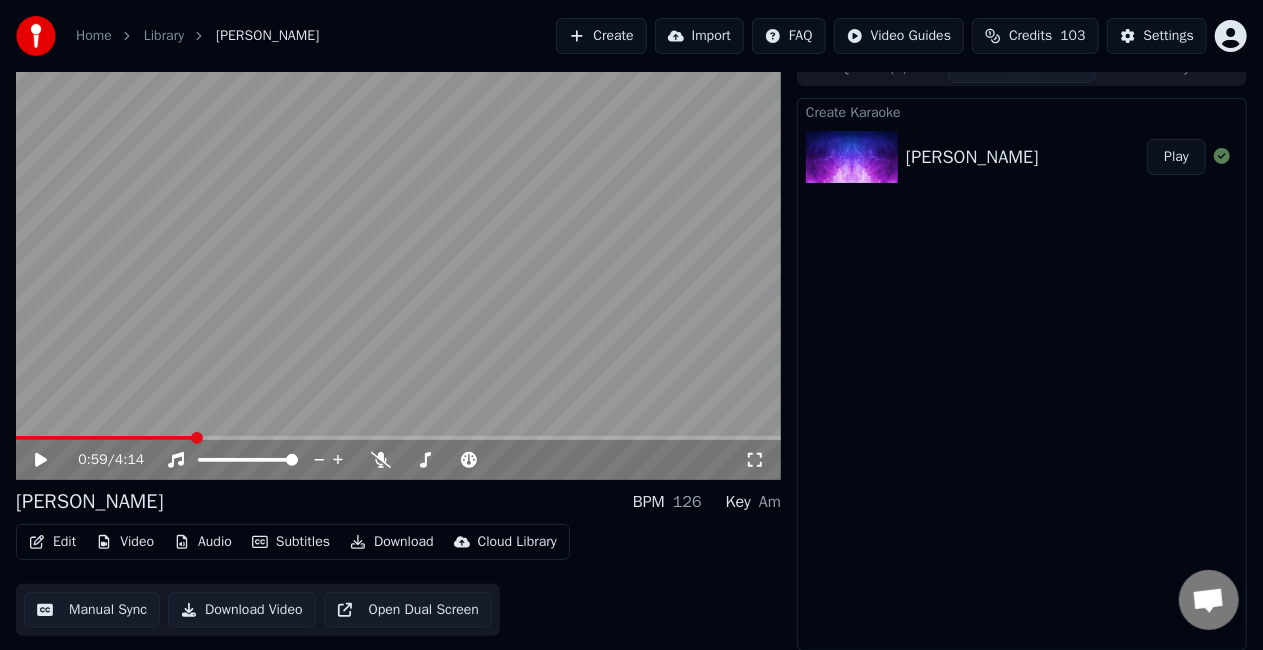 click at bounding box center [104, 438] 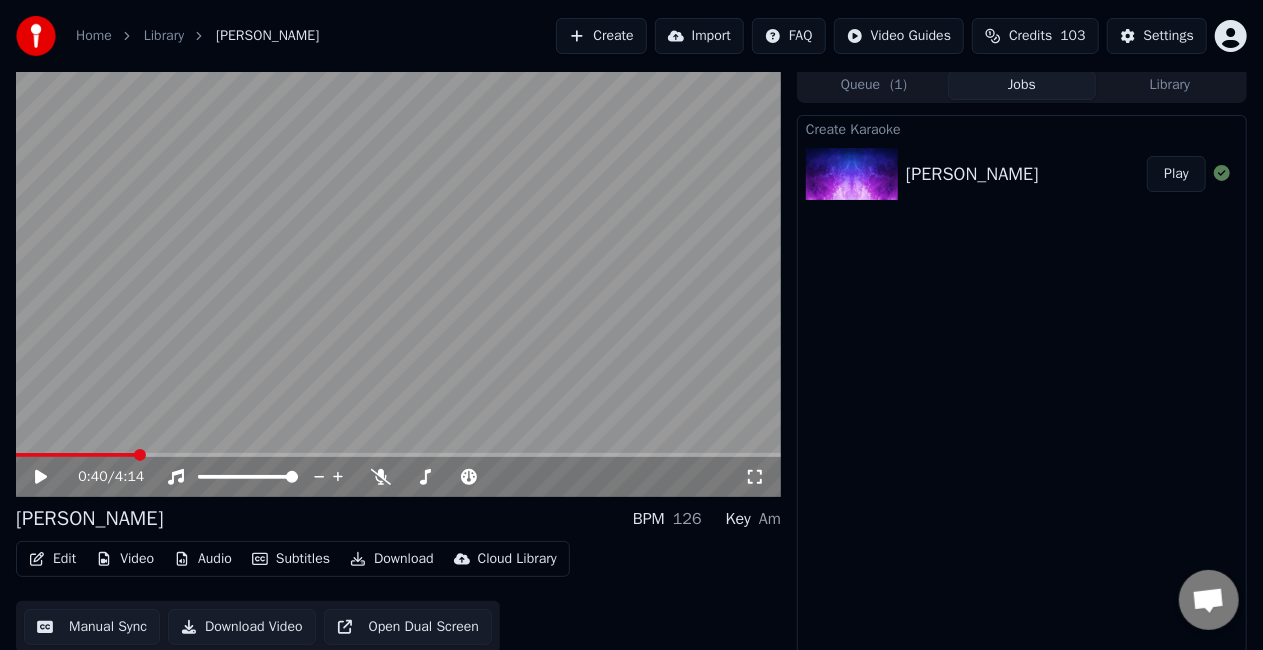 scroll, scrollTop: 0, scrollLeft: 0, axis: both 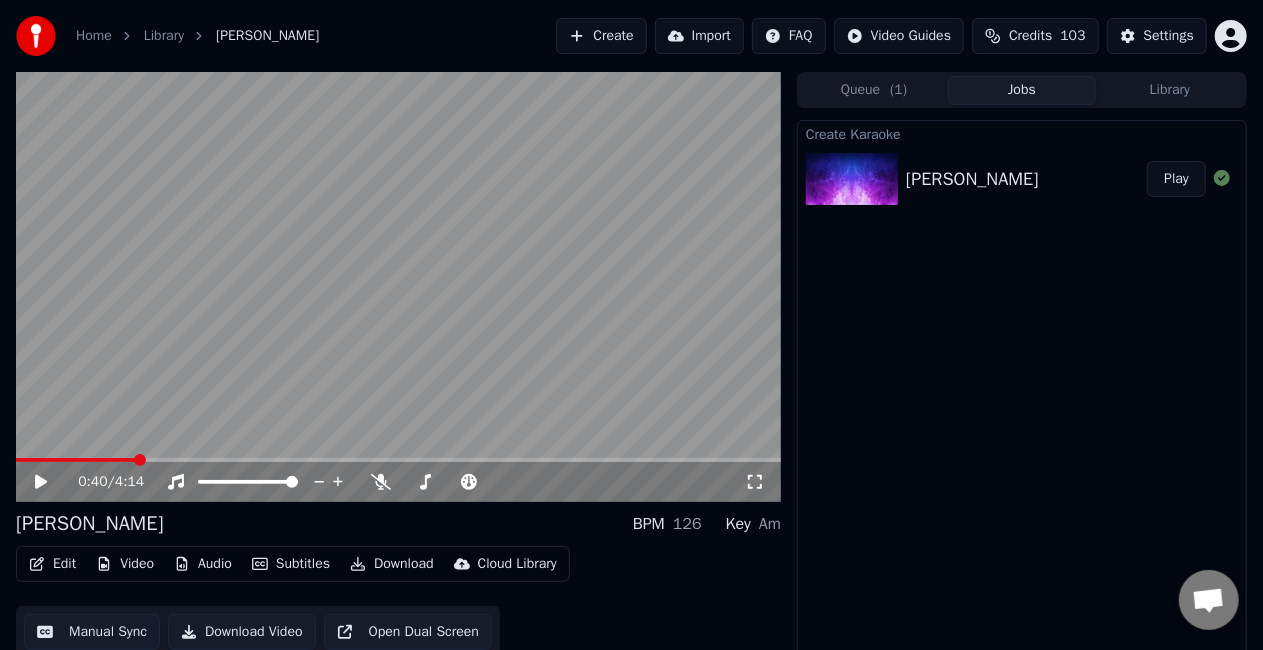 click 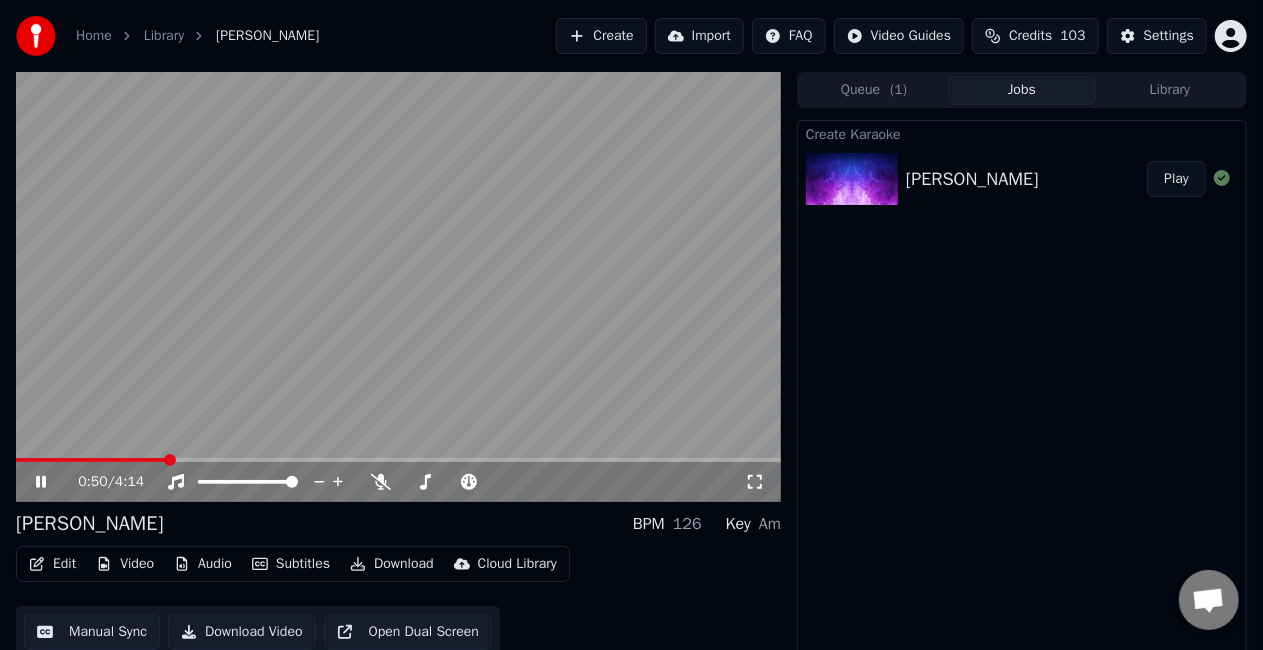 click at bounding box center [398, 460] 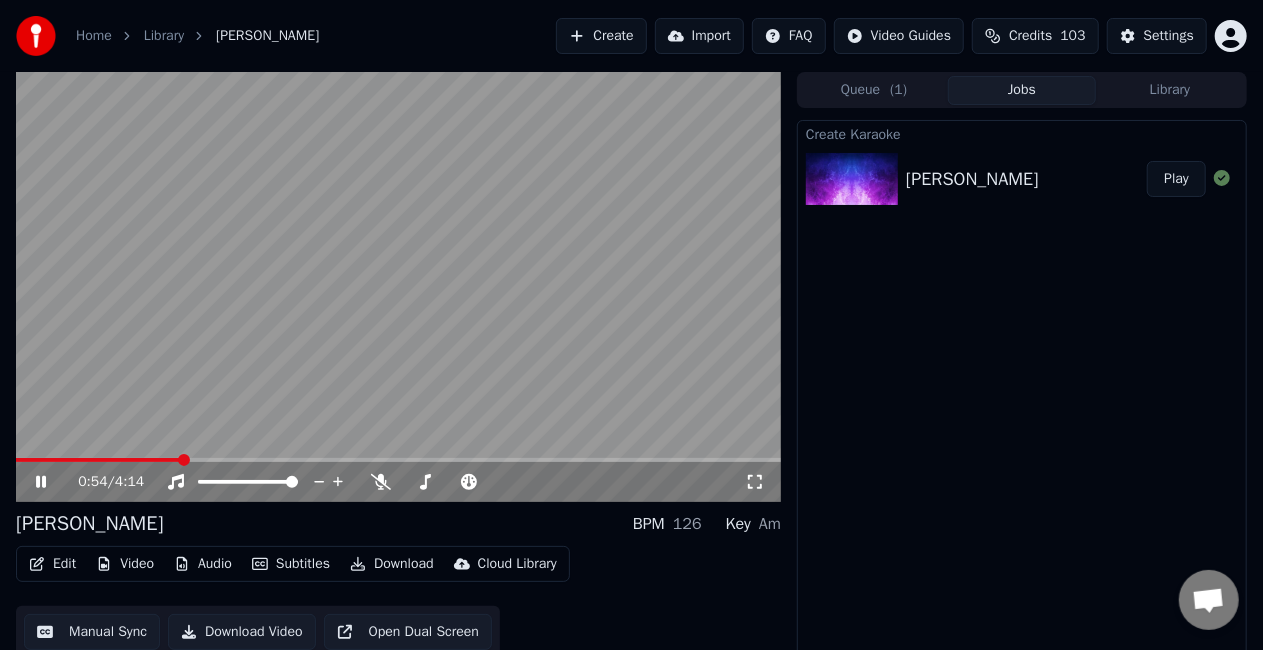 click 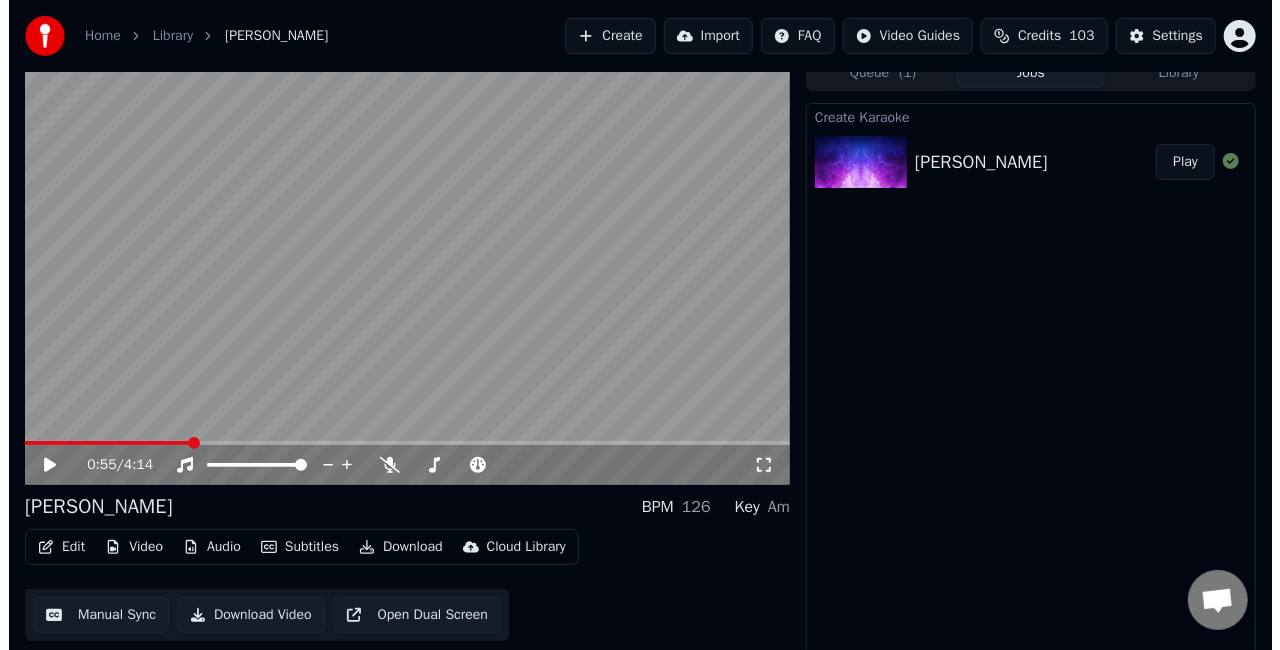 scroll, scrollTop: 22, scrollLeft: 0, axis: vertical 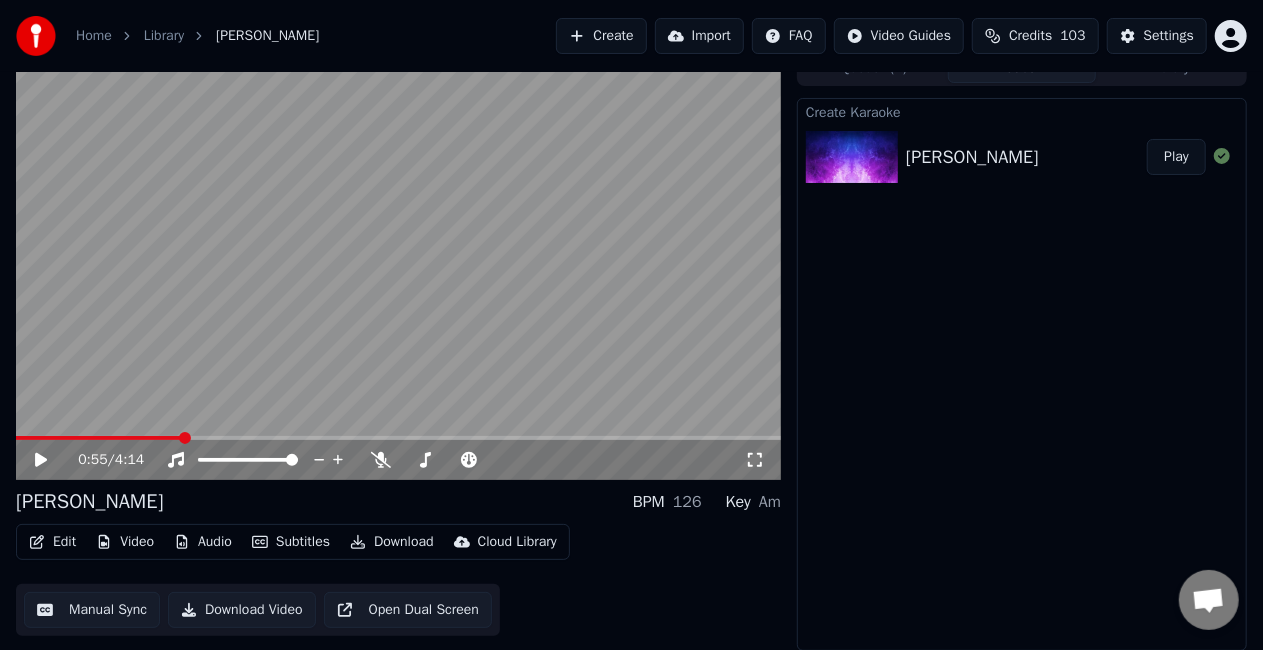 click on "Edit" at bounding box center [52, 542] 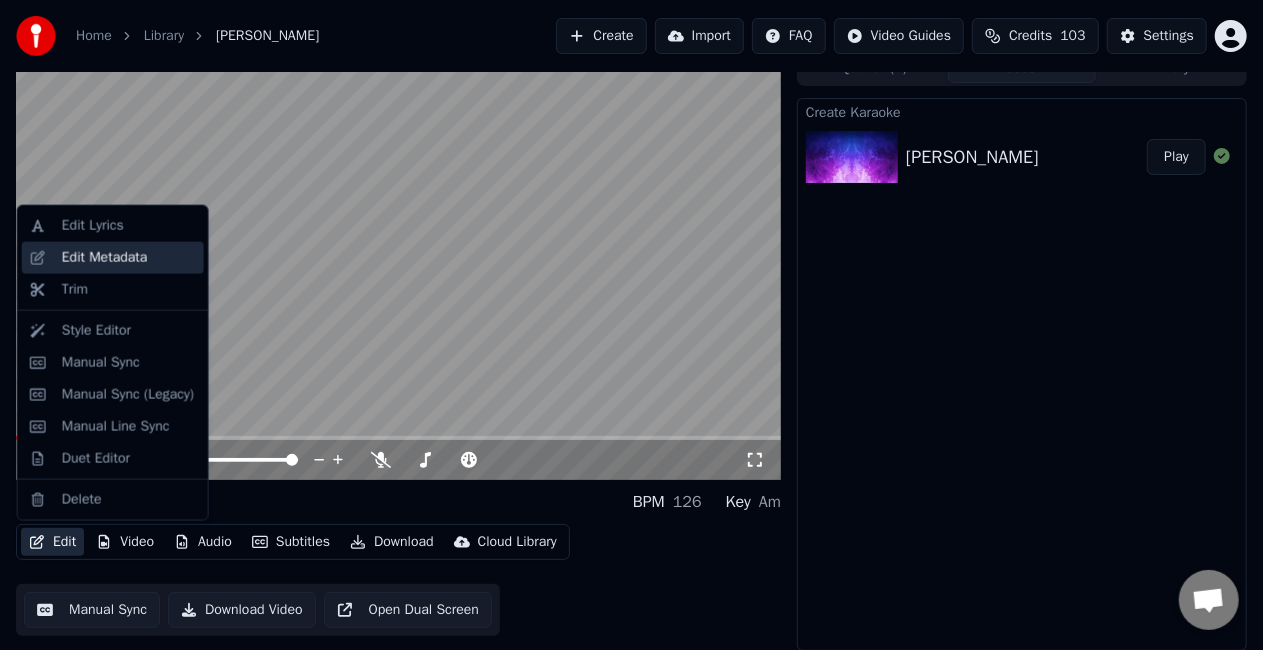 click on "Edit Metadata" at bounding box center [105, 258] 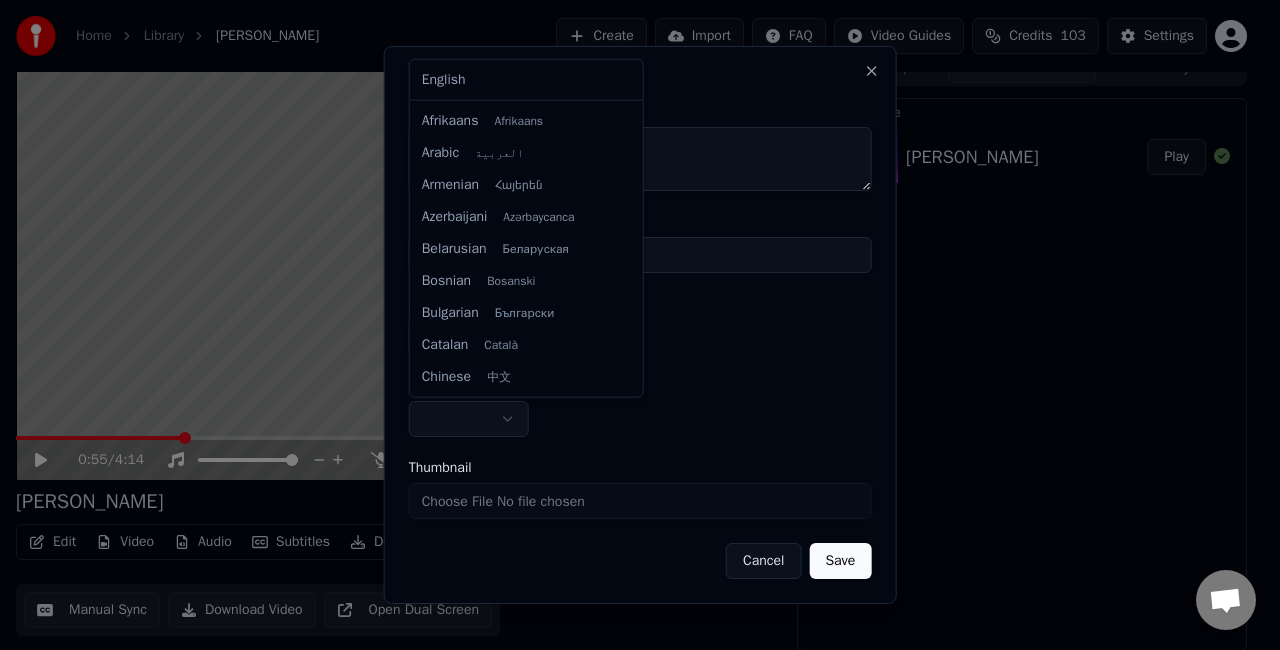 click on "**********" at bounding box center (631, 303) 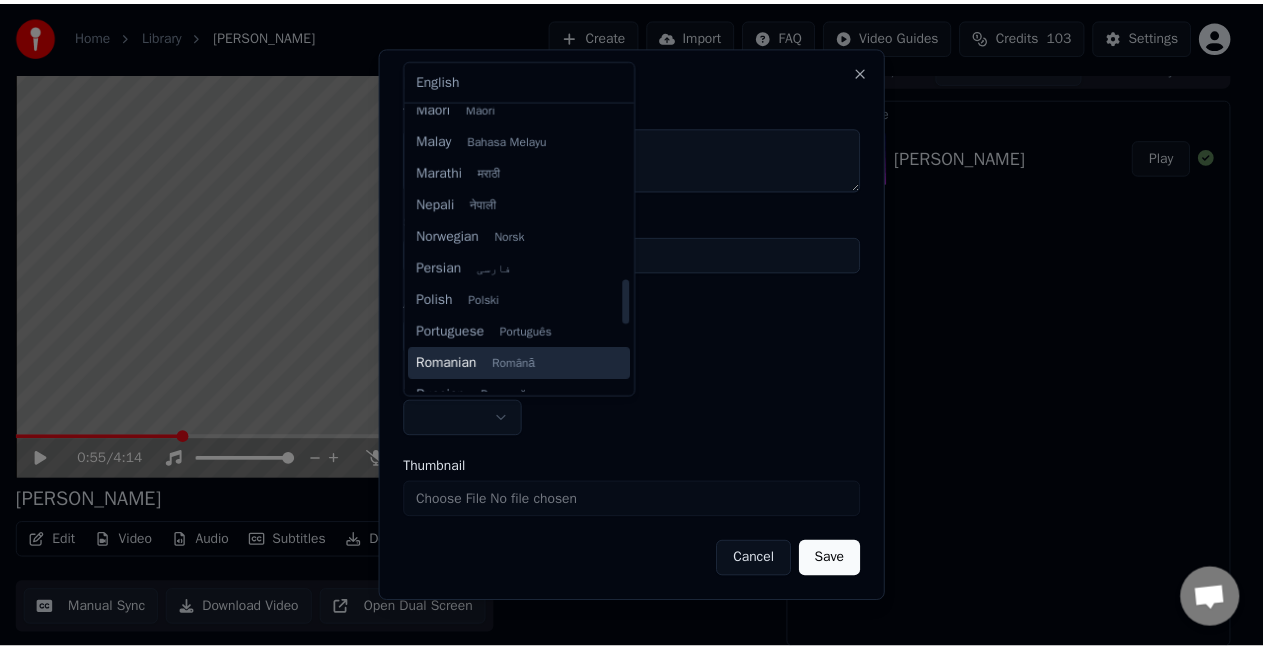 scroll, scrollTop: 1535, scrollLeft: 0, axis: vertical 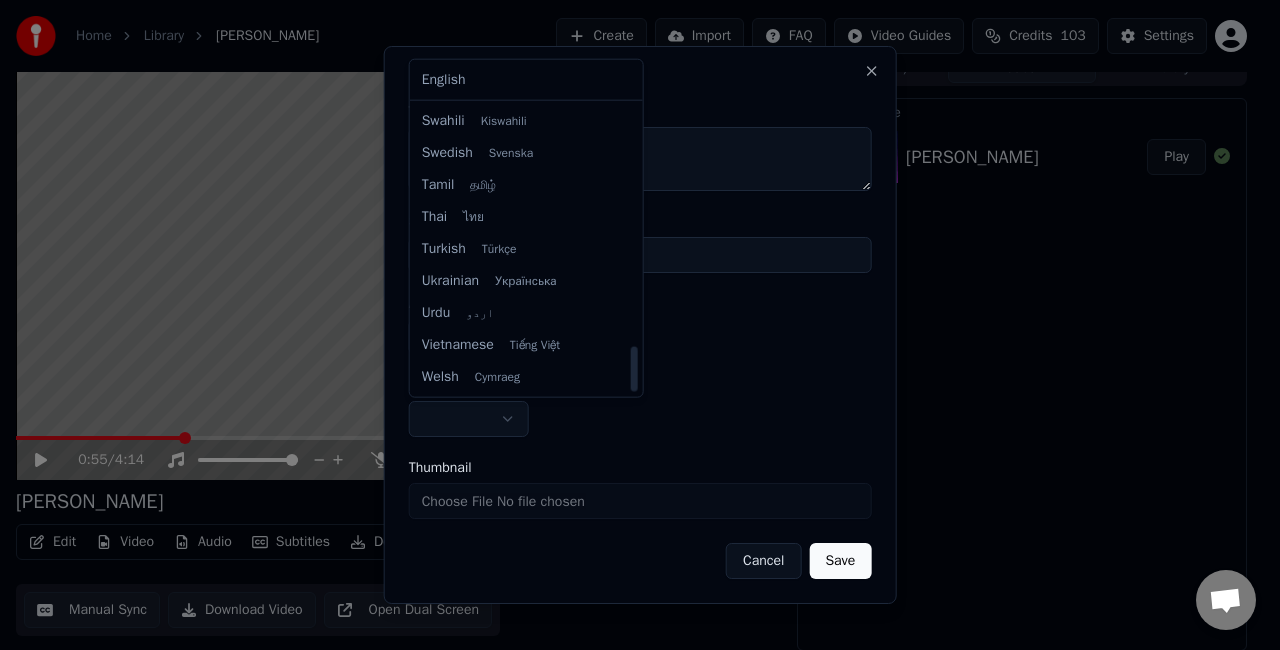 click on "**********" at bounding box center (631, 303) 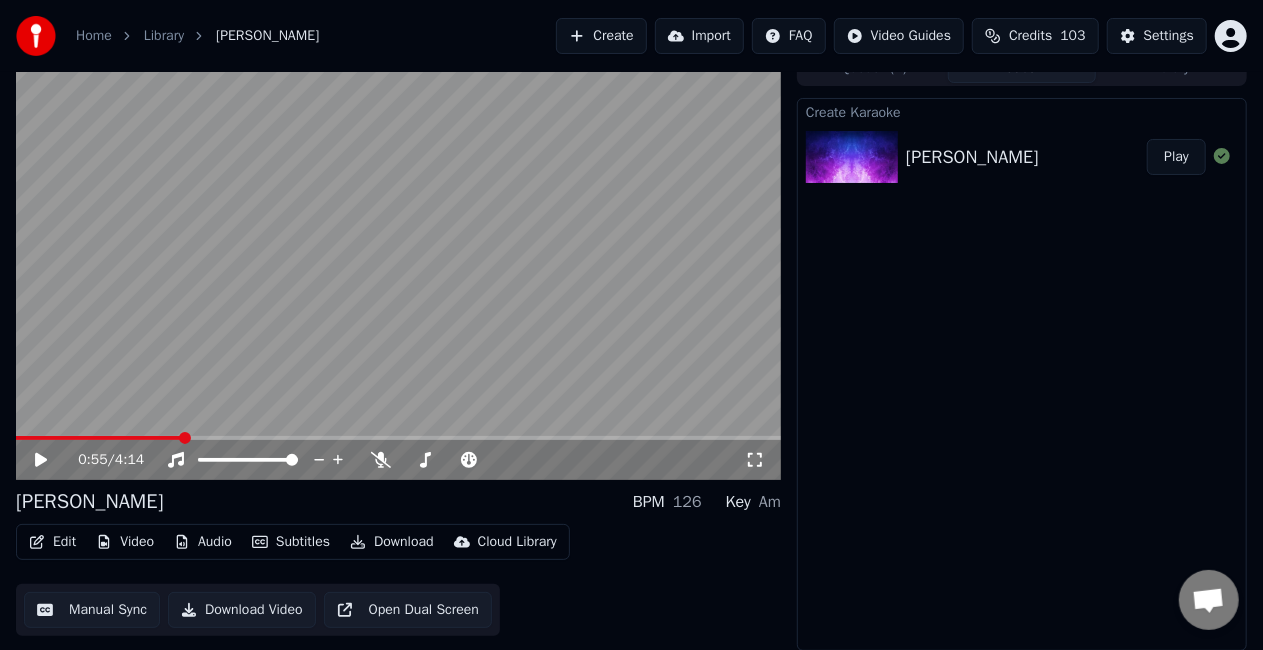click on "Open Dual Screen" at bounding box center (408, 610) 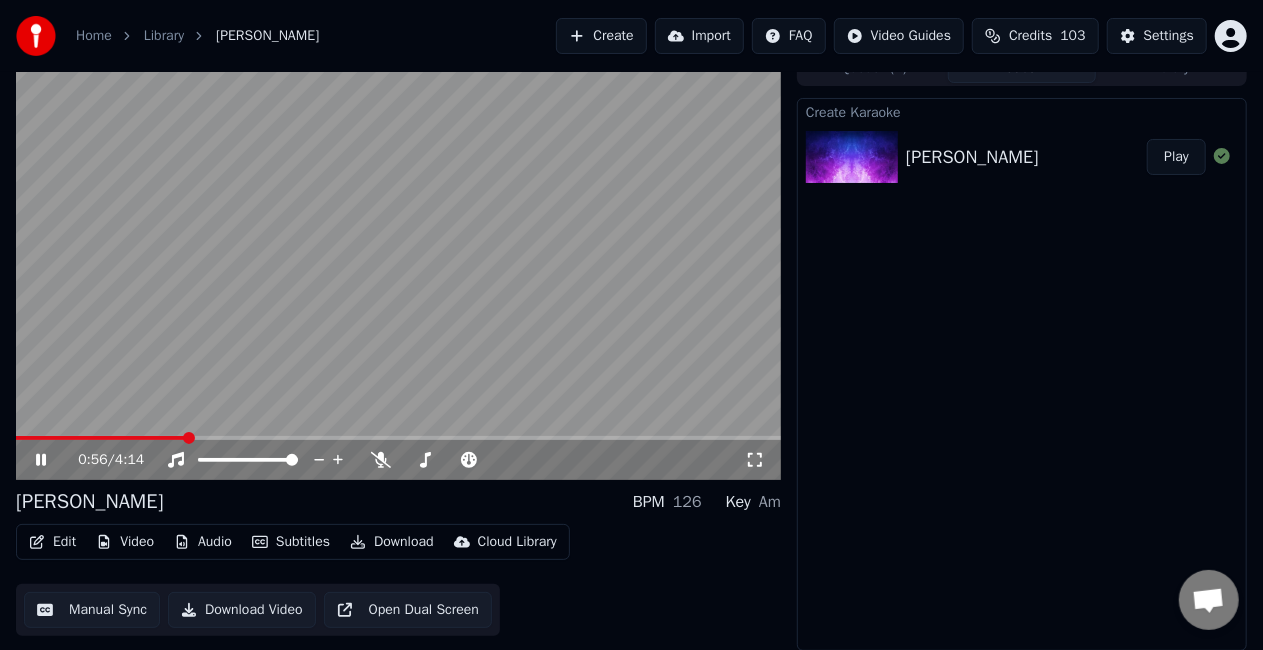 click on "Edit" at bounding box center (52, 542) 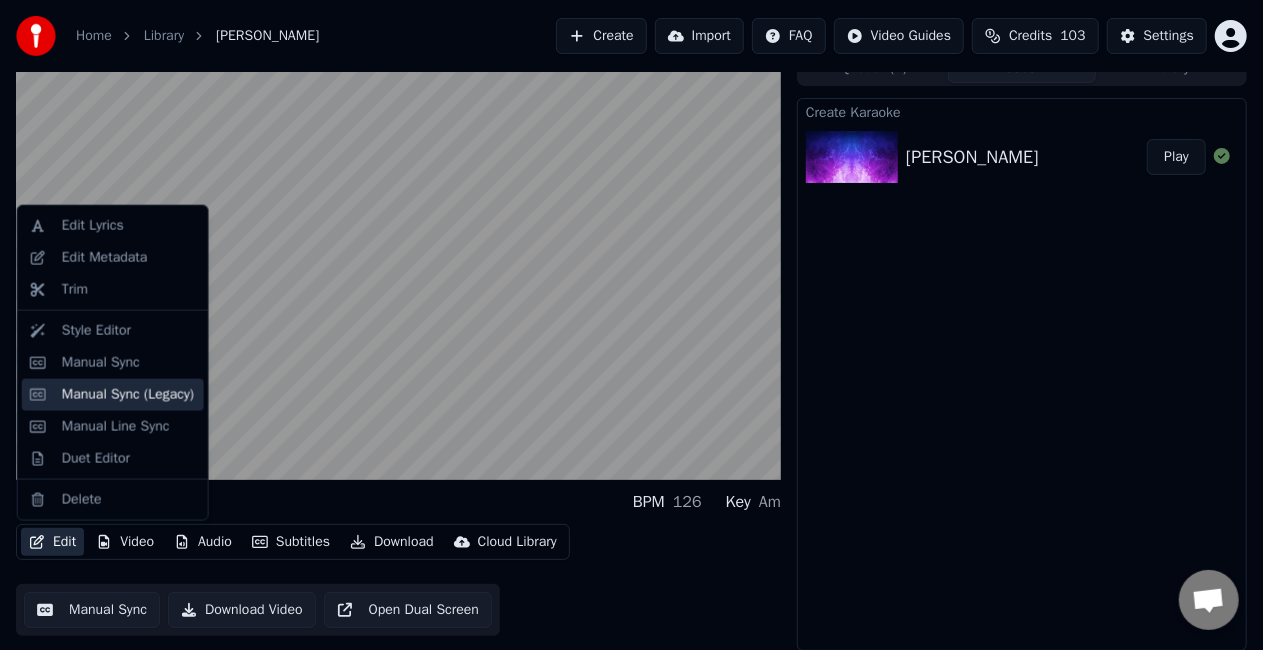 click on "Manual Sync (Legacy)" at bounding box center [128, 395] 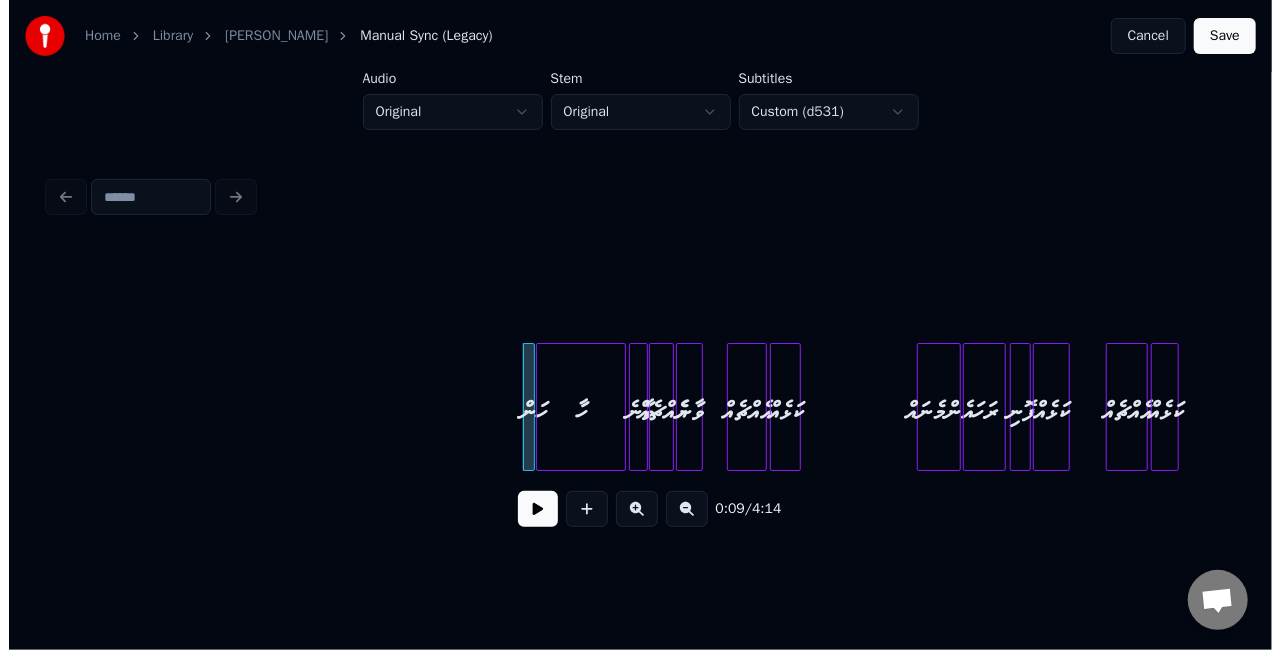scroll, scrollTop: 0, scrollLeft: 0, axis: both 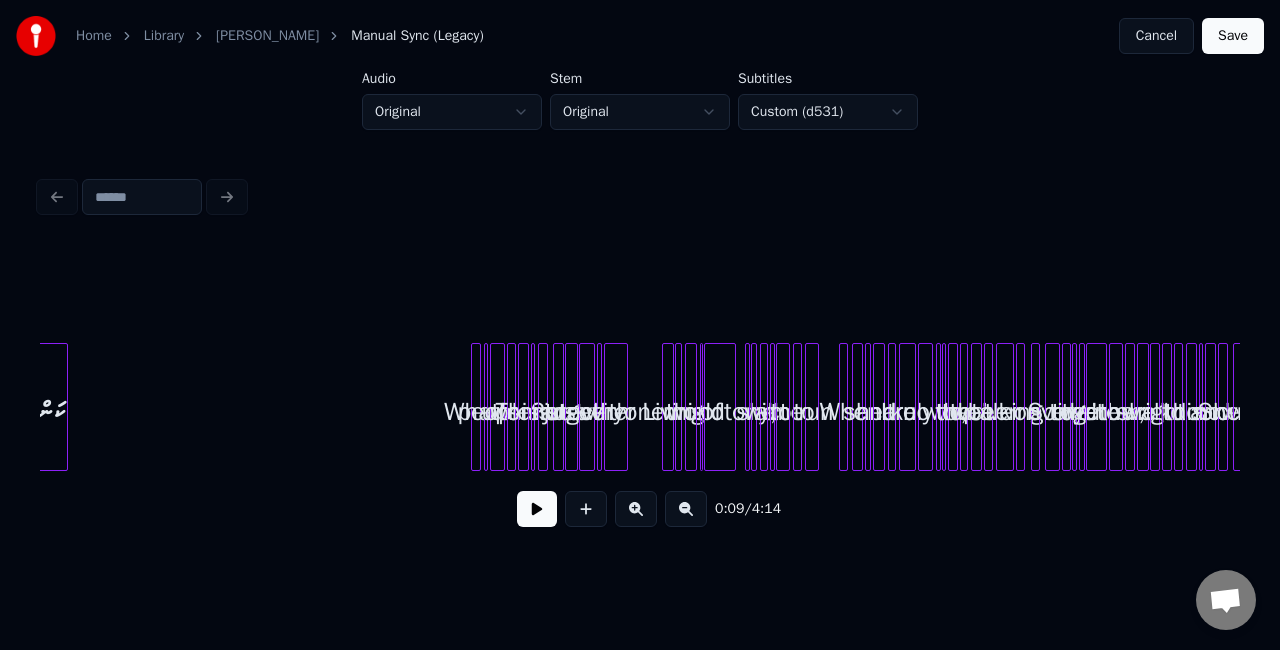 click on "people?" at bounding box center (501, 412) 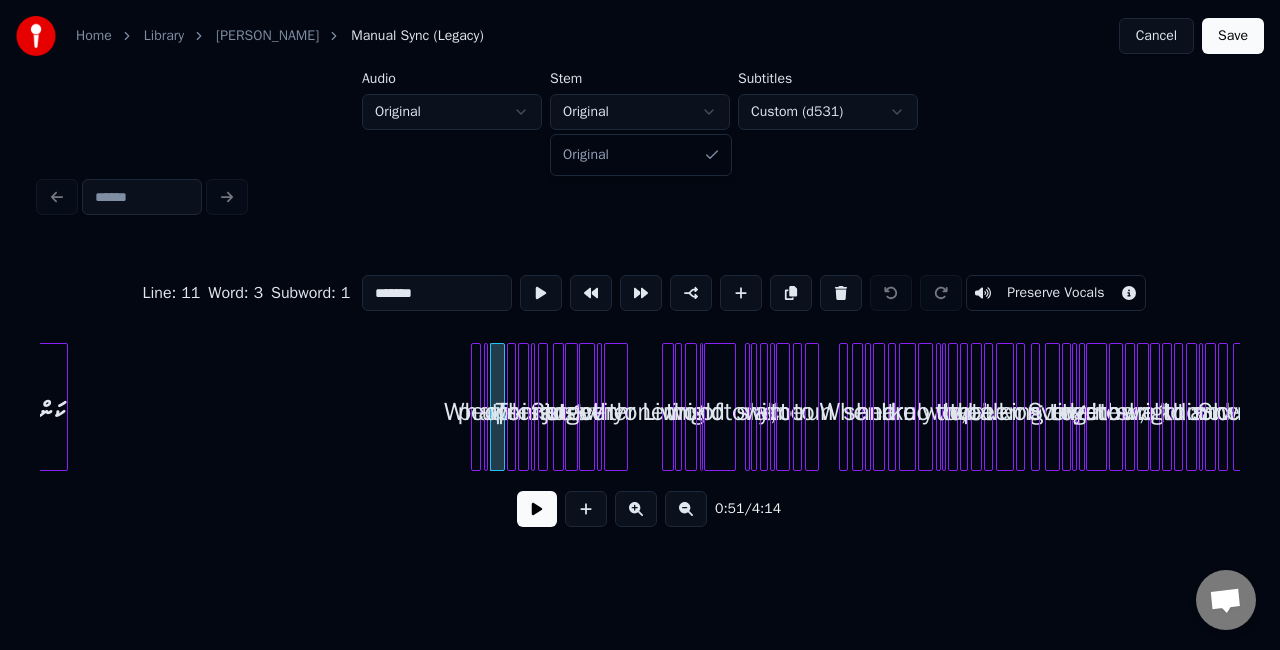 click on "Home Library Ehcheh Kalheh Manual Sync (Legacy) Cancel Save Audio Original Stem Original Subtitles Custom (d531) Line :   11 Word :   3 Subword :   1 ******* Preserve Vocals 0:51  /  4:14 Original" at bounding box center (640, 292) 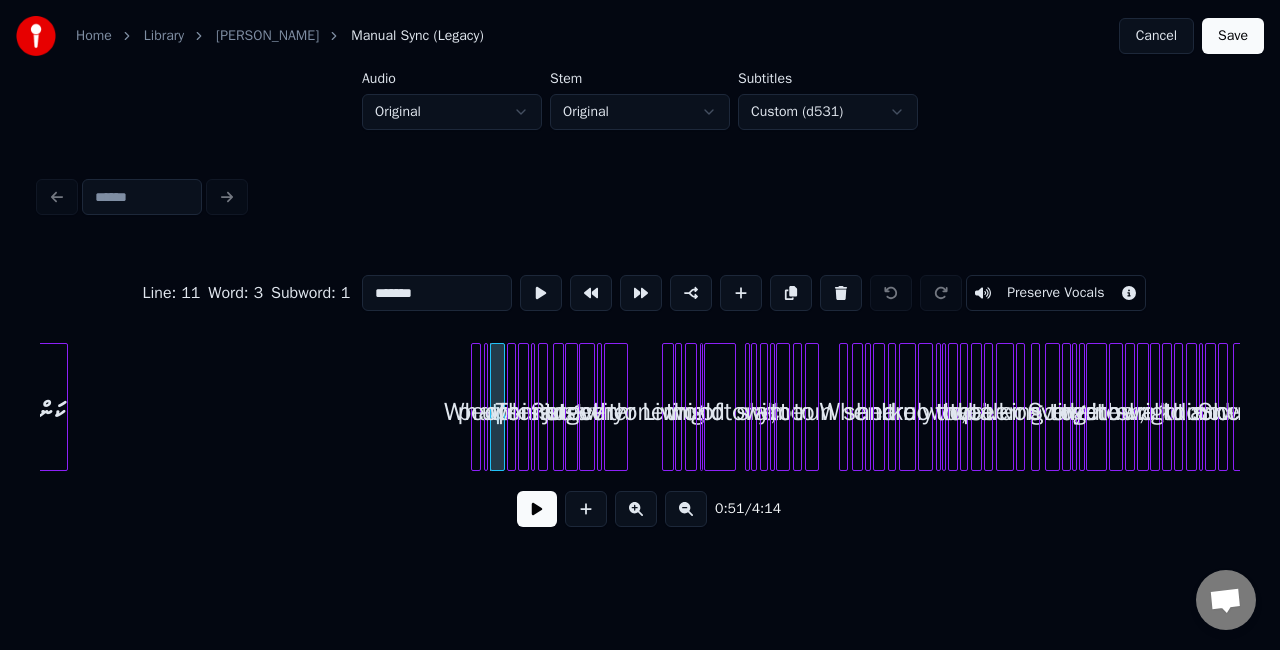 click on "Home Library Ehcheh Kalheh Manual Sync (Legacy) Cancel Save Audio Original Stem Original Subtitles Custom (d531) Line :   11 Word :   3 Subword :   1 ******* Preserve Vocals 0:51  /  4:14" at bounding box center [640, 292] 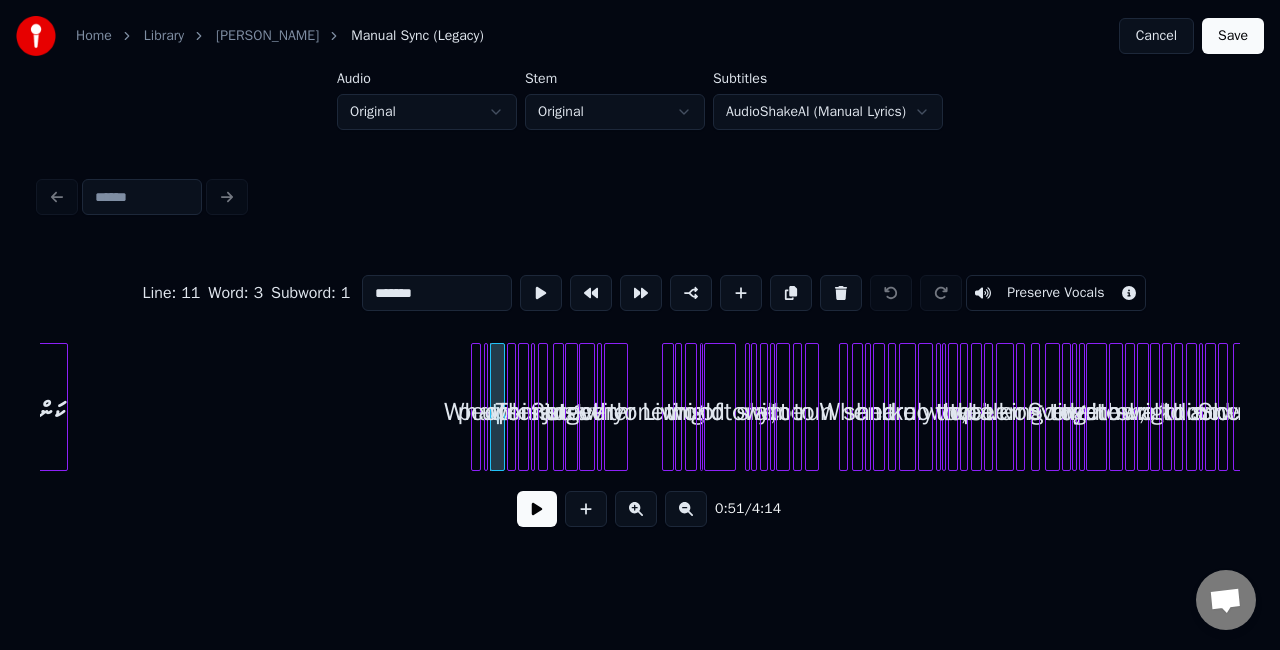 scroll, scrollTop: 0, scrollLeft: 474, axis: horizontal 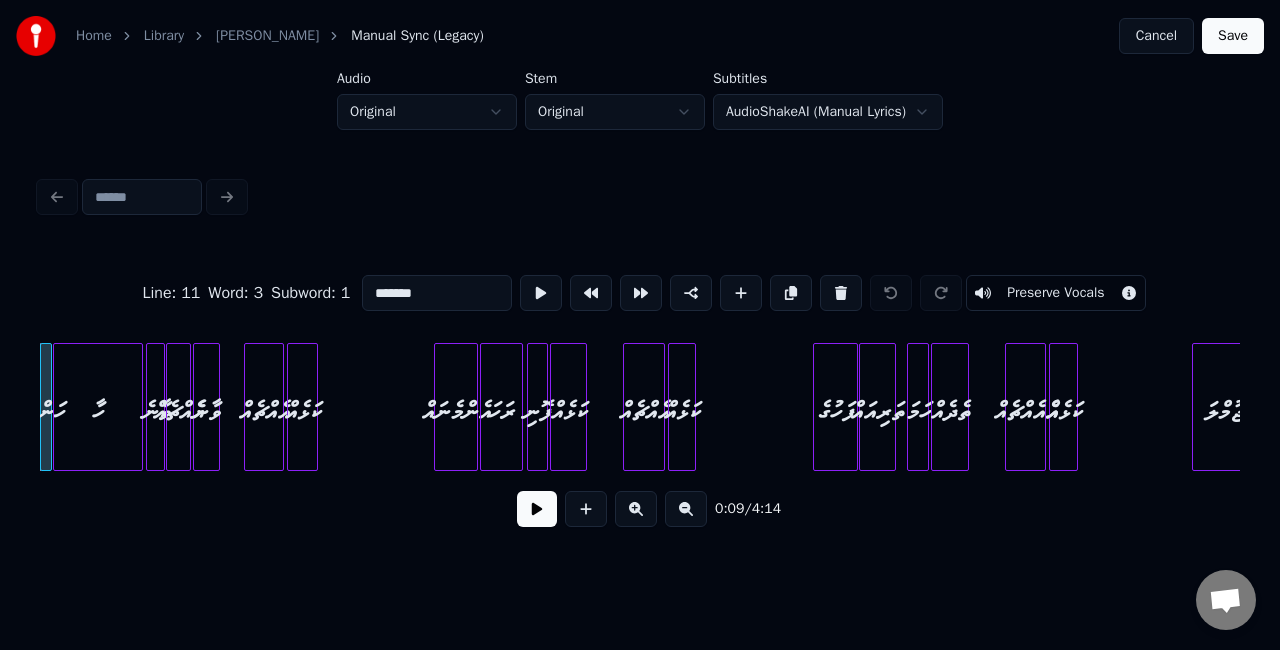 click at bounding box center (537, 509) 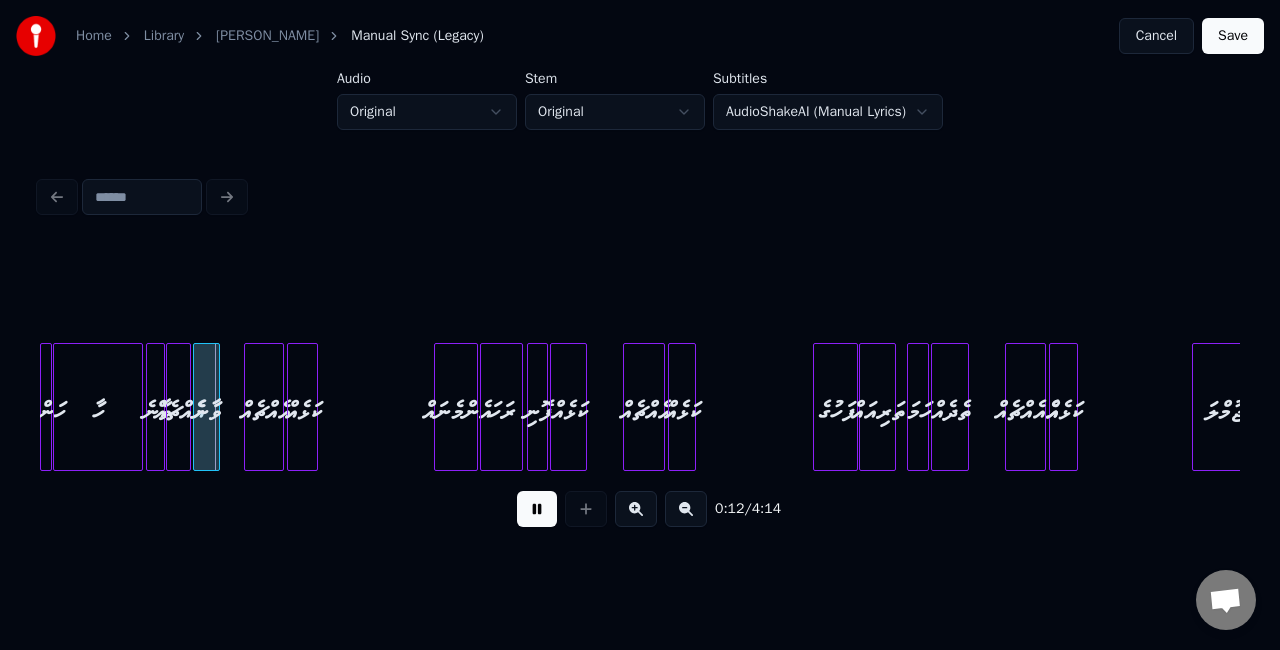 click on "Save" at bounding box center (1233, 36) 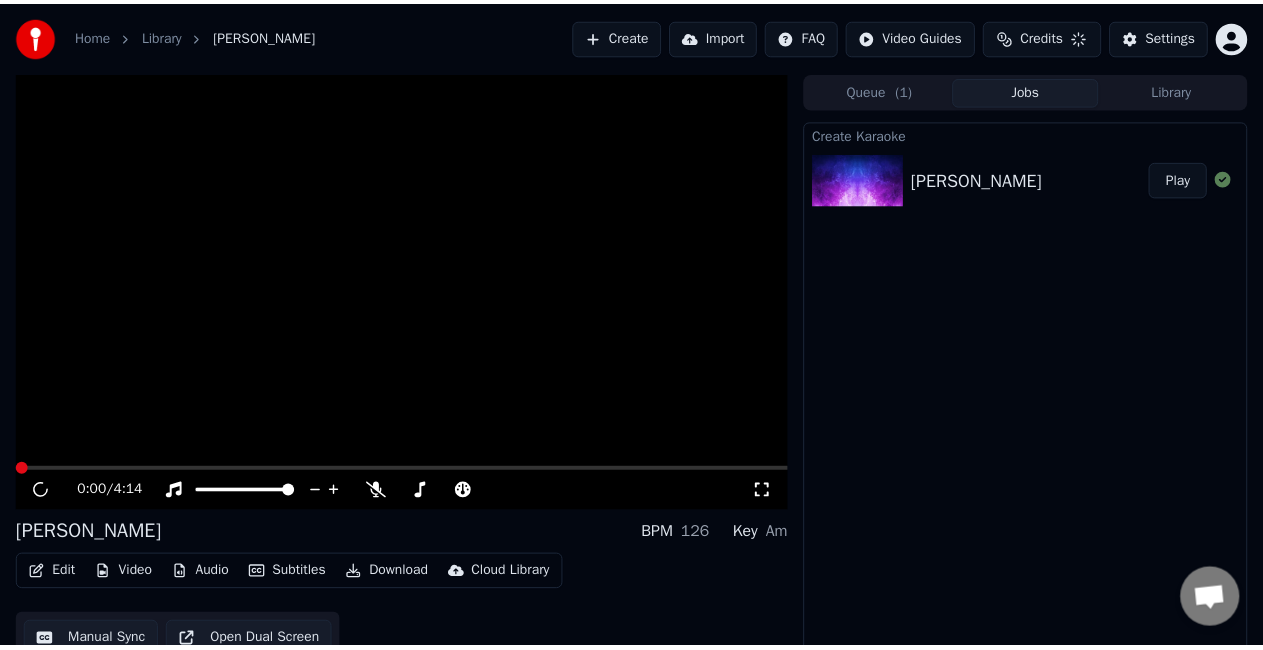 scroll, scrollTop: 22, scrollLeft: 0, axis: vertical 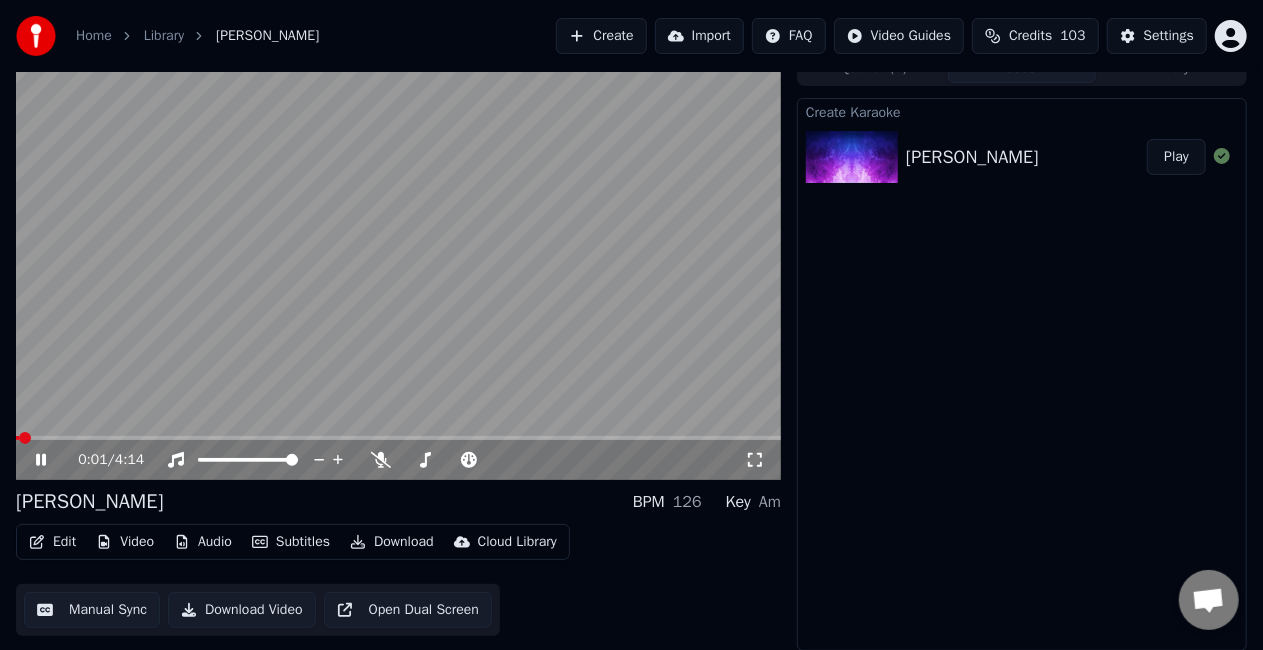 click at bounding box center [398, 265] 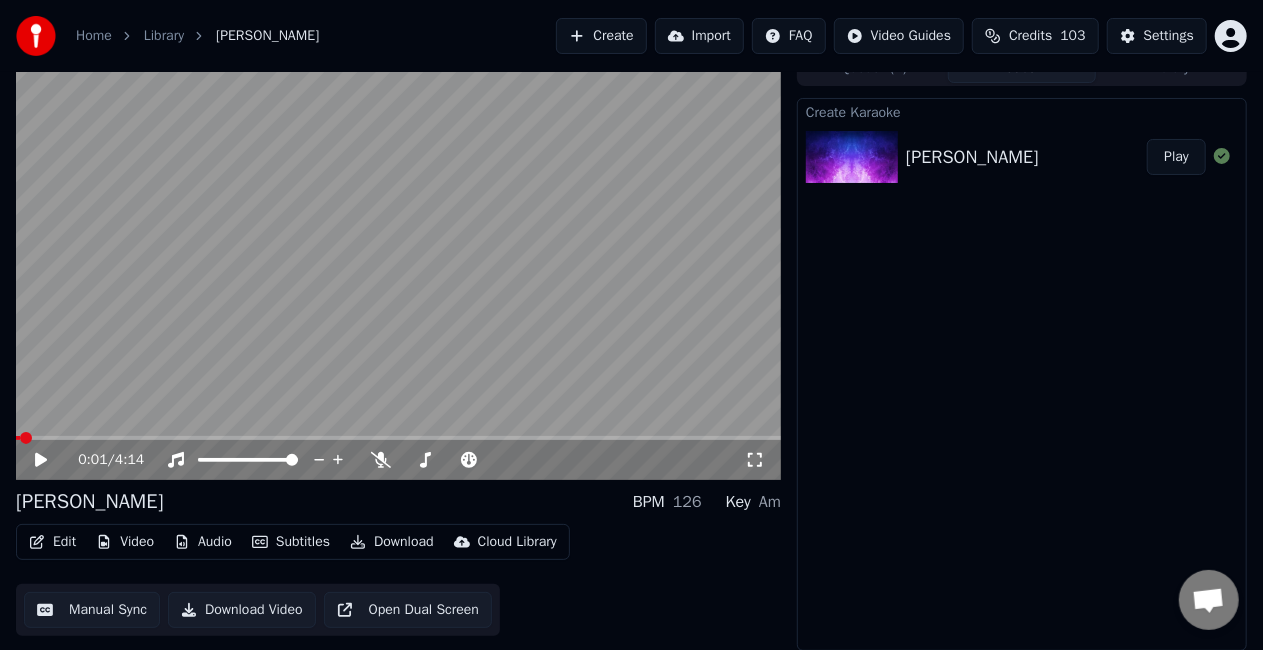 click 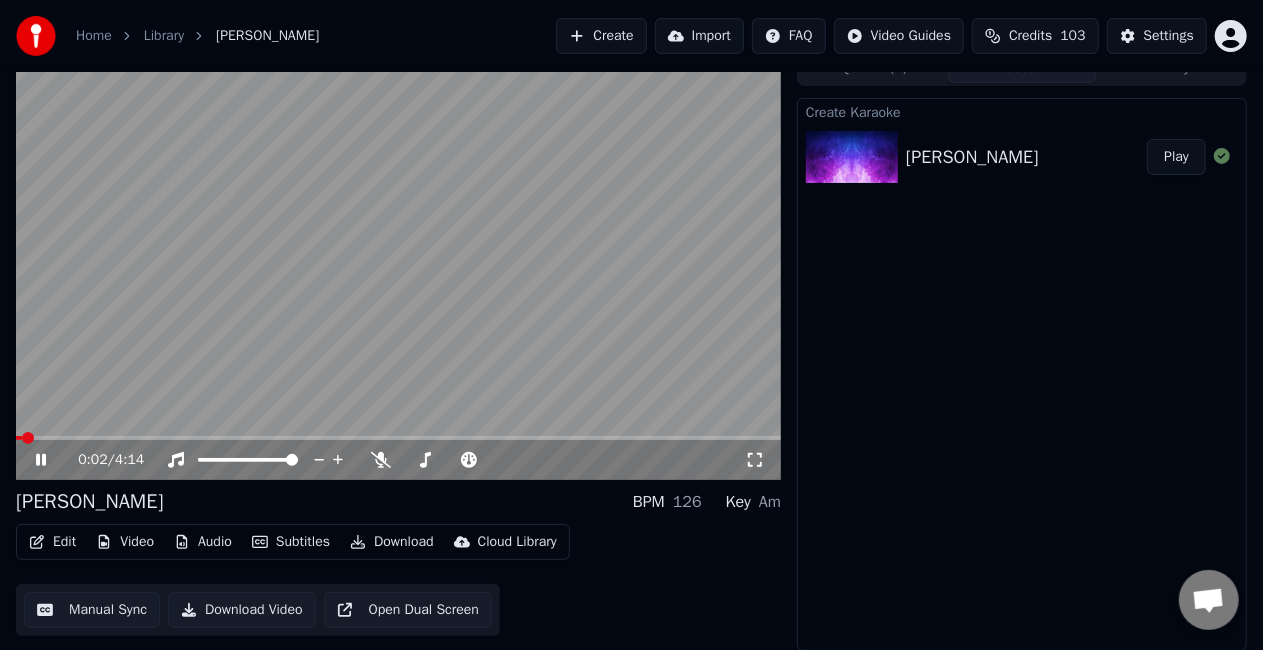 click at bounding box center [398, 438] 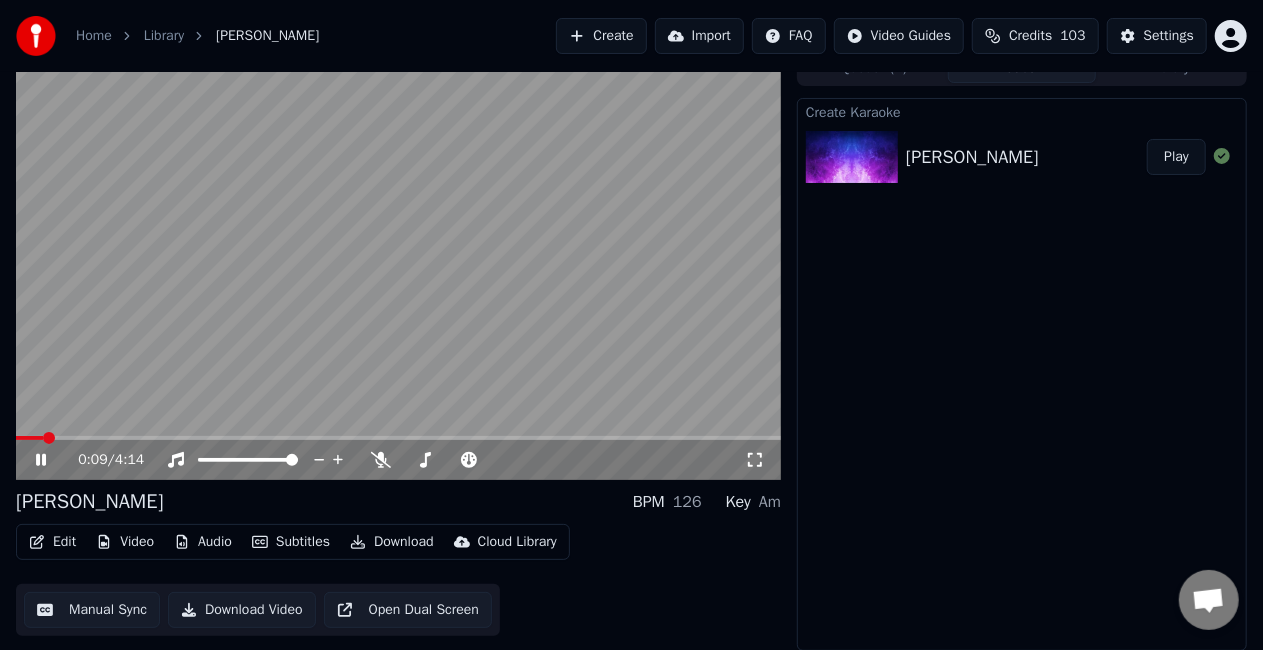 click at bounding box center [29, 438] 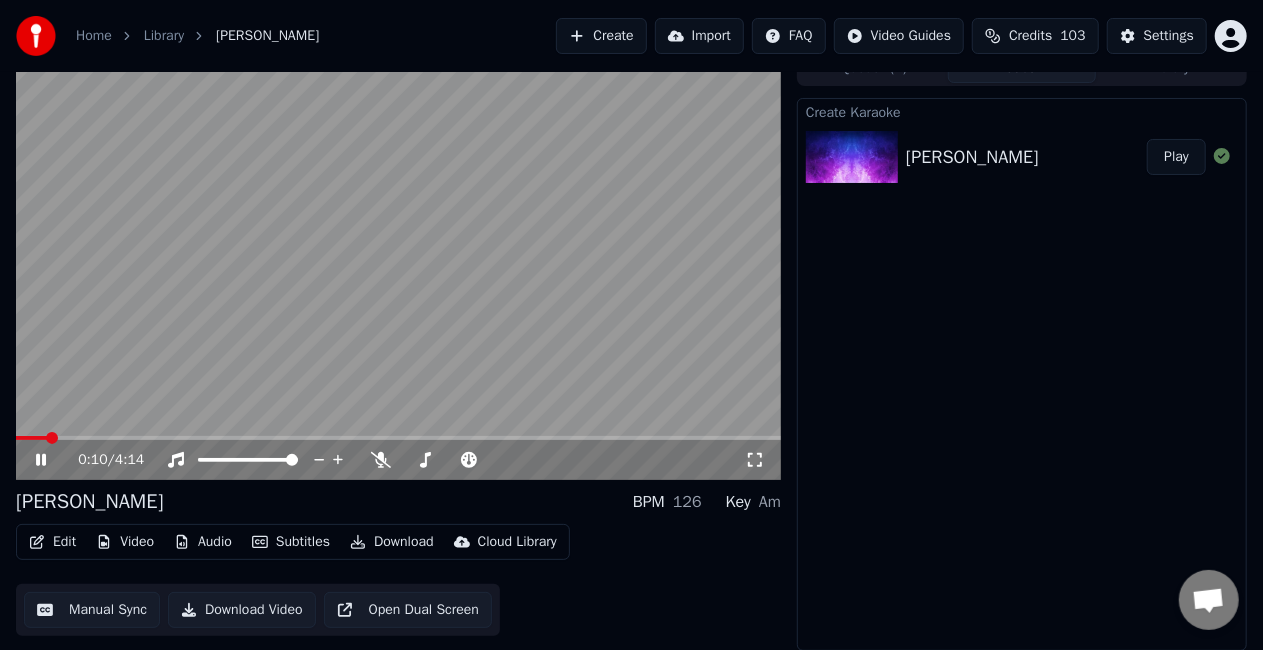 scroll, scrollTop: 0, scrollLeft: 0, axis: both 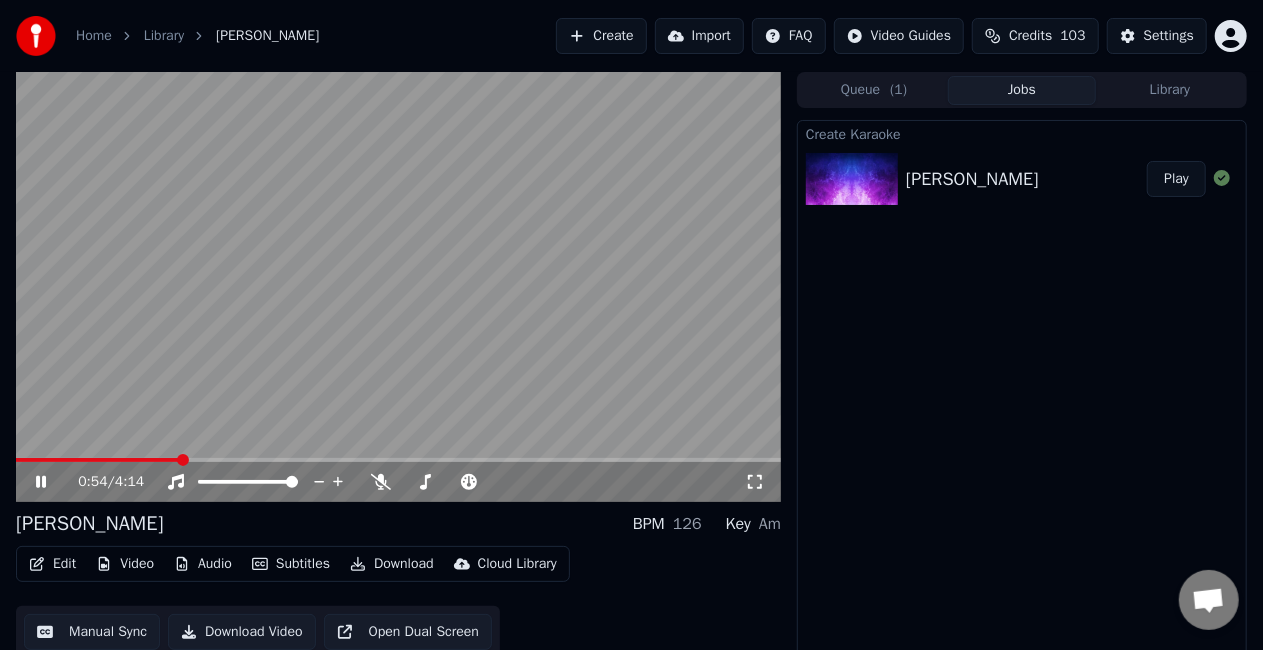 click 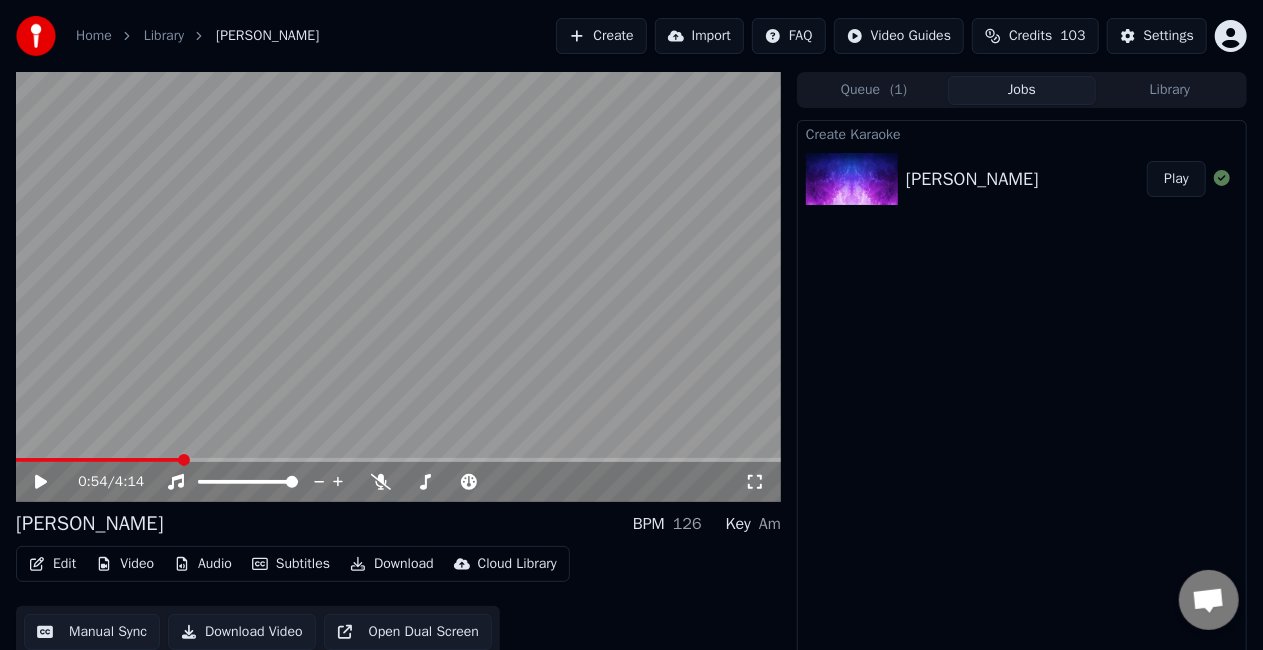 click on "Edit" at bounding box center [52, 564] 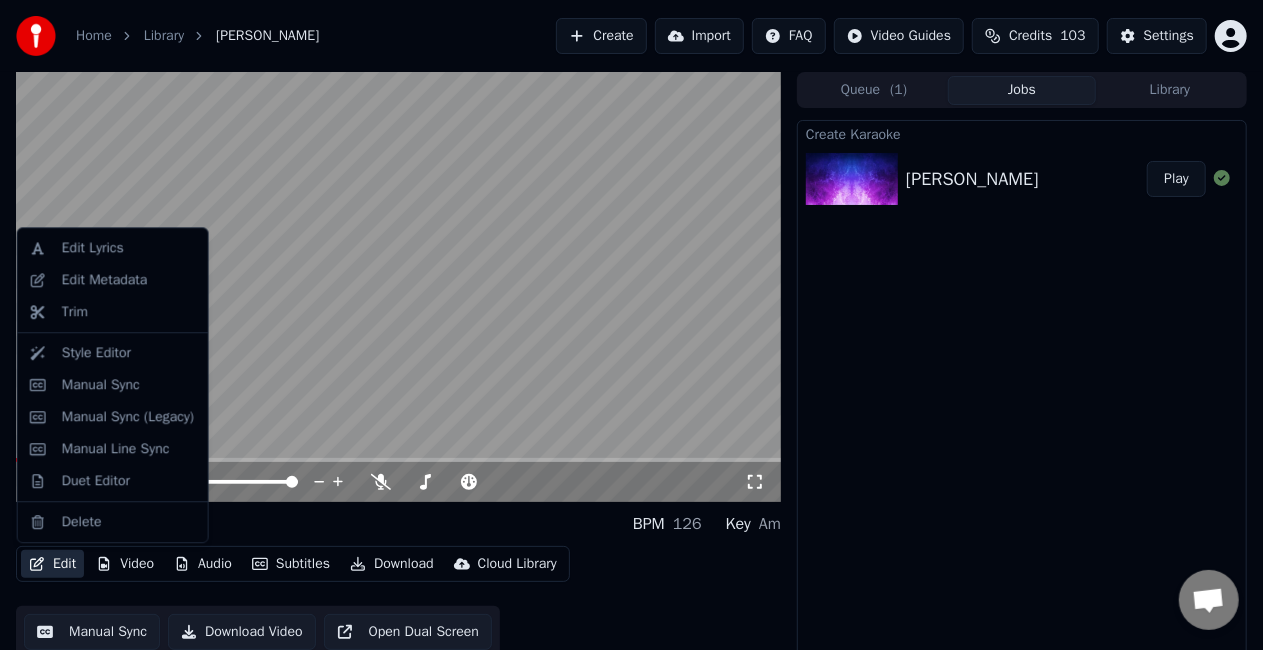 click on "Manual Sync" at bounding box center [92, 632] 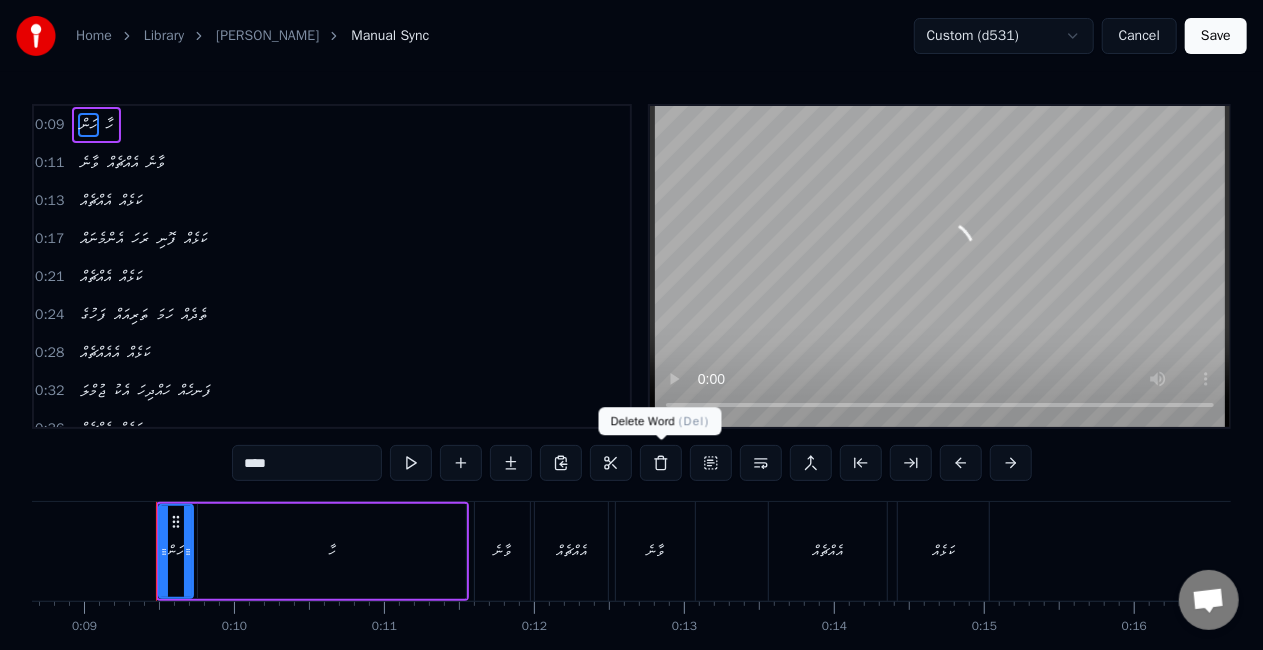 scroll, scrollTop: 0, scrollLeft: 1322, axis: horizontal 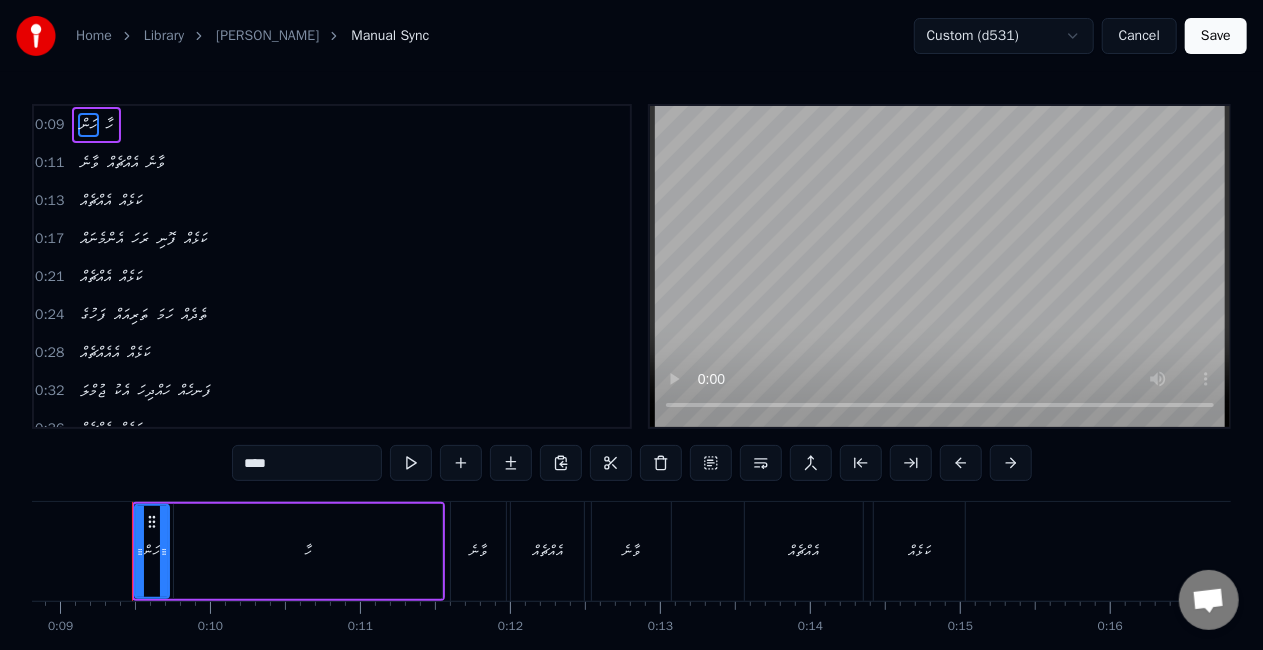 click on "Home Library Ehcheh Kalheh Manual Sync Custom (d531) Cancel Save 0:09 ހަން ހާ 0:11 ވާނެ އެއްޗެއް ވާނެ 0:13 އެއްޗެއް ކަޅެއް 0:17 އެންމެނައް ރަހަ ފޮނި ކަޅެއް 0:21 އެއްޗެއް ކަޅެއް 0:24 ފަހުގެ ތަރިއައް ހަމަ ތެދެއް 0:28 އެއެއްޗެއް ކަޅެއް 0:32 ޖުމްލަ އެކު ހައްދިހަ ފަނހެއް 0:36 އެއްޗެއް ކަޅެއް 0:40 ދާދިކުޑަ ކުޑަ ކަންފުޅެއް 0:51 What's up people? This woman is not just stuck together with everyone 0:55 Living this world of monotony, she will act to me to run 0:58 When she and I are truly known, to the top that we've been talking on 1:02 So every time that we're together now, she walk right to this door and now 1:06 She's cute, she's brave, she's cool, she's tall 1:14 And she's it all 1:15 ހަ ންހާ 1:18 ވާނެ އެއްޗެއް ވާނެ 1:20 އެއްޗެއް ކަޅެއް 1:27 އެއްޗެއް ކަޅެއް 1:31 ވަތުލި ހަތުރައް" at bounding box center [631, 367] 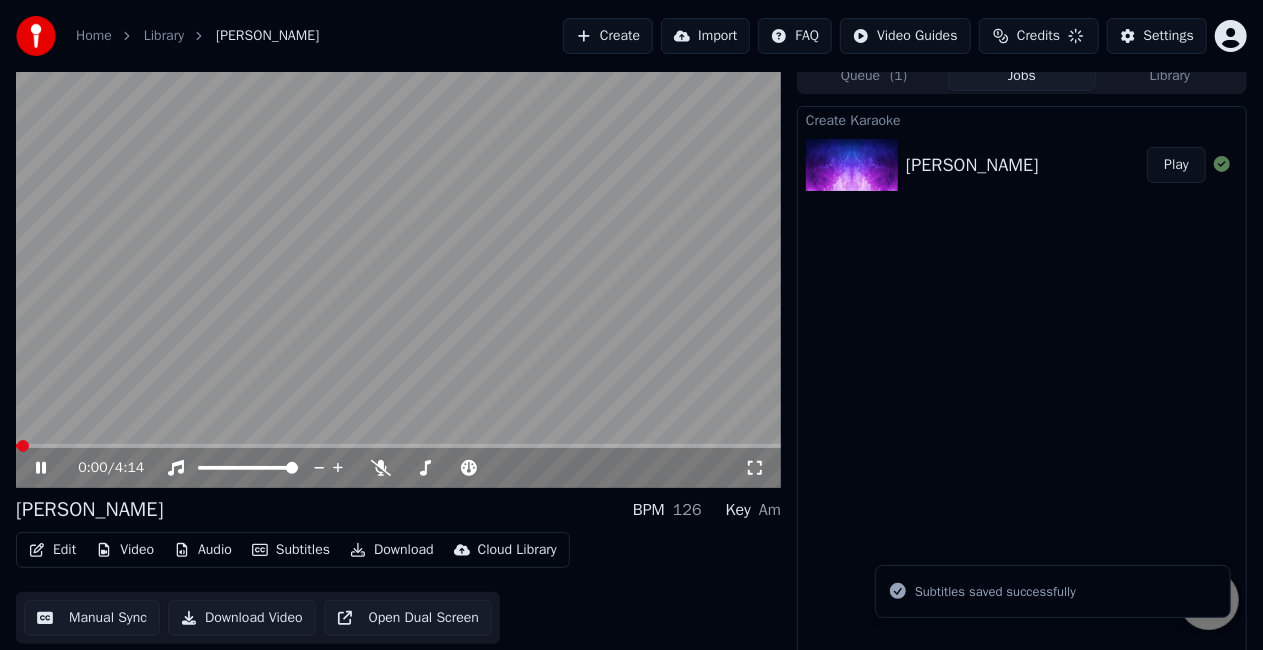 scroll, scrollTop: 22, scrollLeft: 0, axis: vertical 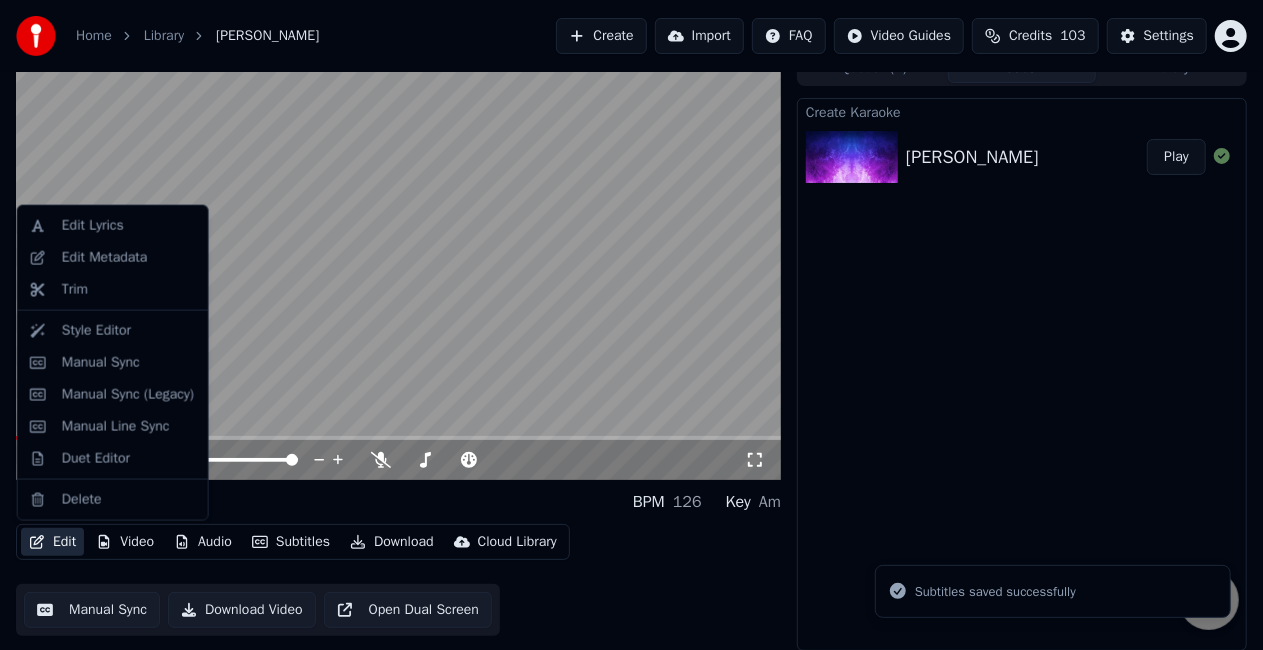 click on "Edit" at bounding box center (52, 542) 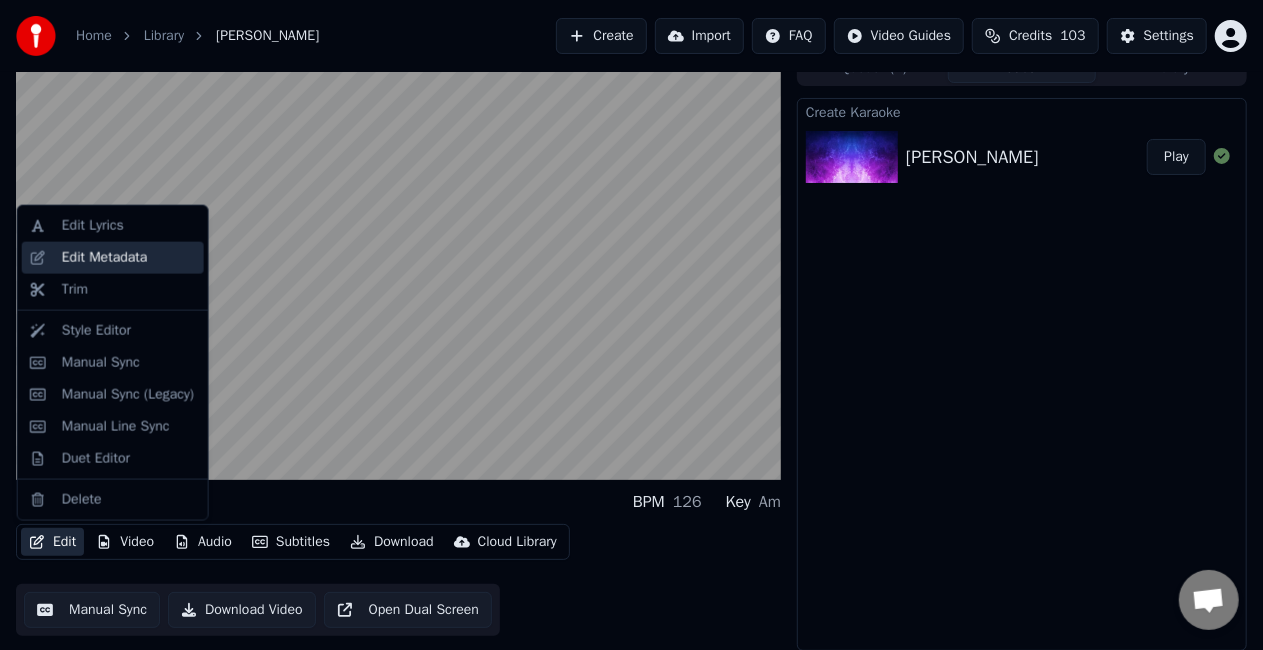click on "Edit Metadata" at bounding box center (105, 258) 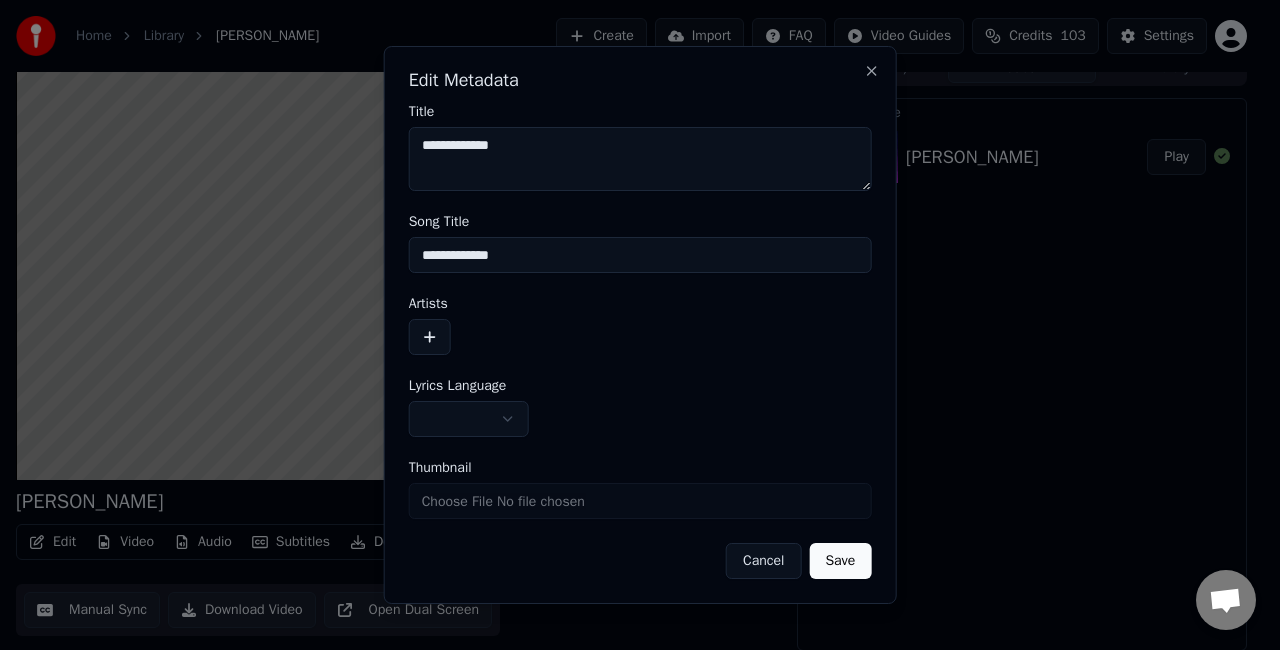 click on "Cancel" at bounding box center [763, 561] 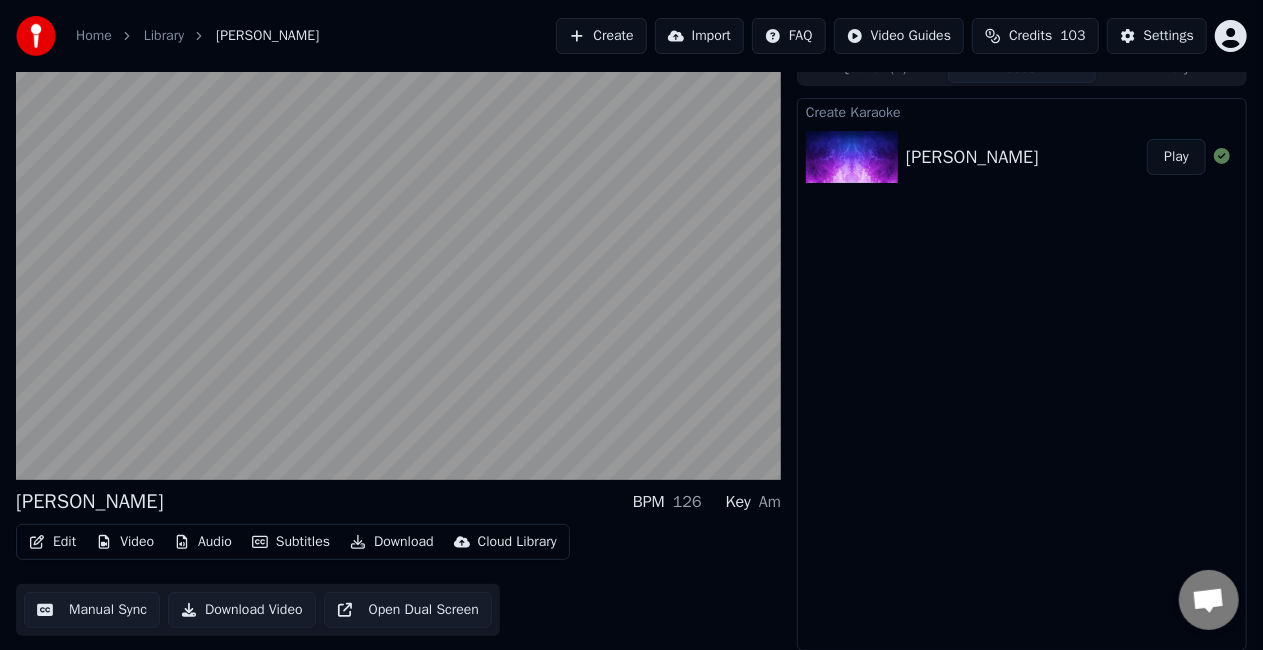 click 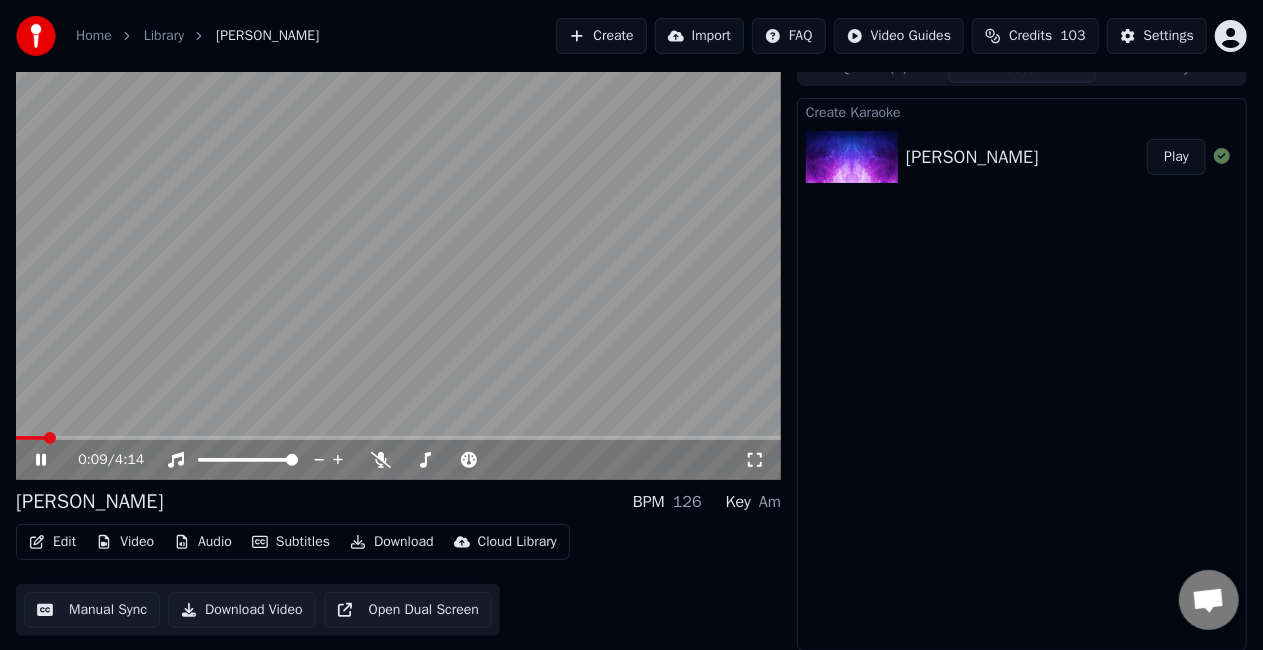 click at bounding box center (398, 265) 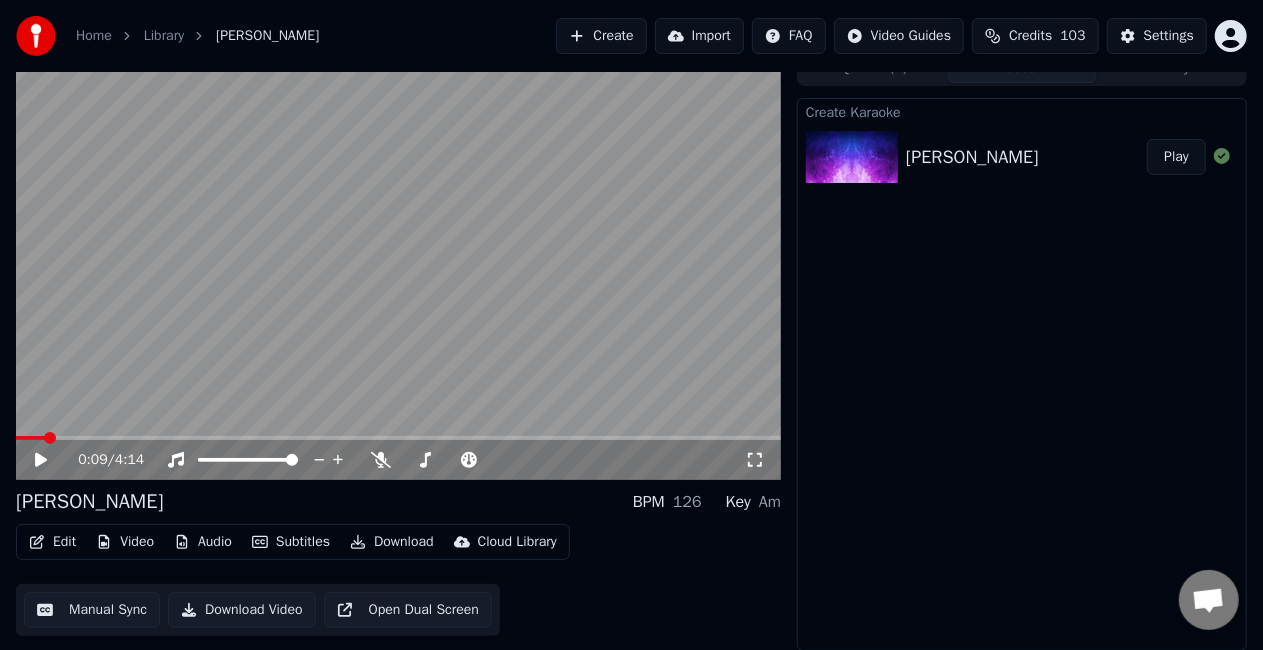 click on "Edit" at bounding box center [52, 542] 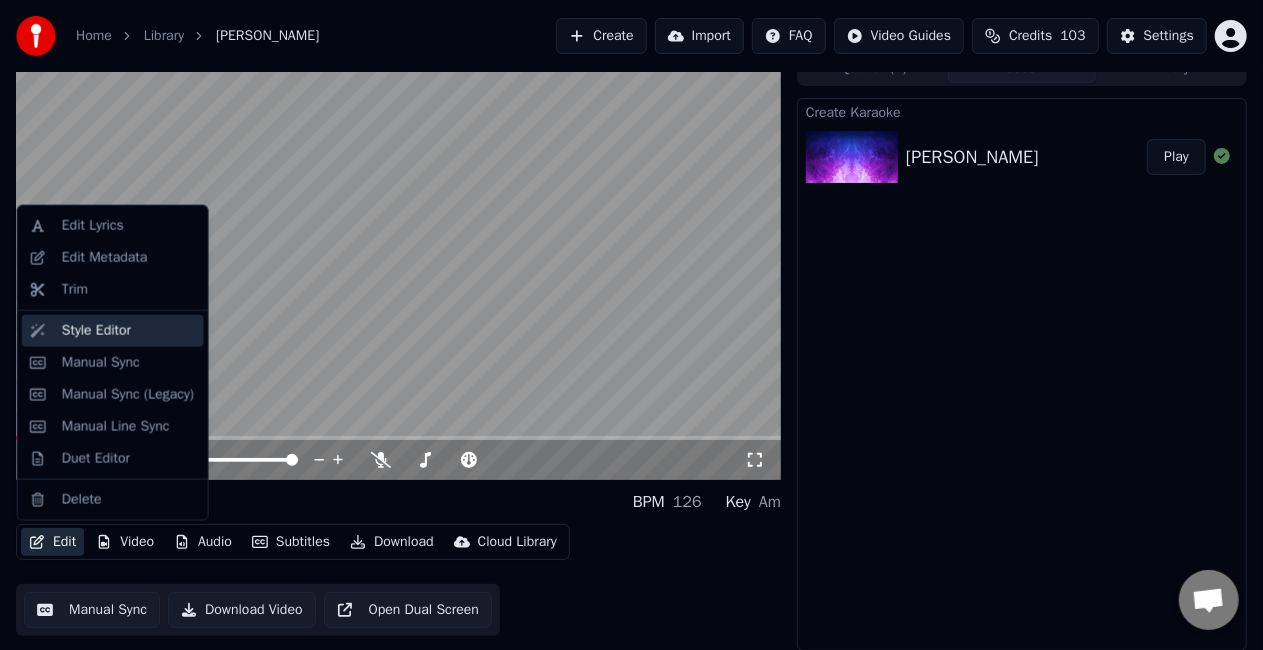click on "Style Editor" at bounding box center (96, 331) 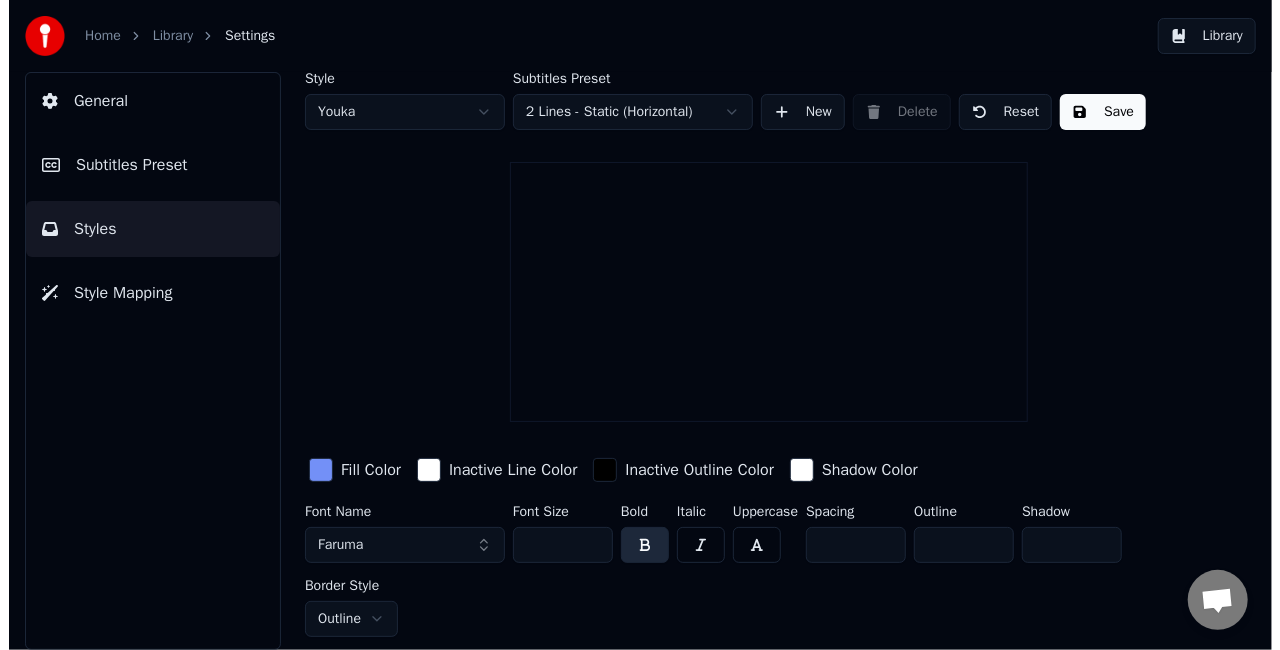 scroll, scrollTop: 0, scrollLeft: 0, axis: both 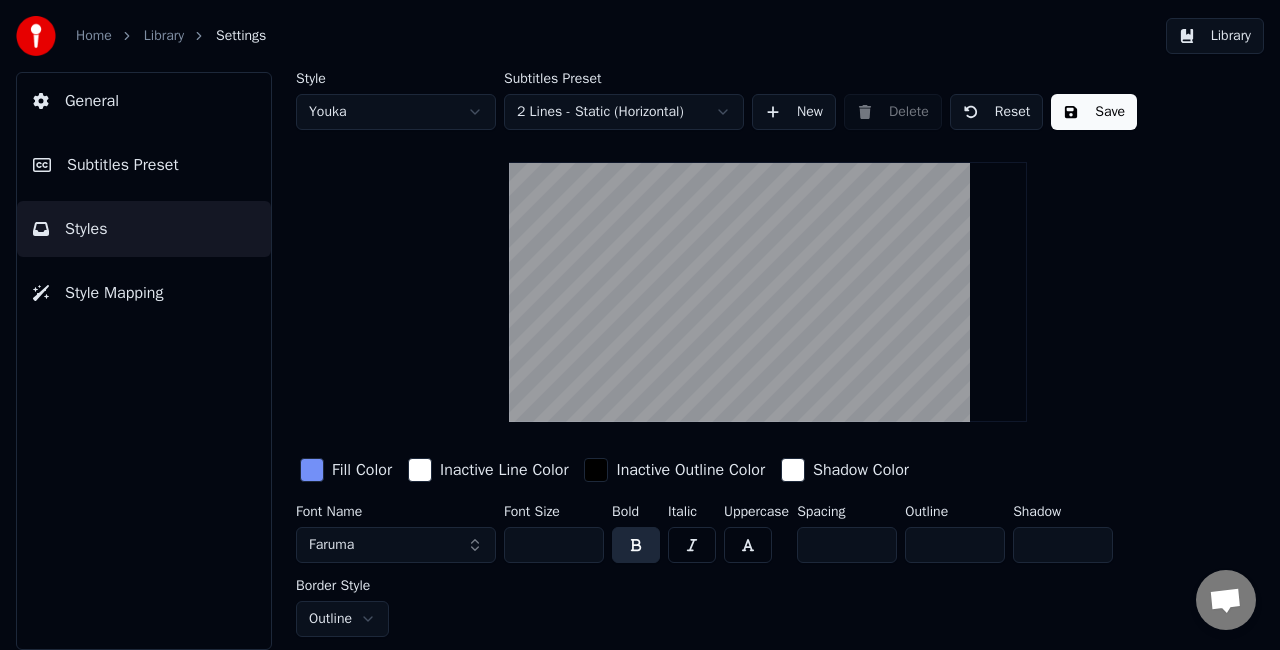 click on "Subtitles Preset" at bounding box center [123, 165] 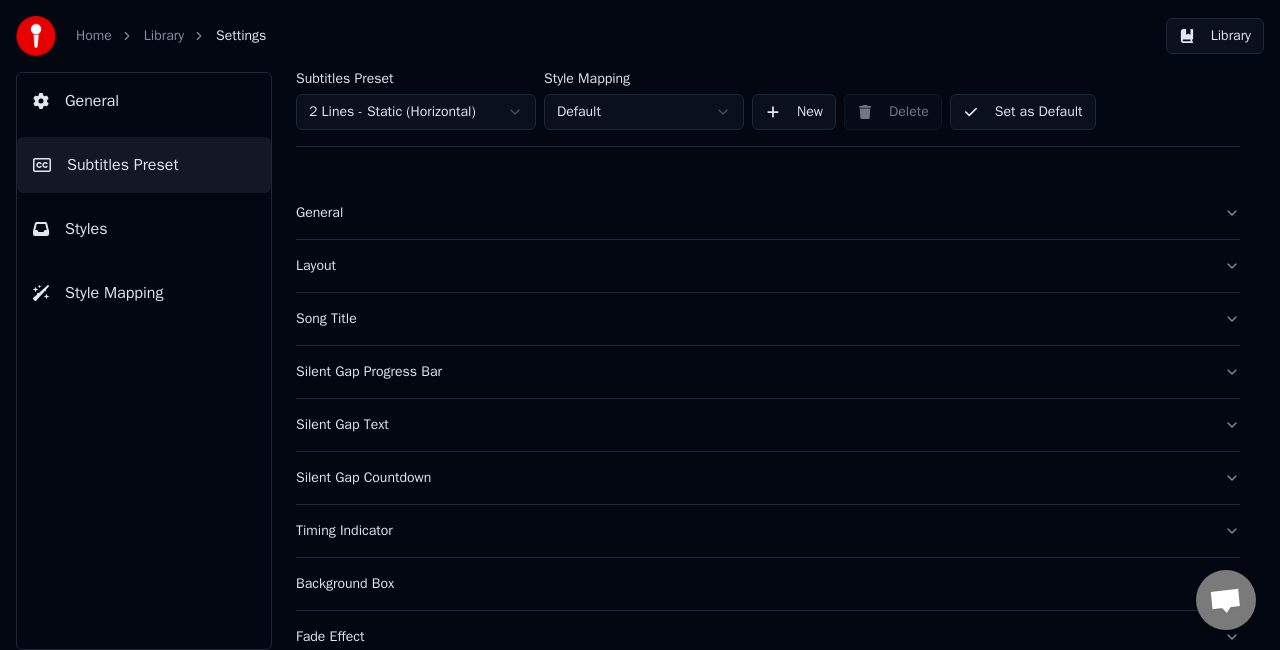 click on "General" at bounding box center (768, 213) 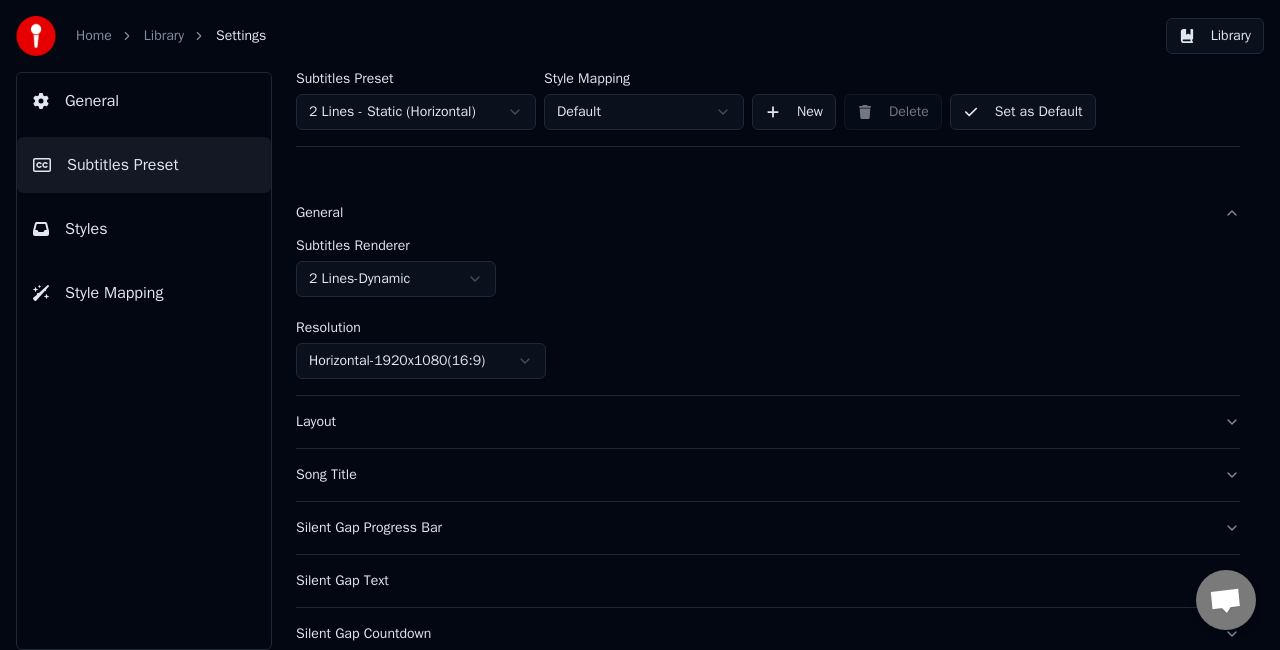 click on "General" at bounding box center (752, 213) 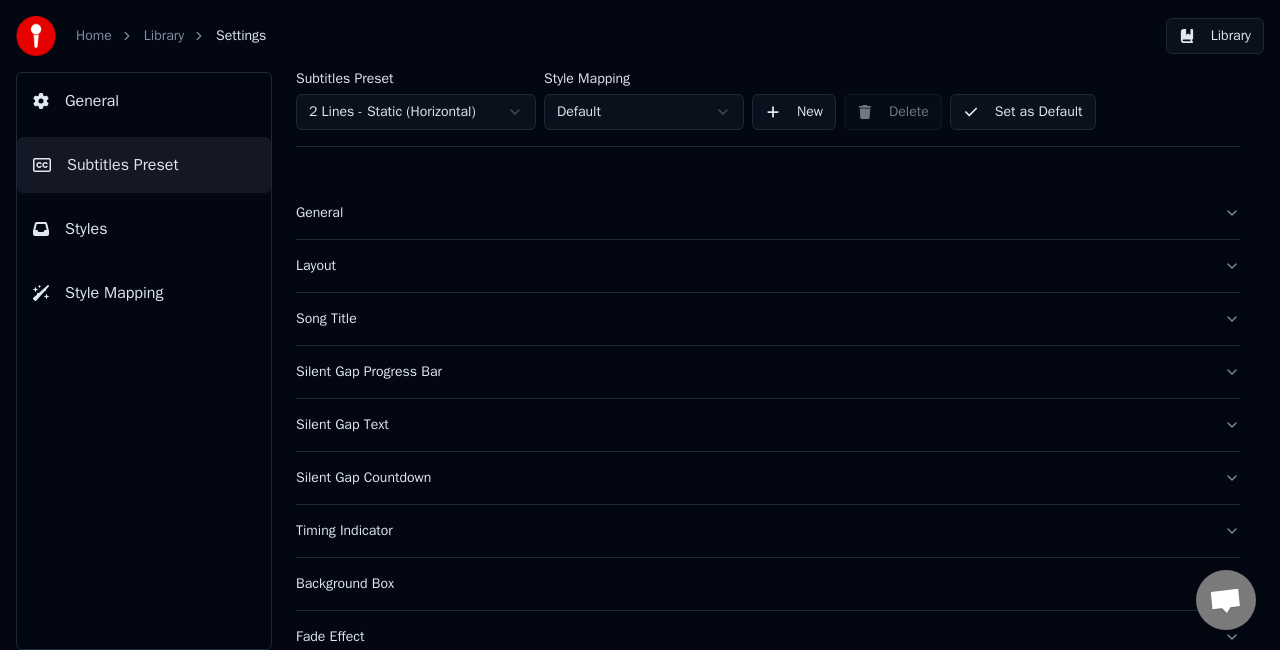 click on "Layout" at bounding box center (768, 266) 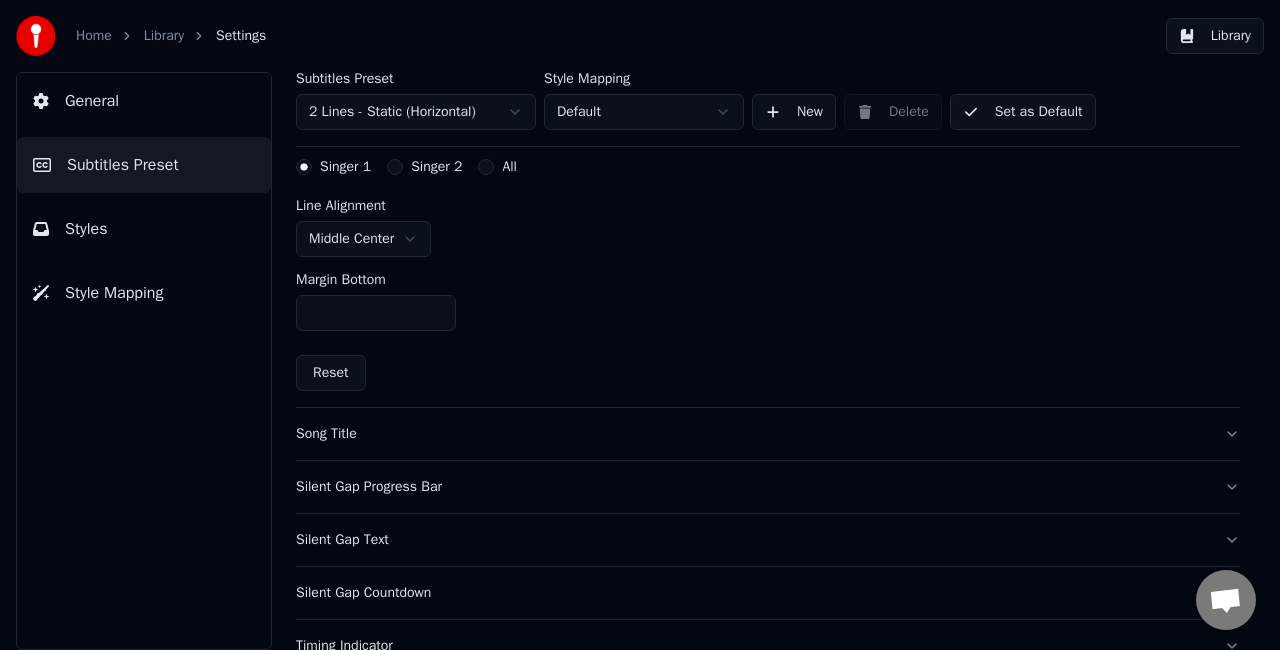 scroll, scrollTop: 500, scrollLeft: 0, axis: vertical 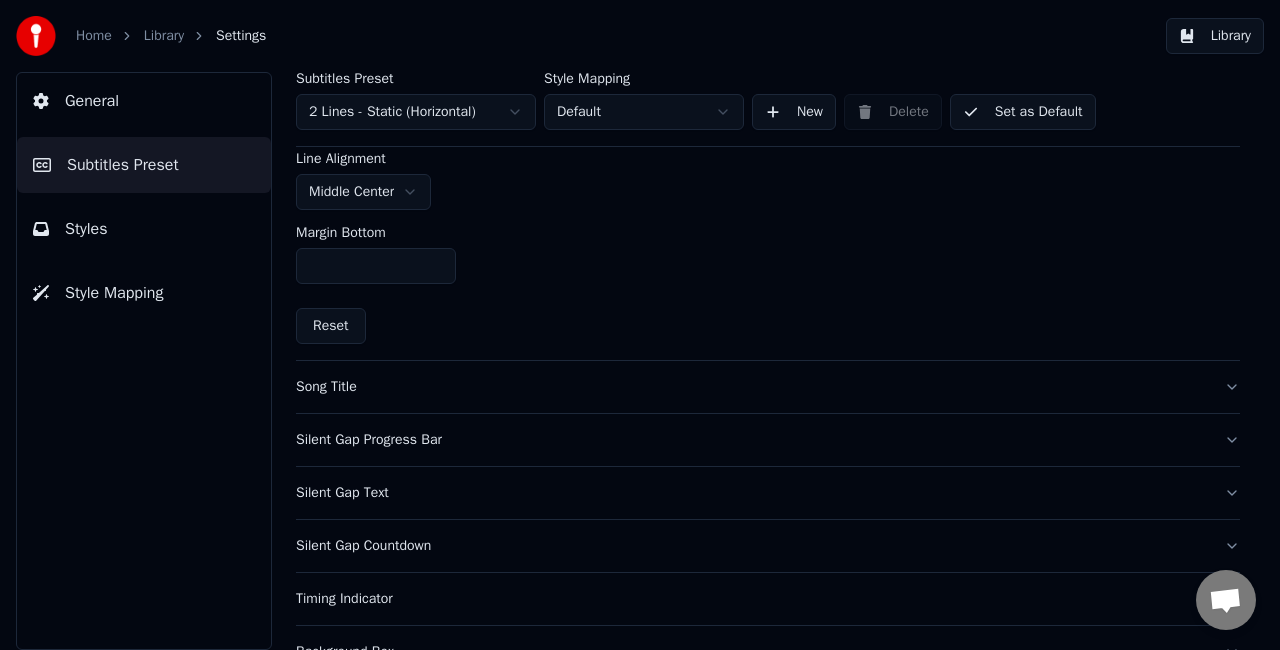 click on "Song Title" at bounding box center [752, 387] 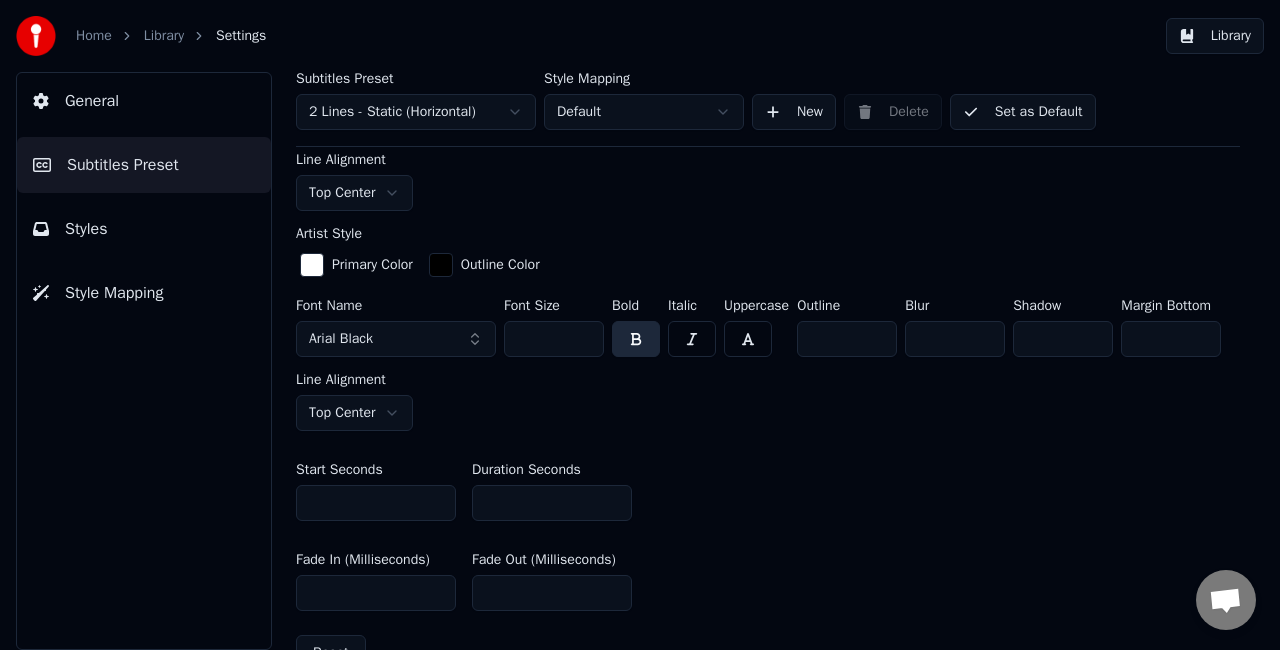 scroll, scrollTop: 555, scrollLeft: 0, axis: vertical 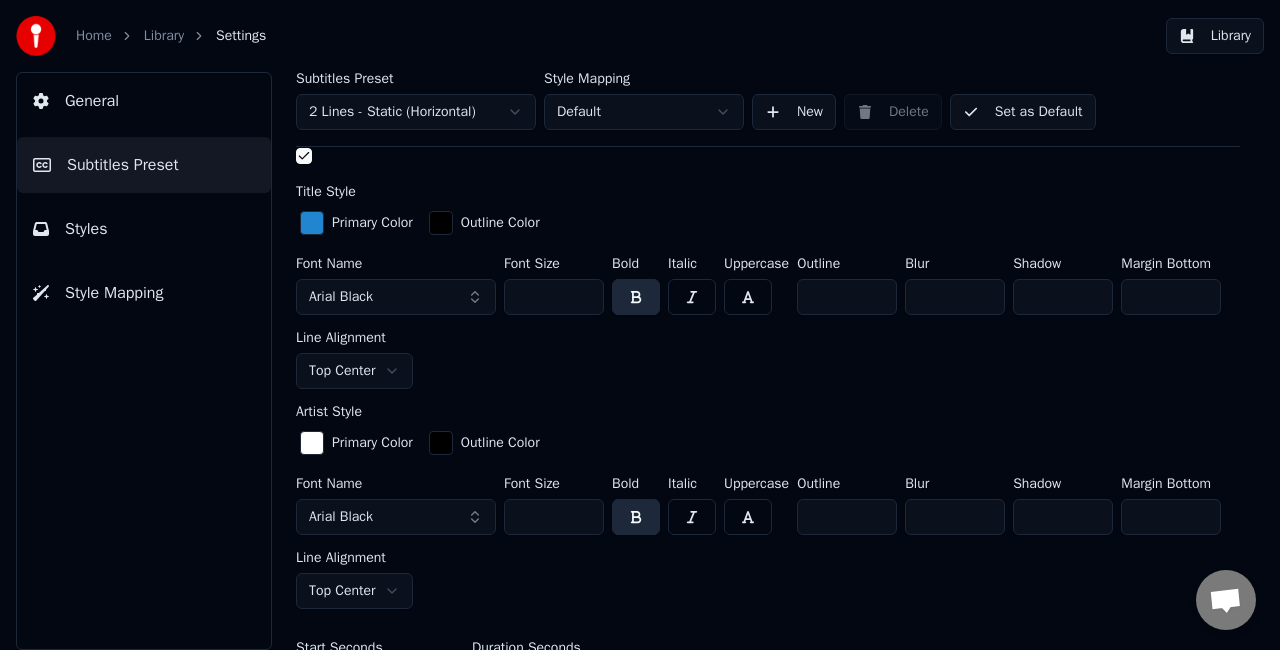 click on "Styles" at bounding box center [144, 229] 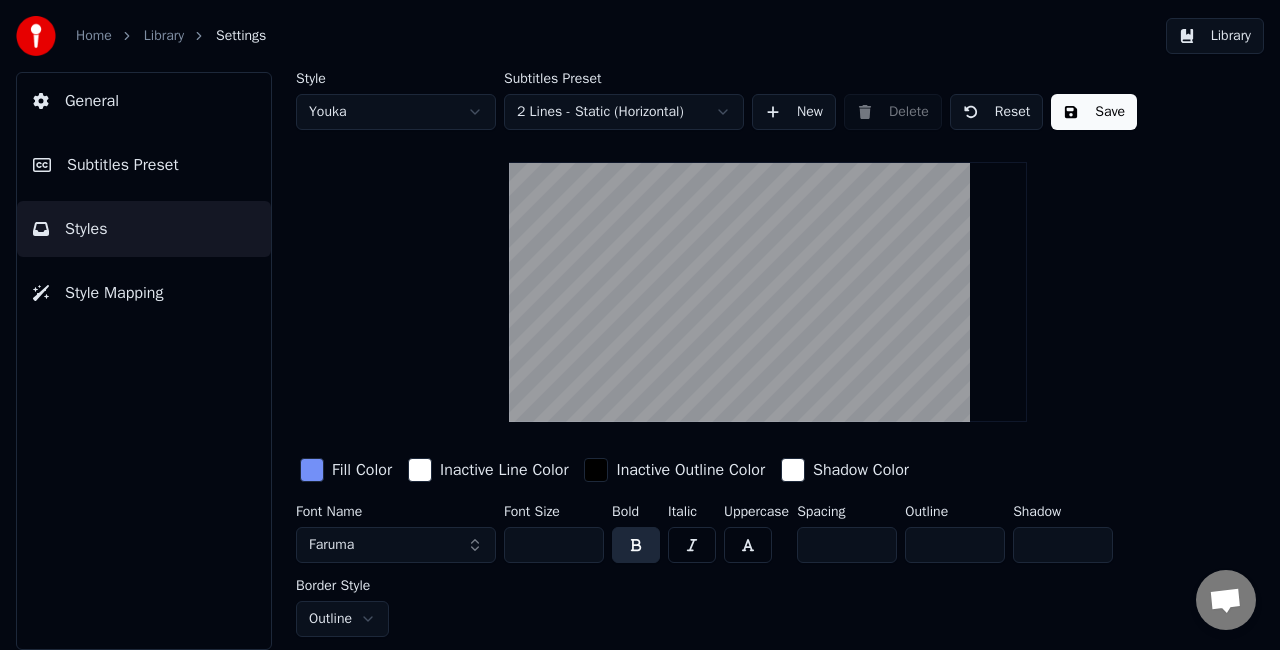 click on "Home Library Settings Library General Subtitles Preset Styles Style Mapping Style Youka Subtitles Preset 2 Lines - Static (Horizontal) New Delete Reset Save Fill Color Inactive Line Color Inactive Outline Color Shadow Color Font Name Faruma Font Size *** Bold Italic Uppercase Spacing ** Outline ** Shadow * Border Style Outline" at bounding box center (640, 325) 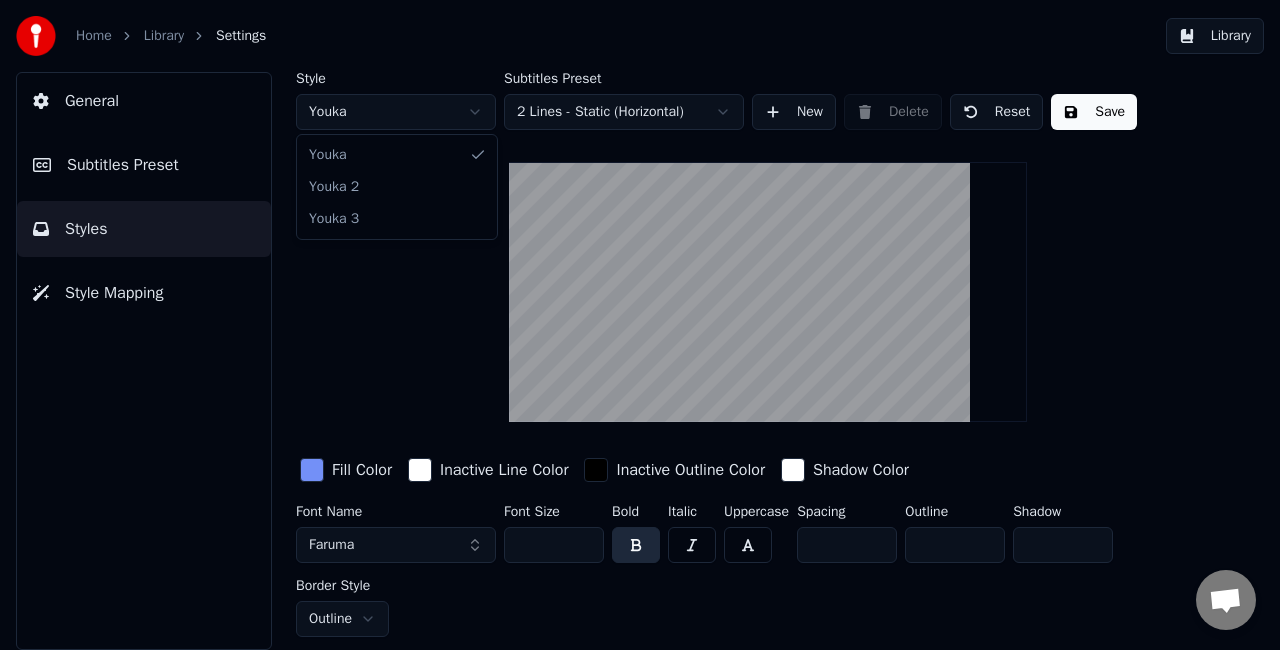 type on "**" 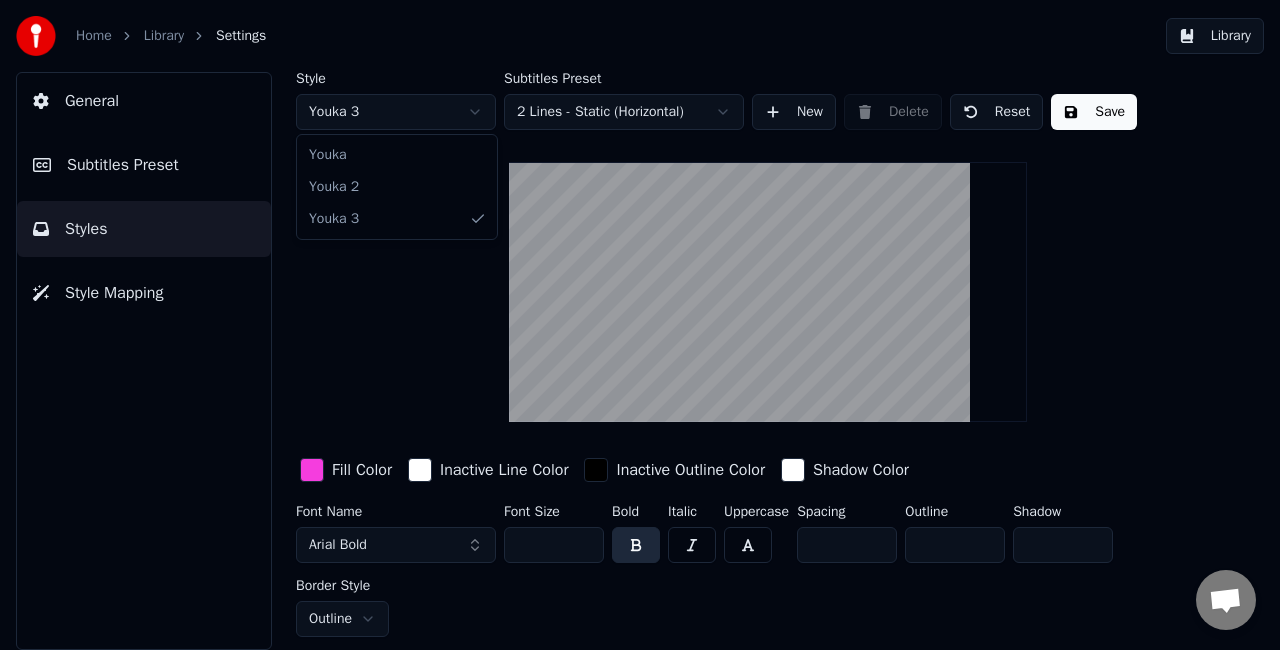 click on "Home Library Settings Library General Subtitles Preset Styles Style Mapping Style Youka 3 Subtitles Preset 2 Lines - Static (Horizontal) New Delete Reset Save Fill Color Inactive Line Color Inactive Outline Color Shadow Color Font Name Arial Bold Font Size ** Bold Italic Uppercase Spacing * Outline * Shadow * Border Style Outline Youka Youka 2 Youka 3" at bounding box center [640, 325] 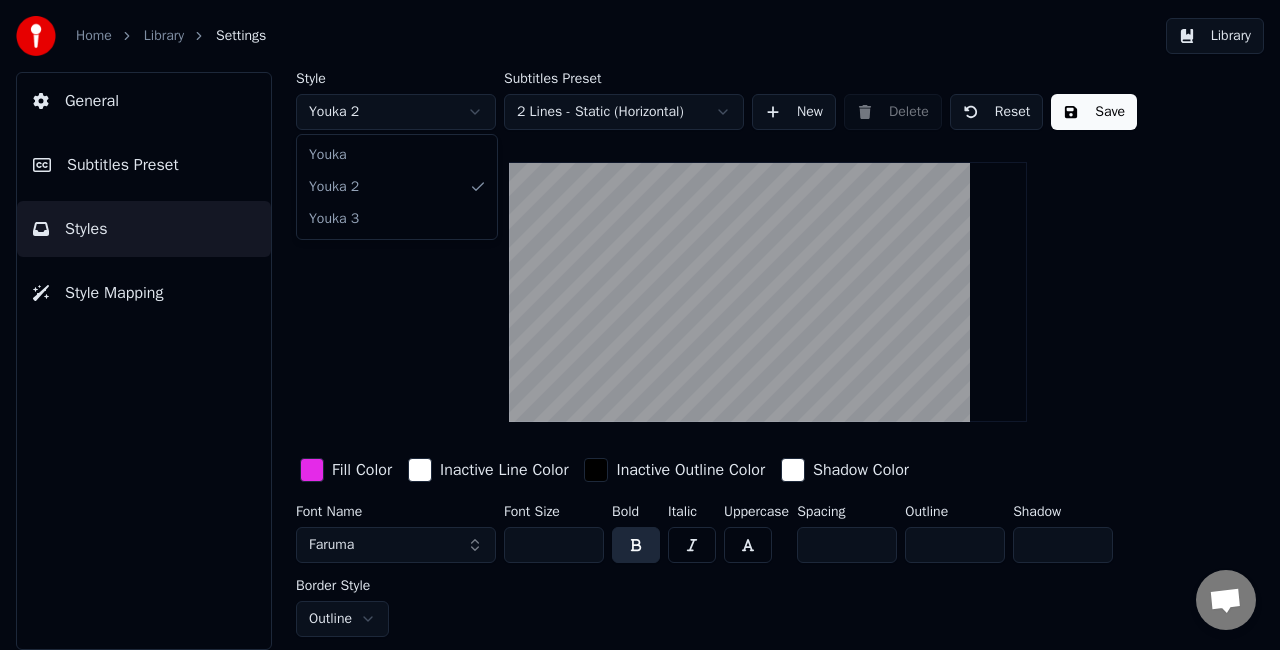 click on "Home Library Settings Library General Subtitles Preset Styles Style Mapping Style Youka 2 Subtitles Preset 2 Lines - Static (Horizontal) New Delete Reset Save Fill Color Inactive Line Color Inactive Outline Color Shadow Color Font Name Faruma Font Size *** Bold Italic Uppercase Spacing * Outline * Shadow * Border Style Outline Youka Youka 2 Youka 3" at bounding box center (640, 325) 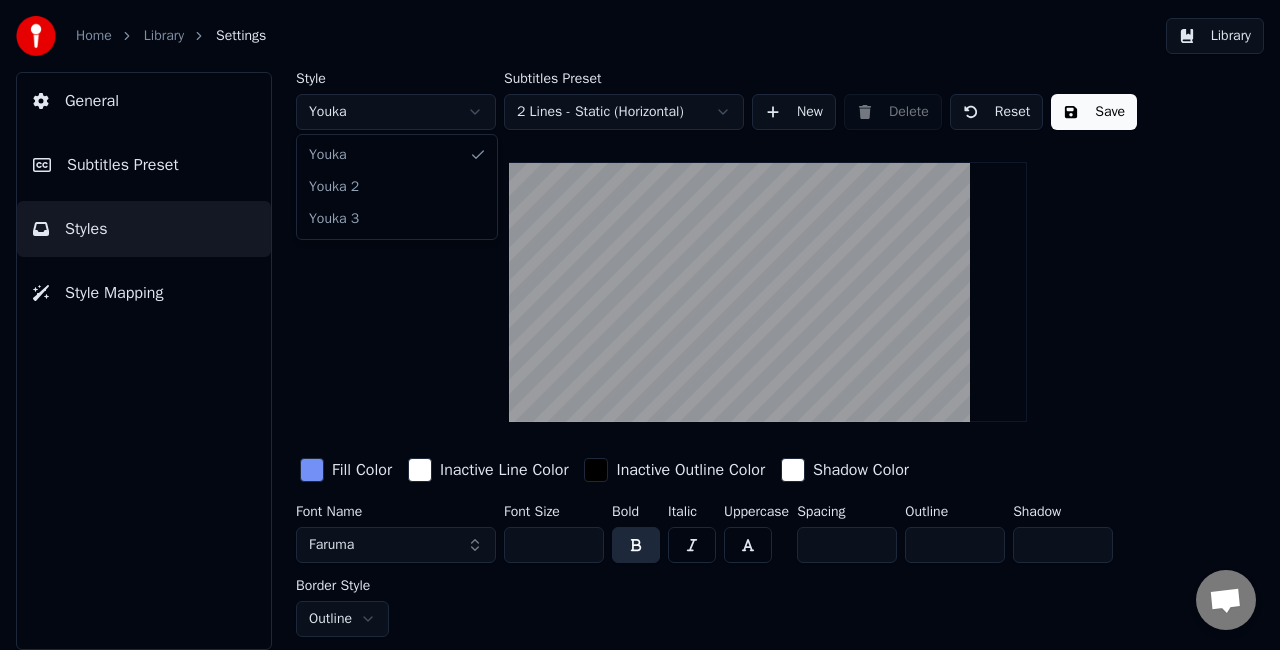 click on "Home Library Settings Library General Subtitles Preset Styles Style Mapping Style Youka Subtitles Preset 2 Lines - Static (Horizontal) New Delete Reset Save Fill Color Inactive Line Color Inactive Outline Color Shadow Color Font Name Faruma Font Size *** Bold Italic Uppercase Spacing ** Outline ** Shadow * Border Style Outline Youka Youka 2 Youka 3" at bounding box center [640, 325] 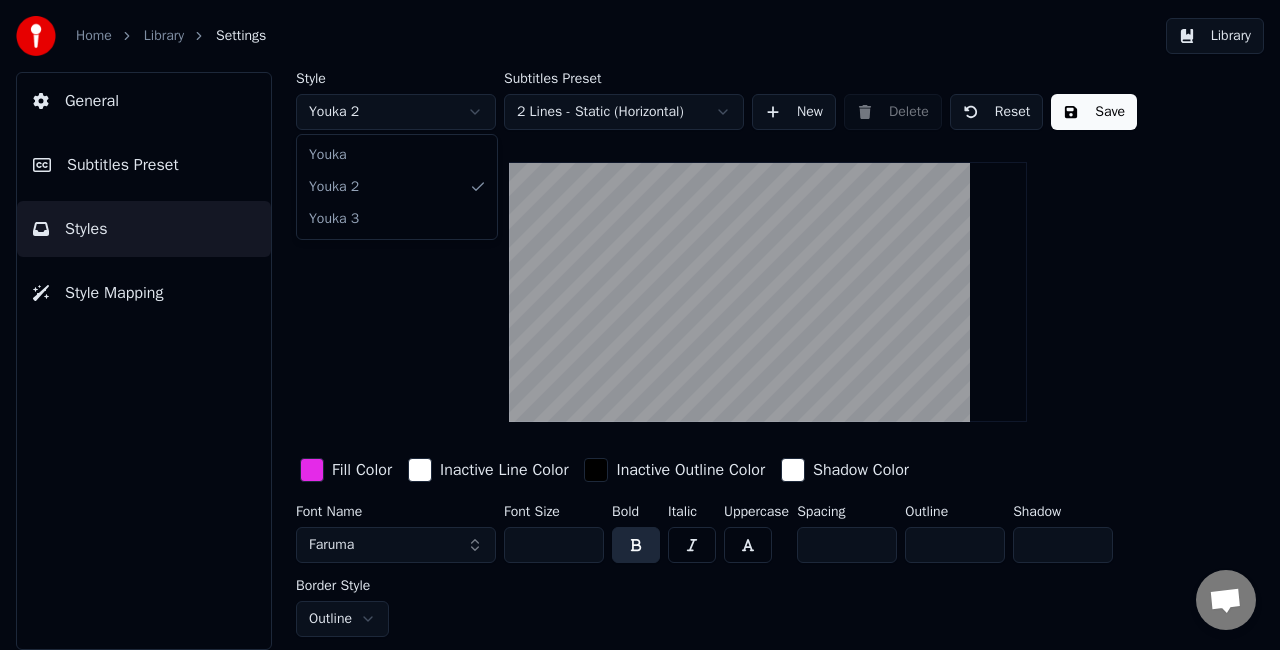 click on "Home Library Settings Library General Subtitles Preset Styles Style Mapping Style Youka 2 Subtitles Preset 2 Lines - Static (Horizontal) New Delete Reset Save Fill Color Inactive Line Color Inactive Outline Color Shadow Color Font Name Faruma Font Size *** Bold Italic Uppercase Spacing * Outline * Shadow * Border Style Outline Youka Youka 2 Youka 3" at bounding box center [640, 325] 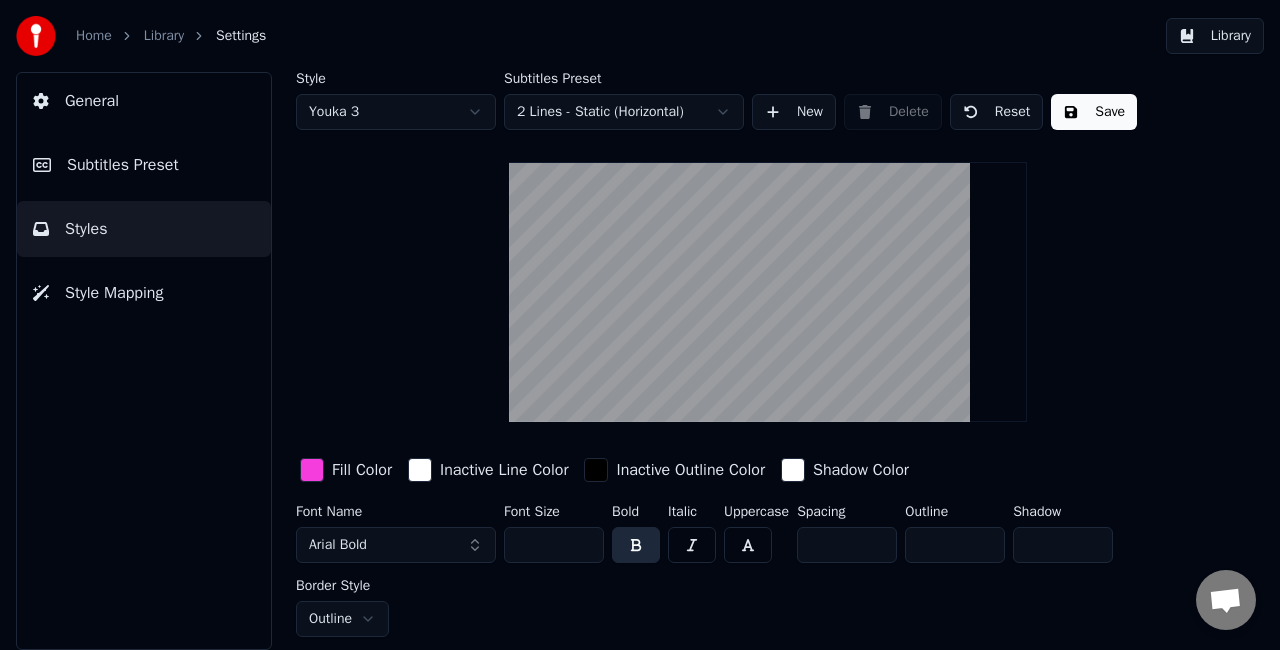 click on "Home Library Settings Library General Subtitles Preset Styles Style Mapping Style Youka 3 Subtitles Preset 2 Lines - Static (Horizontal) New Delete Reset Save Fill Color Inactive Line Color Inactive Outline Color Shadow Color Font Name Arial Bold Font Size ** Bold Italic Uppercase Spacing * Outline * Shadow * Border Style Outline" at bounding box center [640, 325] 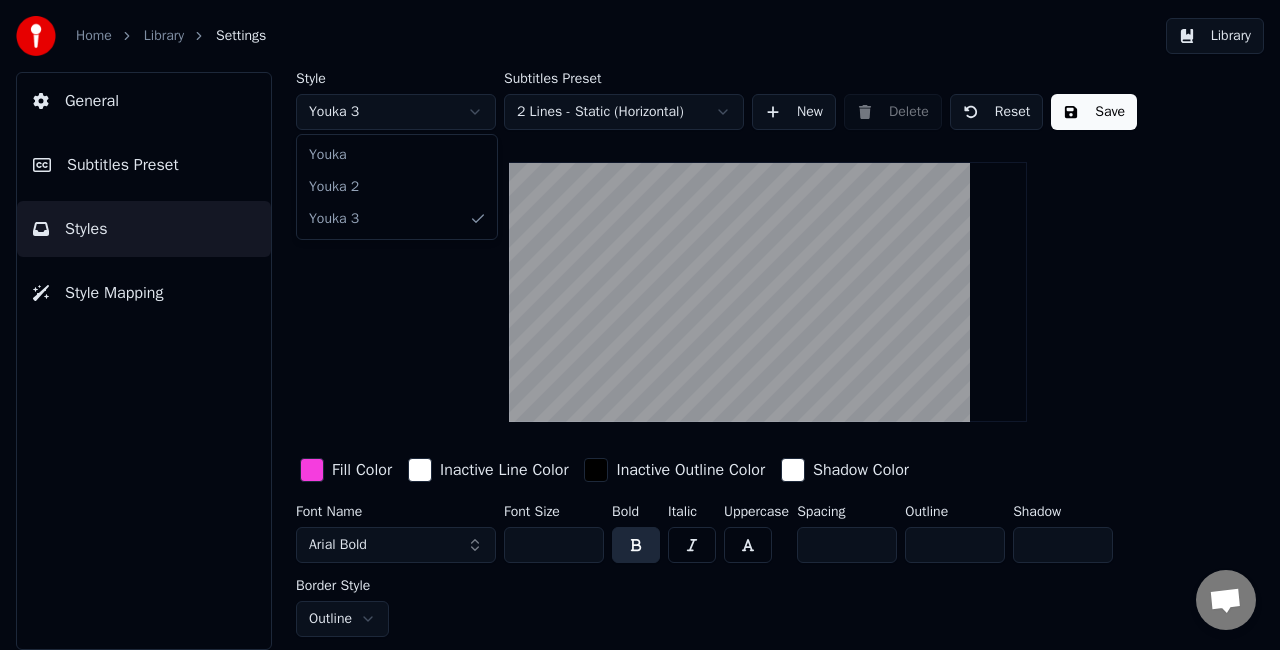 type on "***" 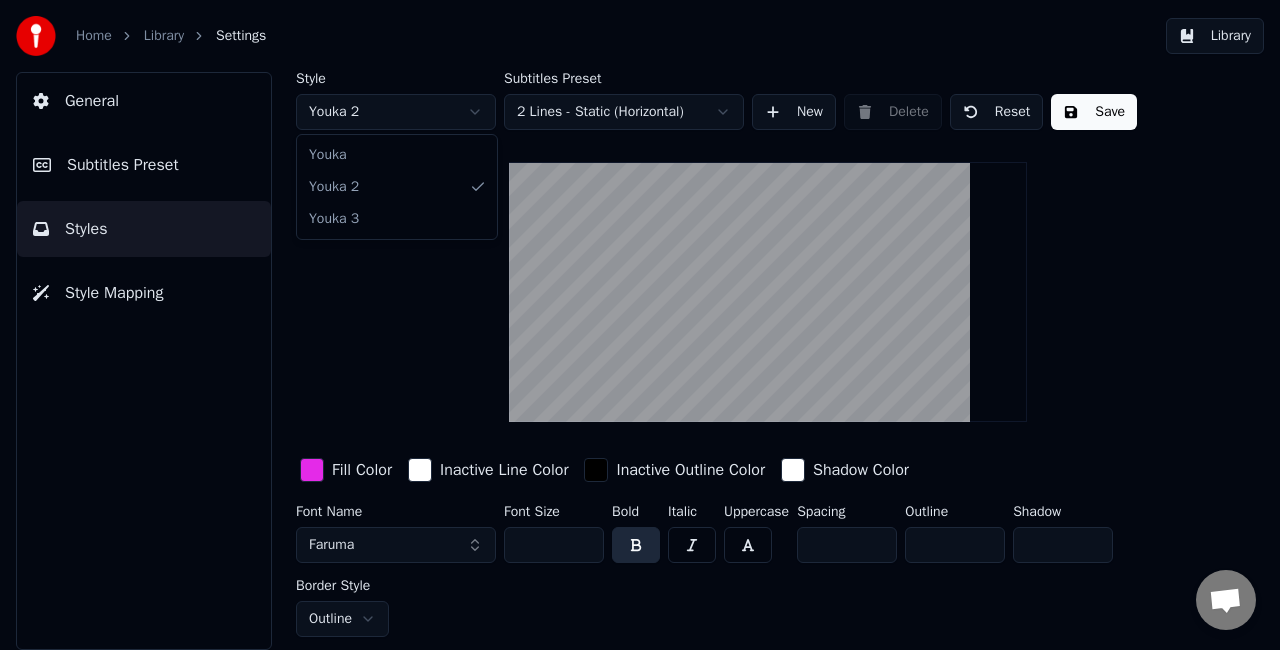 click on "Home Library Settings Library General Subtitles Preset Styles Style Mapping Style Youka 2 Subtitles Preset 2 Lines - Static (Horizontal) New Delete Reset Save Fill Color Inactive Line Color Inactive Outline Color Shadow Color Font Name Faruma Font Size *** Bold Italic Uppercase Spacing * Outline * Shadow * Border Style Outline Youka Youka 2 Youka 3" at bounding box center [640, 325] 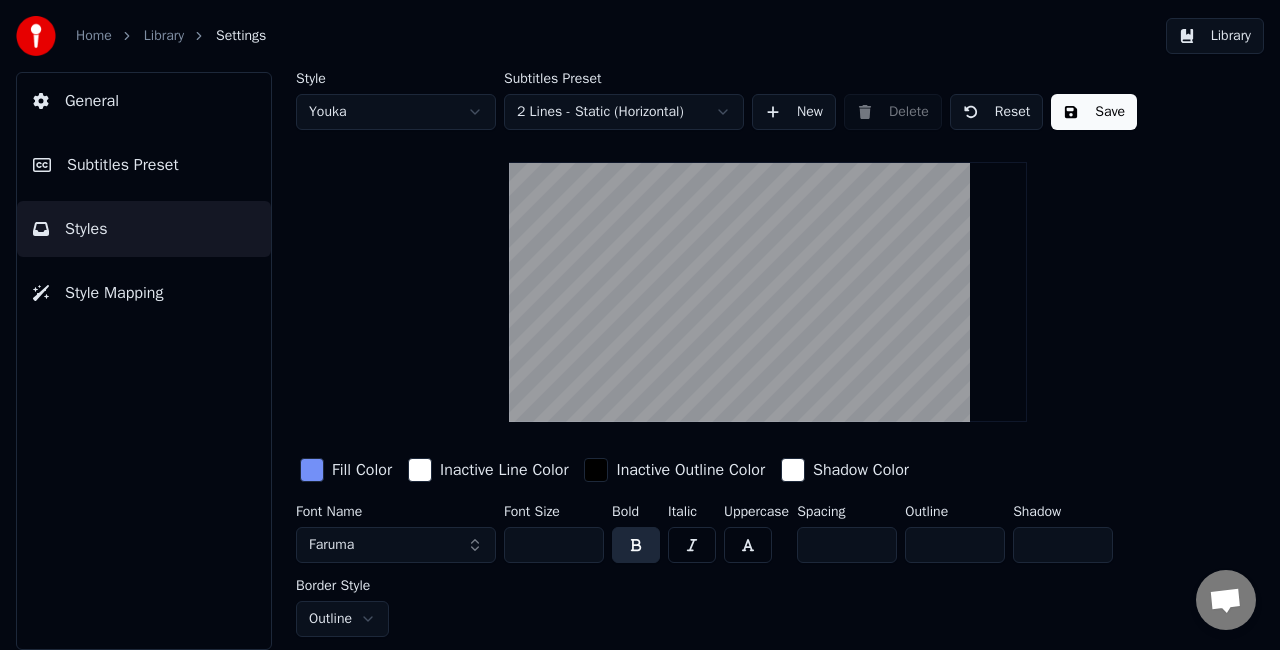 click on "Subtitles Preset" at bounding box center [123, 165] 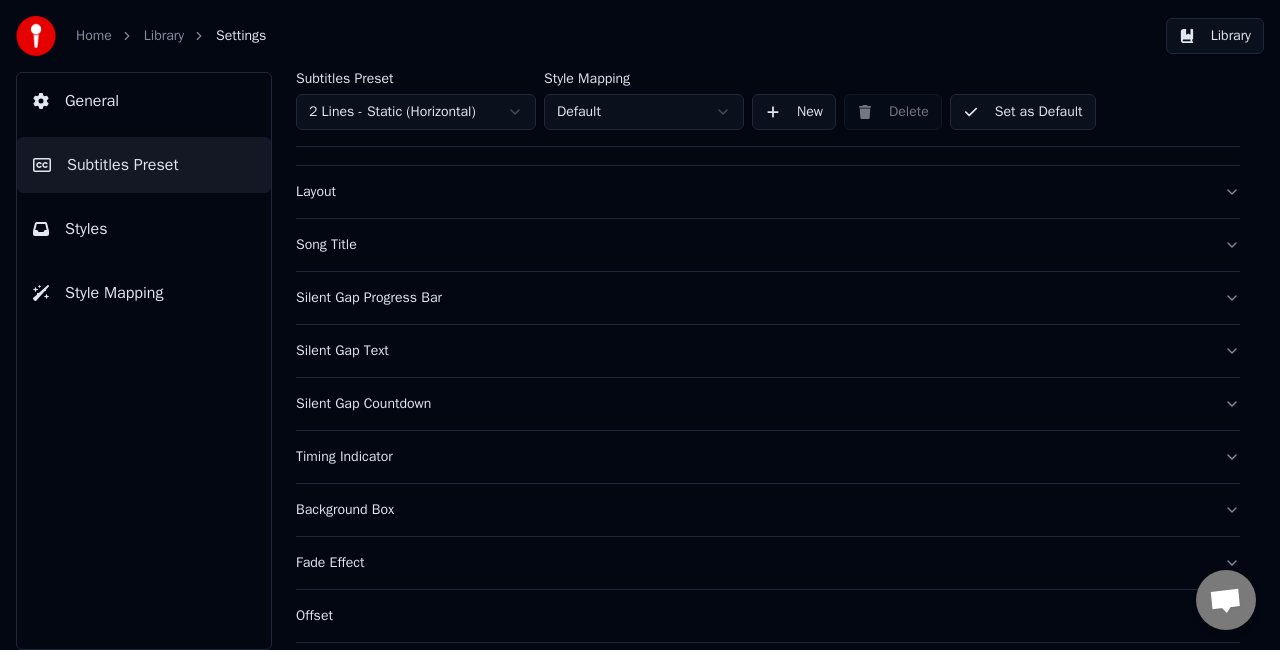 scroll, scrollTop: 184, scrollLeft: 0, axis: vertical 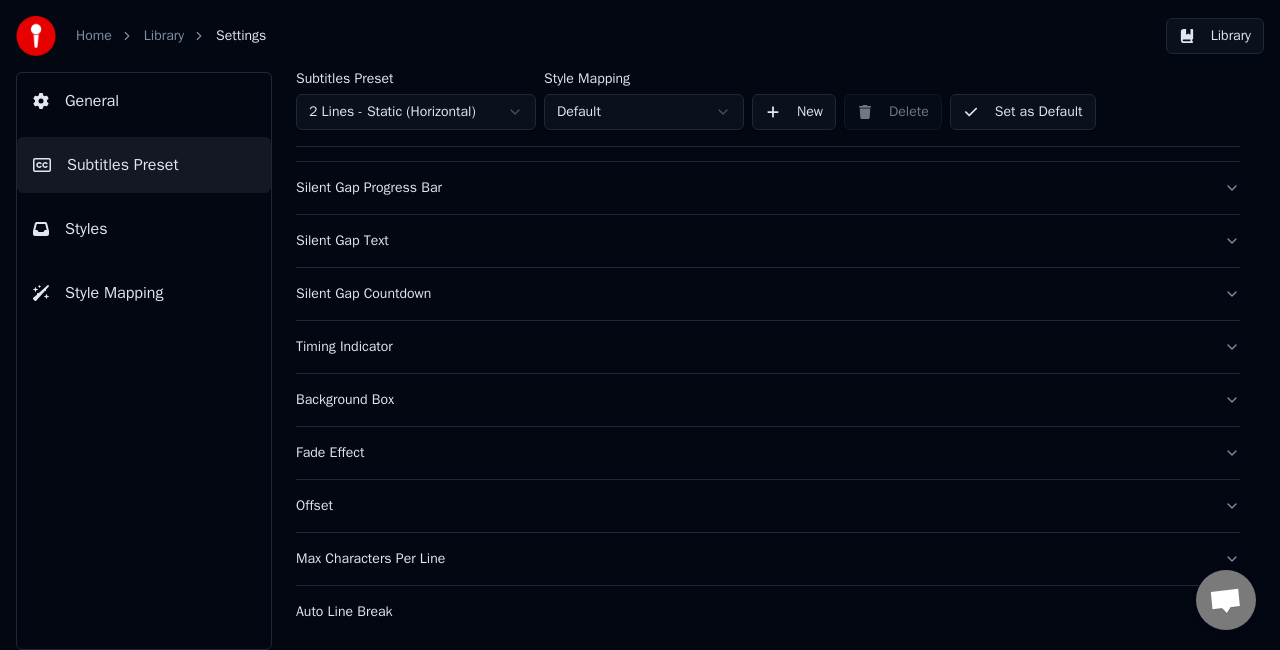 click on "Silent Gap Text" at bounding box center (752, 241) 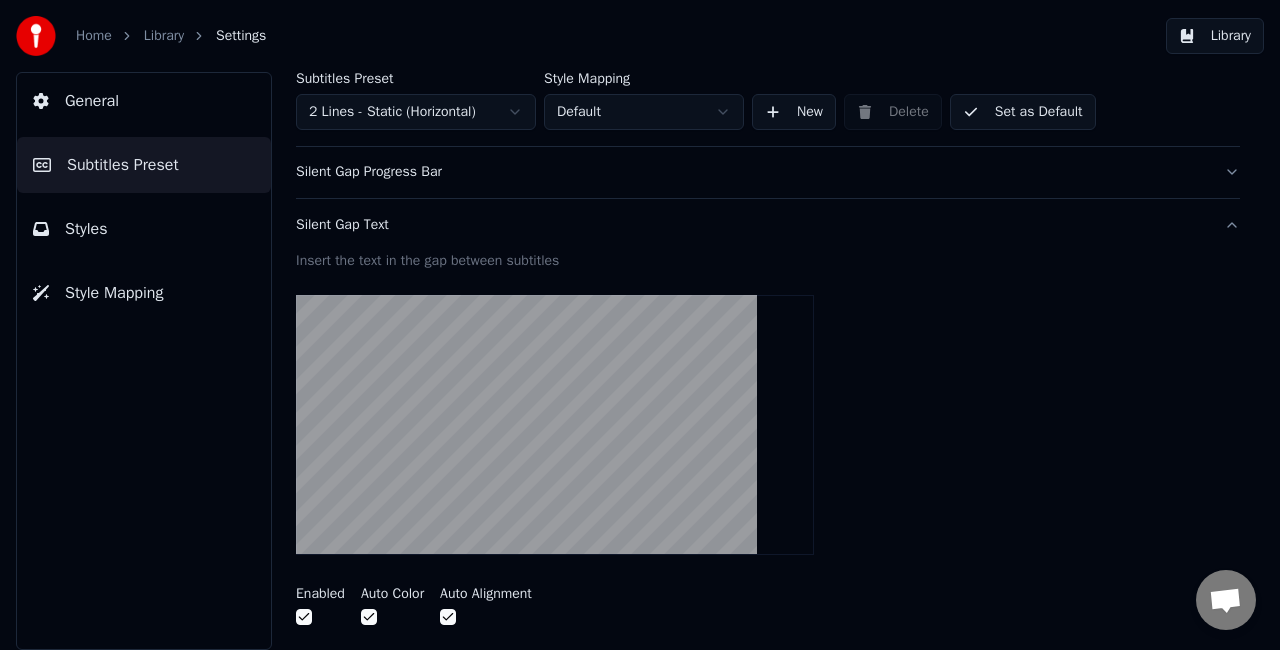 scroll, scrollTop: 84, scrollLeft: 0, axis: vertical 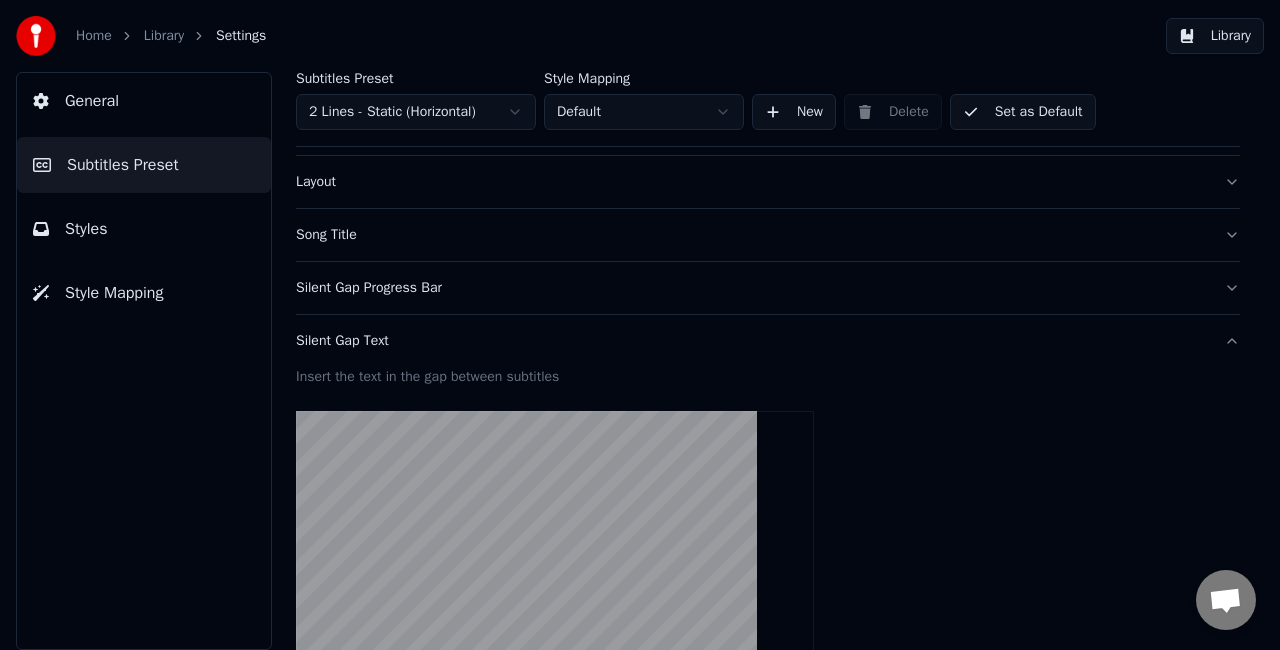 click on "Silent Gap Text" at bounding box center [752, 341] 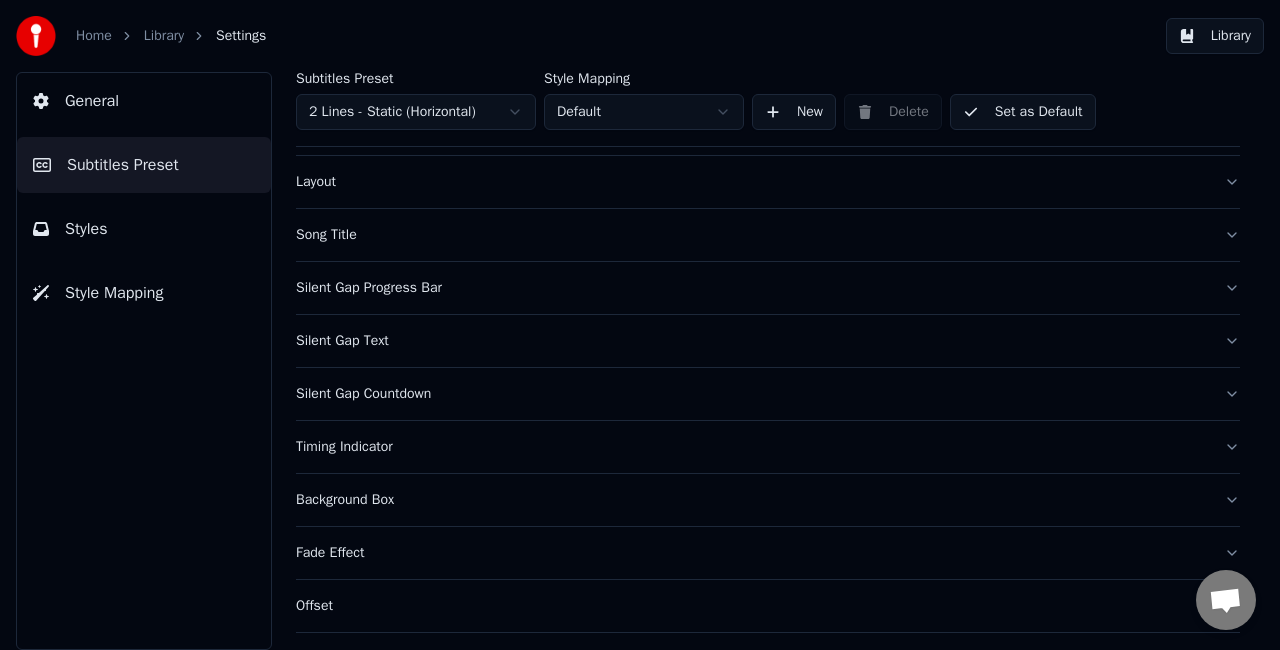click on "Silent Gap Progress Bar" at bounding box center (752, 288) 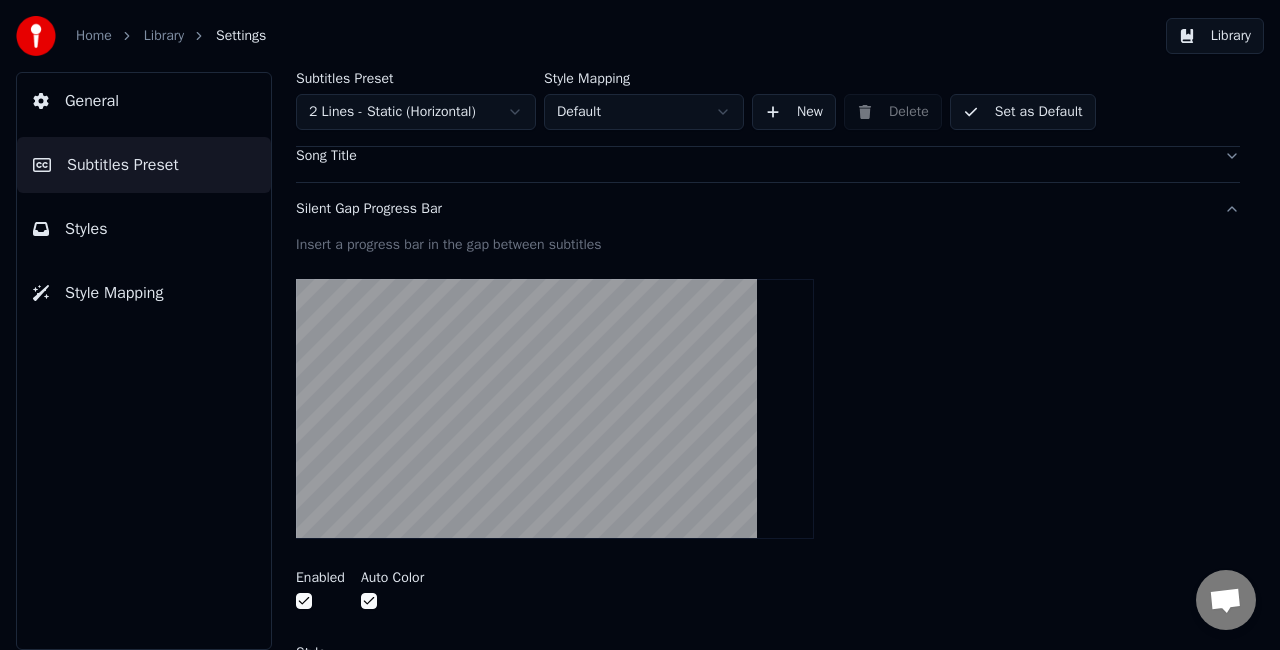 scroll, scrollTop: 284, scrollLeft: 0, axis: vertical 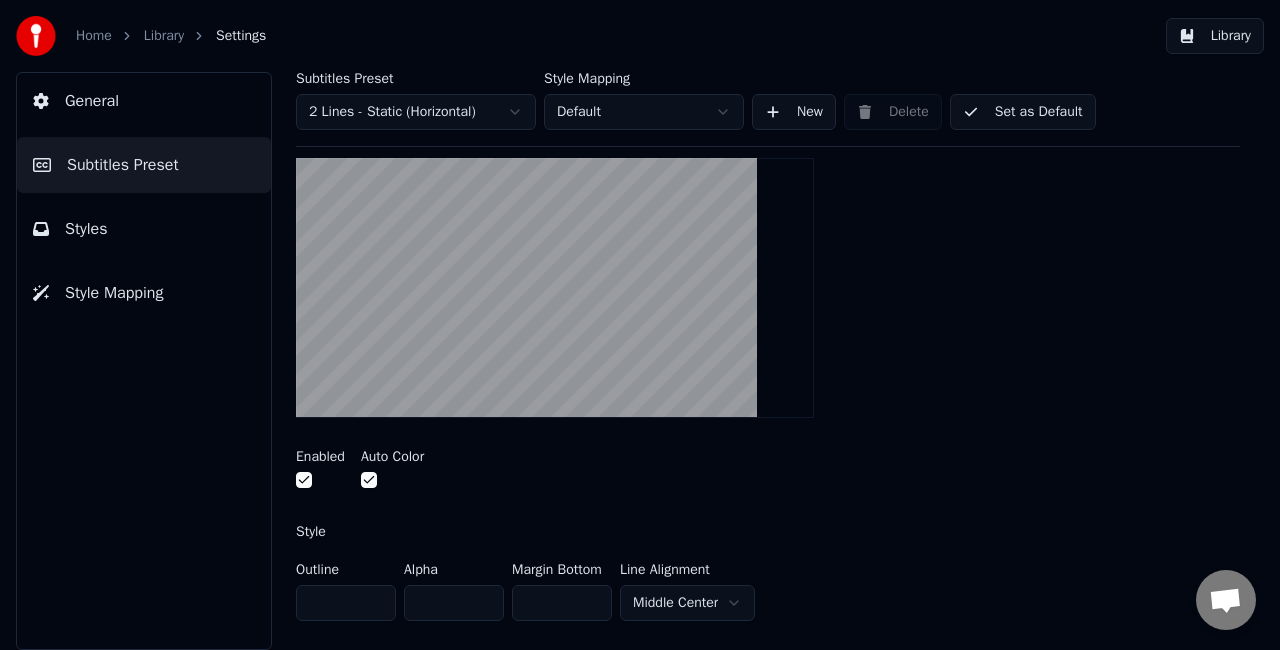 click on "Enabled" at bounding box center [320, 471] 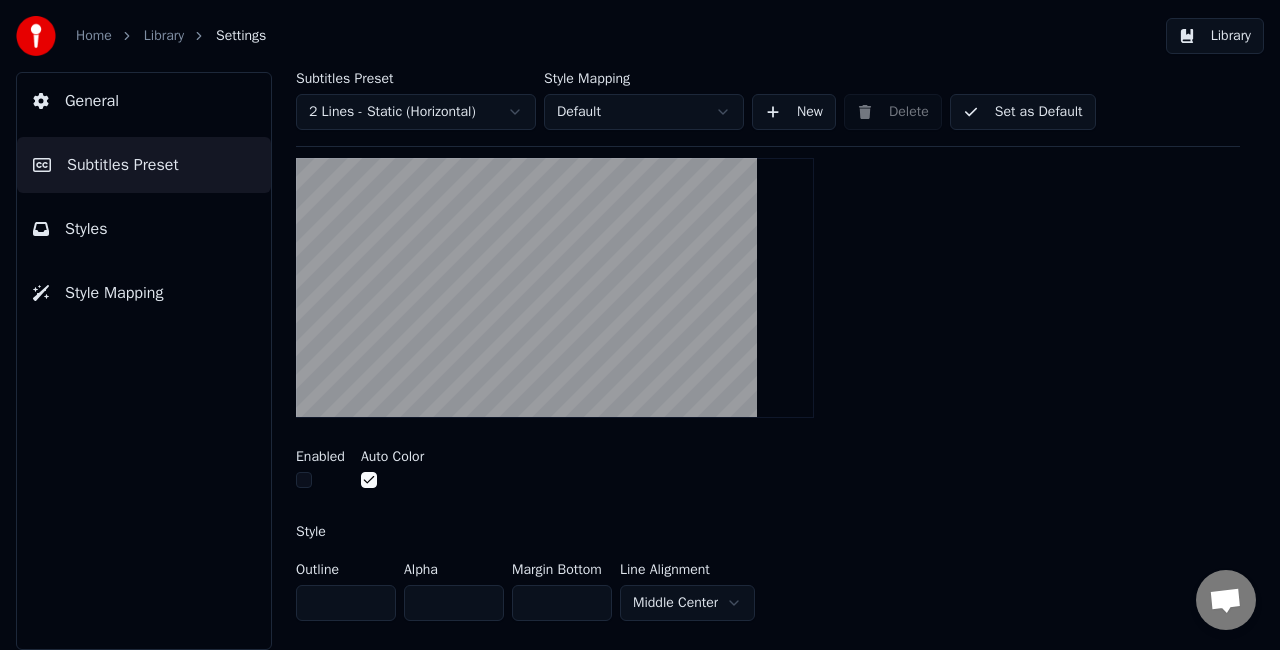 click at bounding box center [304, 480] 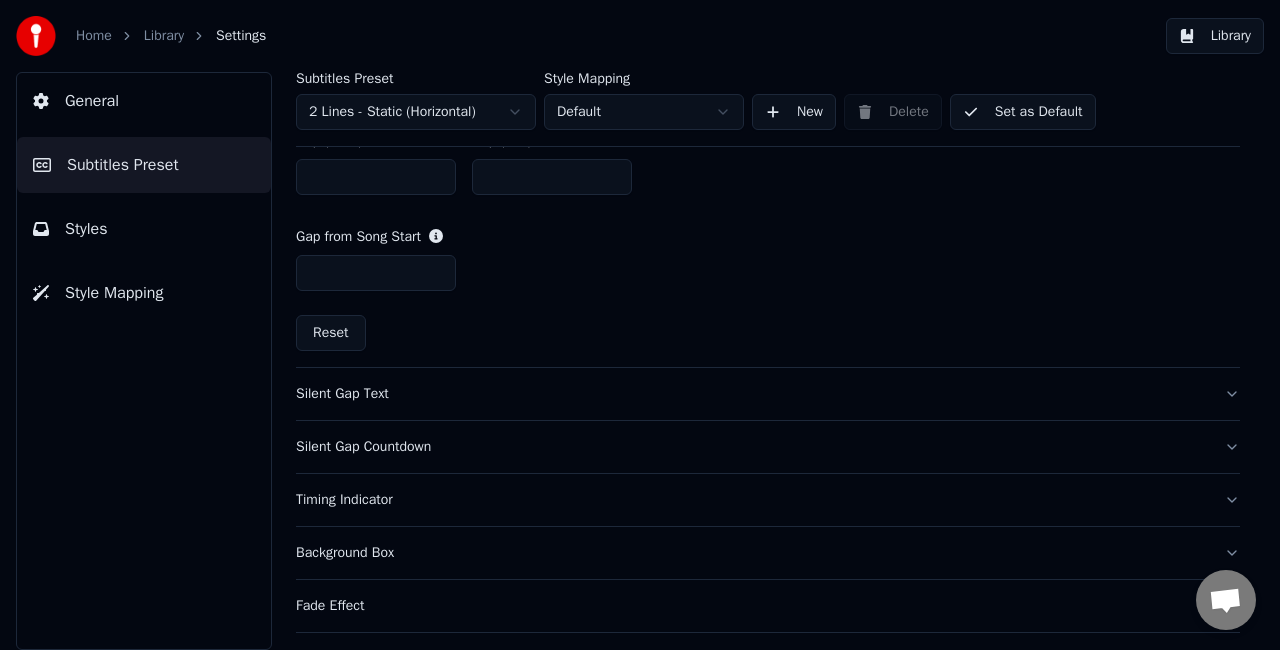 scroll, scrollTop: 884, scrollLeft: 0, axis: vertical 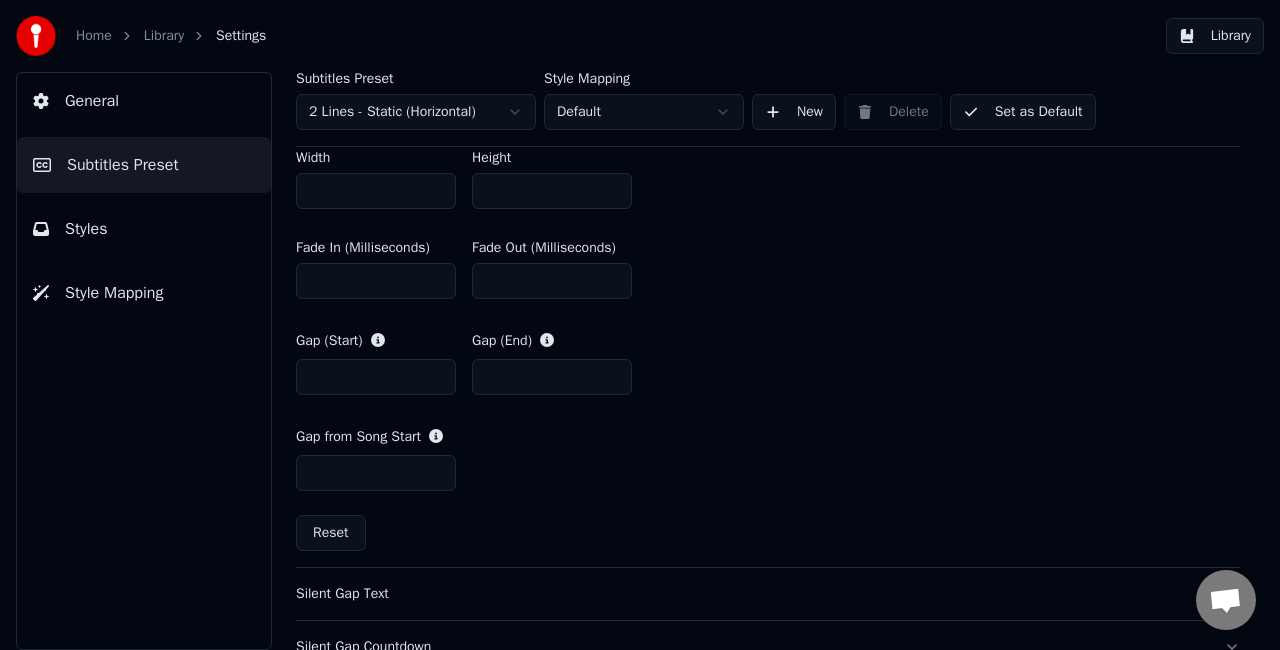 click on "Reset" at bounding box center (331, 533) 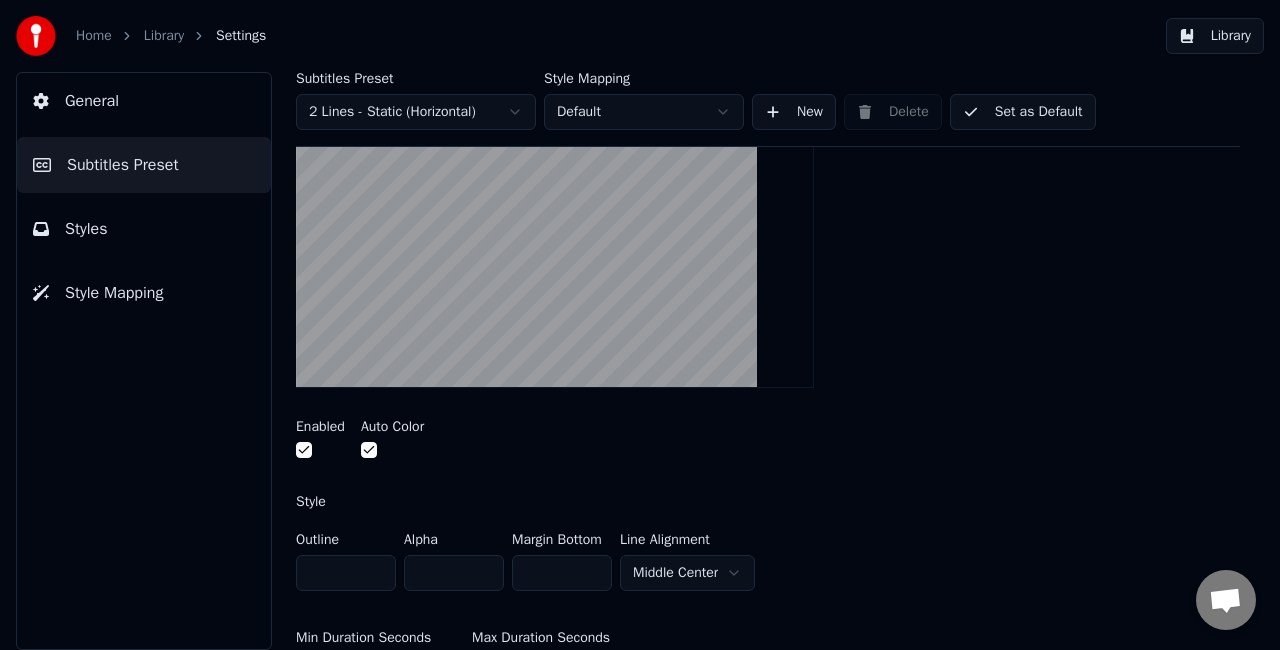 scroll, scrollTop: 184, scrollLeft: 0, axis: vertical 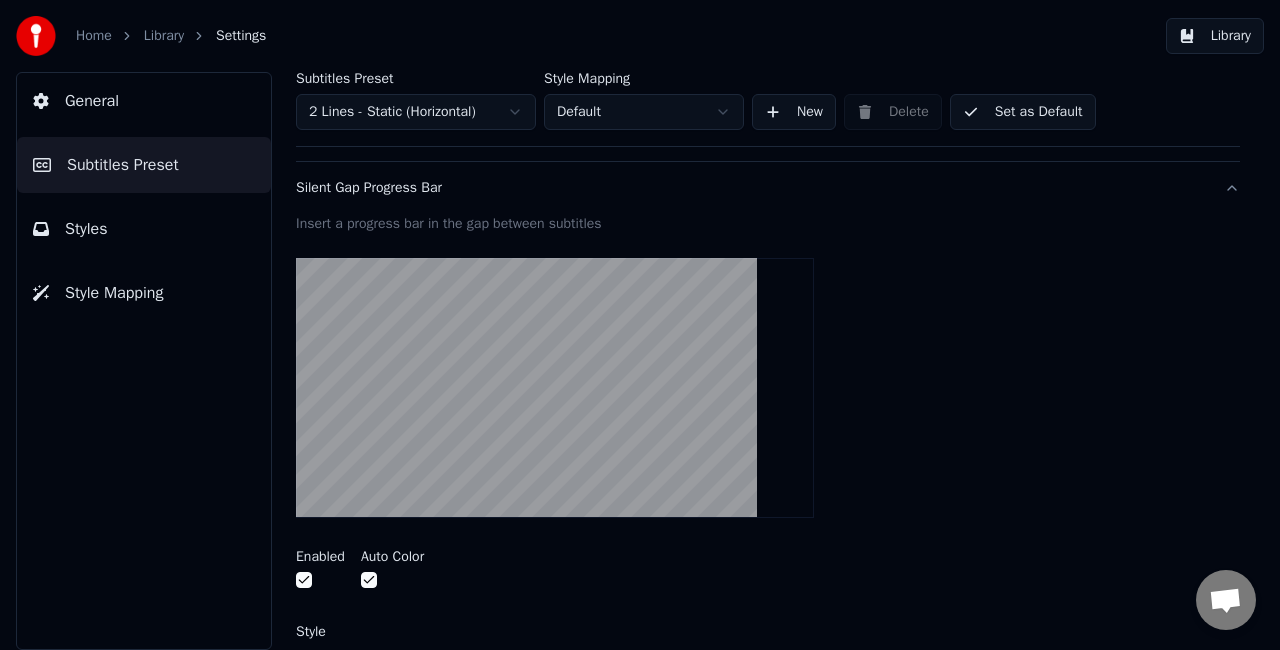 click at bounding box center [369, 580] 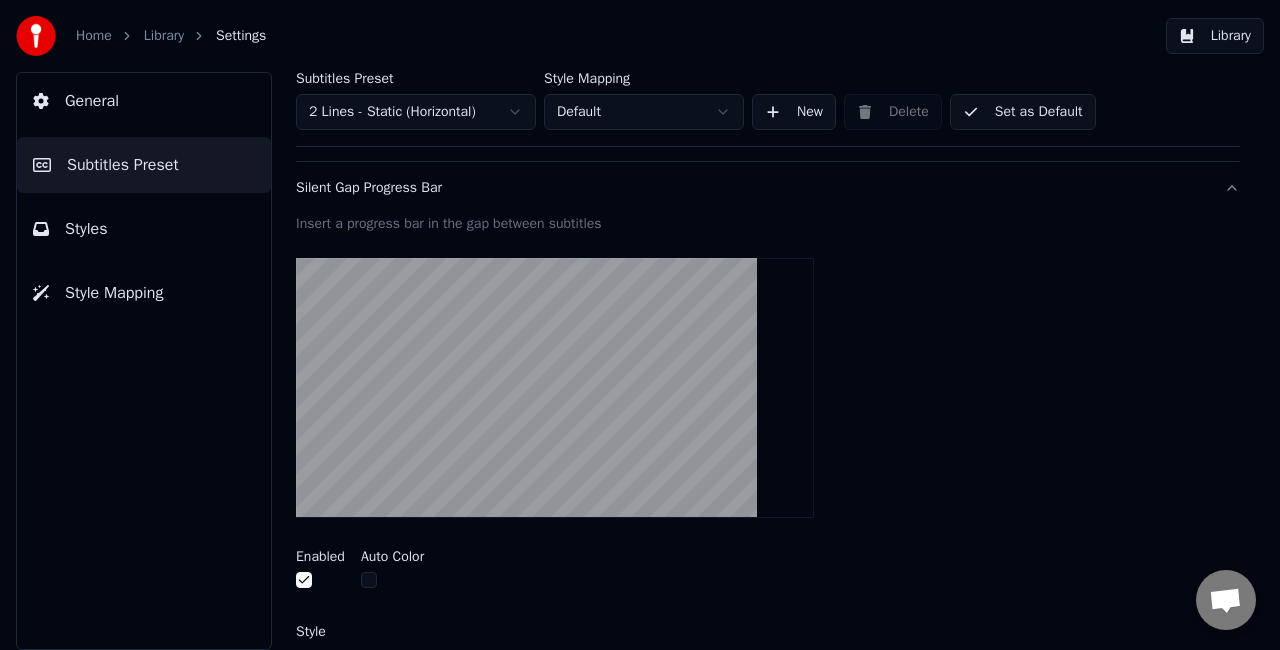 click at bounding box center [304, 580] 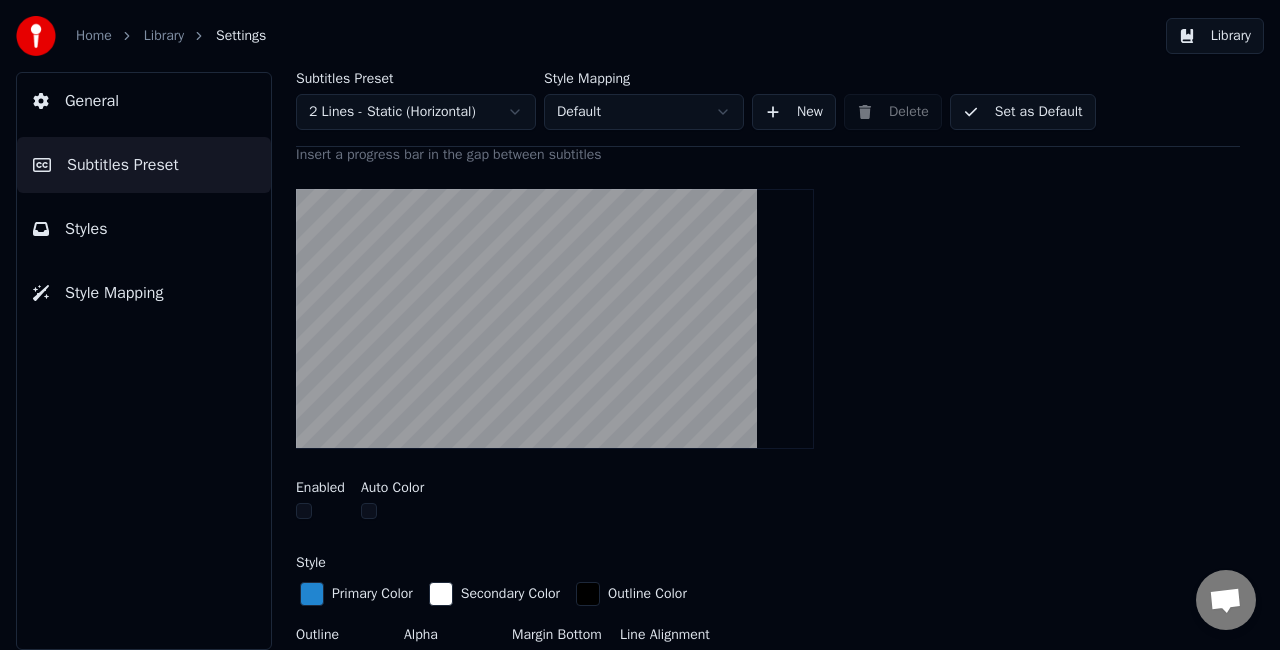 scroll, scrollTop: 284, scrollLeft: 0, axis: vertical 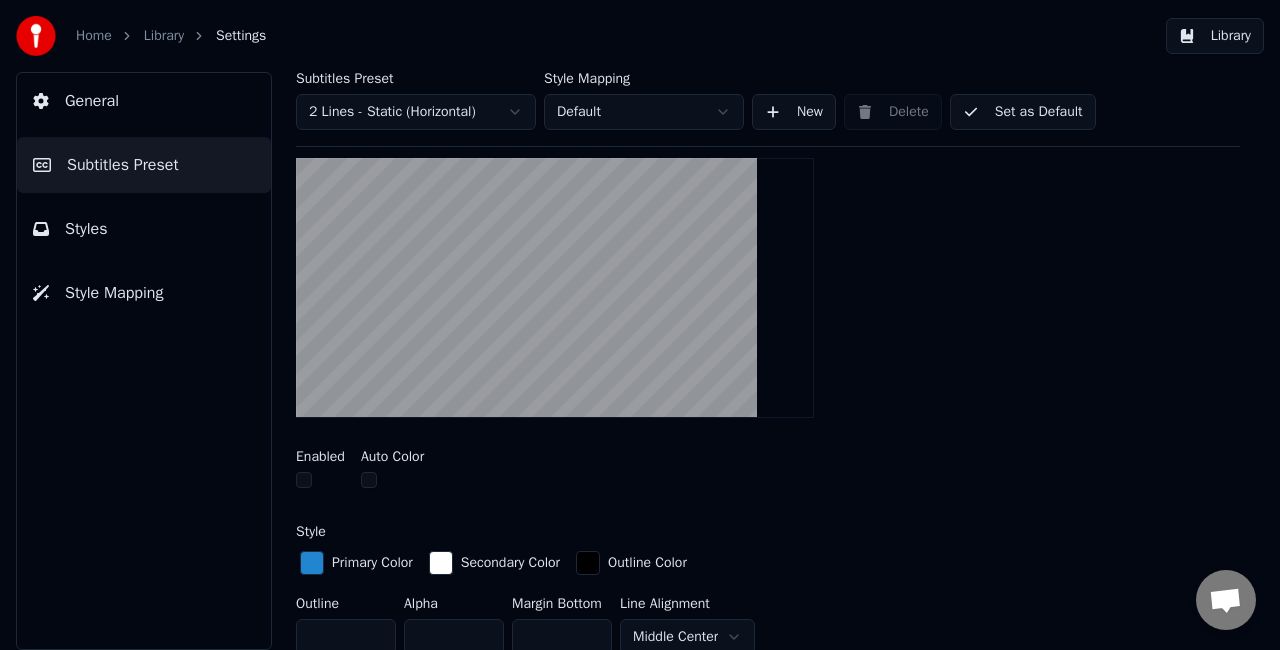 click at bounding box center [304, 480] 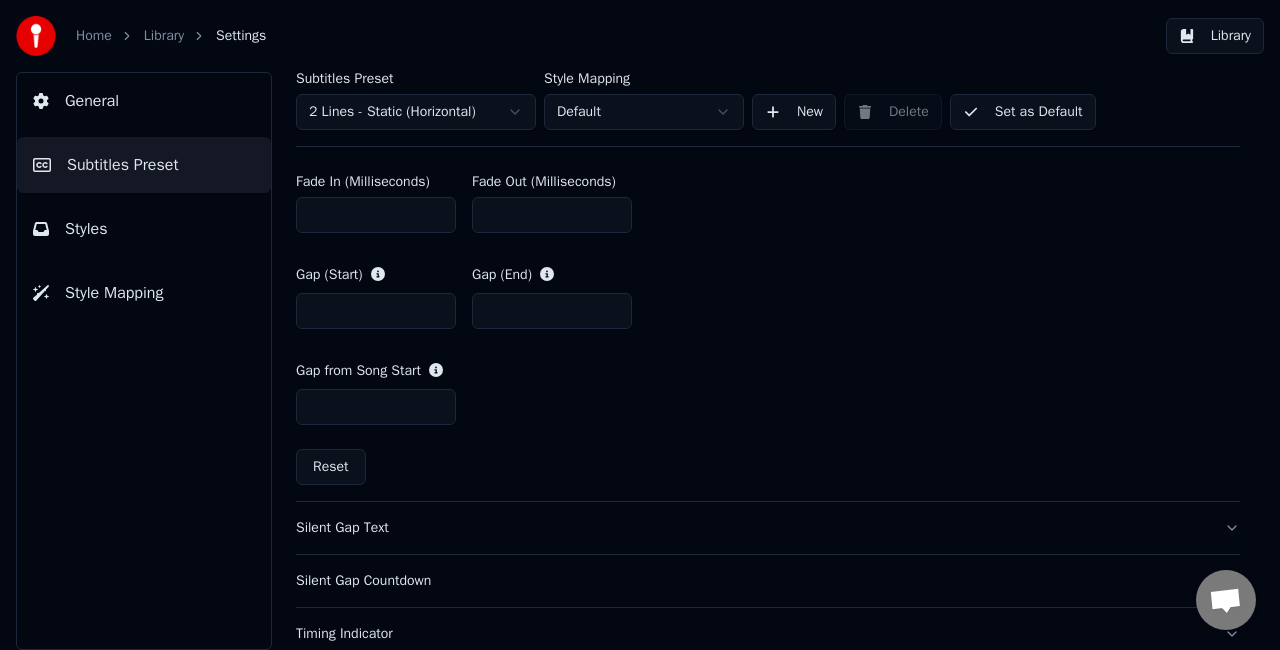 scroll, scrollTop: 1084, scrollLeft: 0, axis: vertical 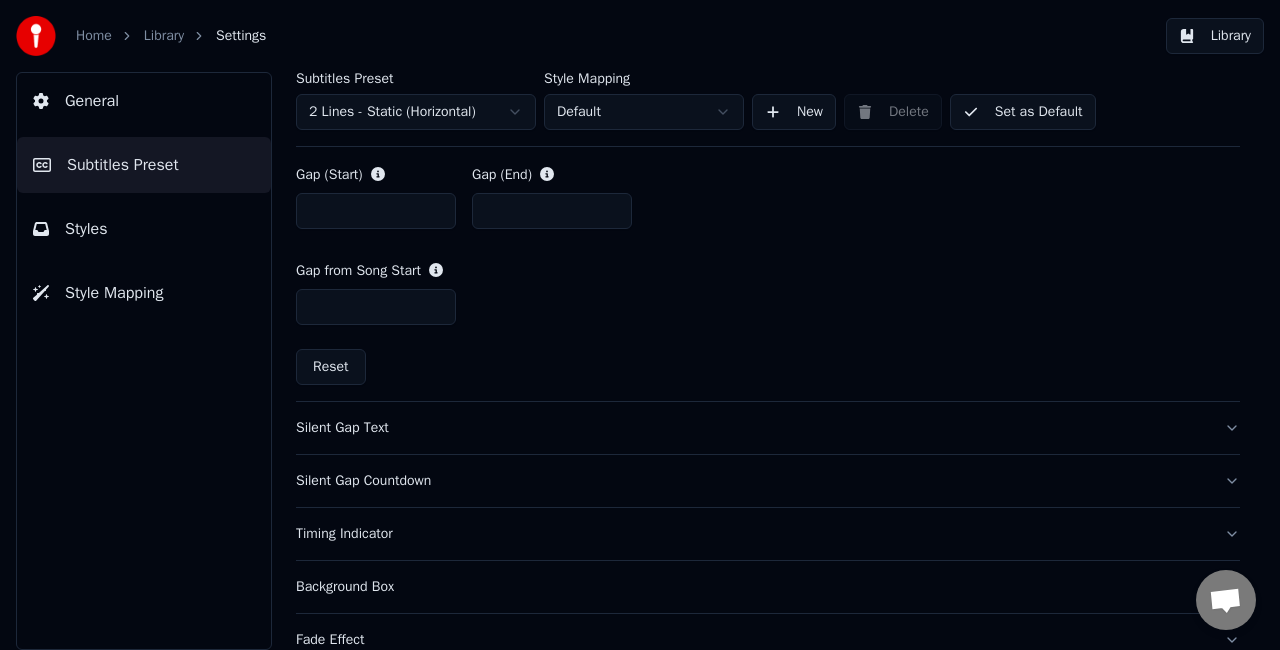click on "Silent Gap Text" at bounding box center [768, 428] 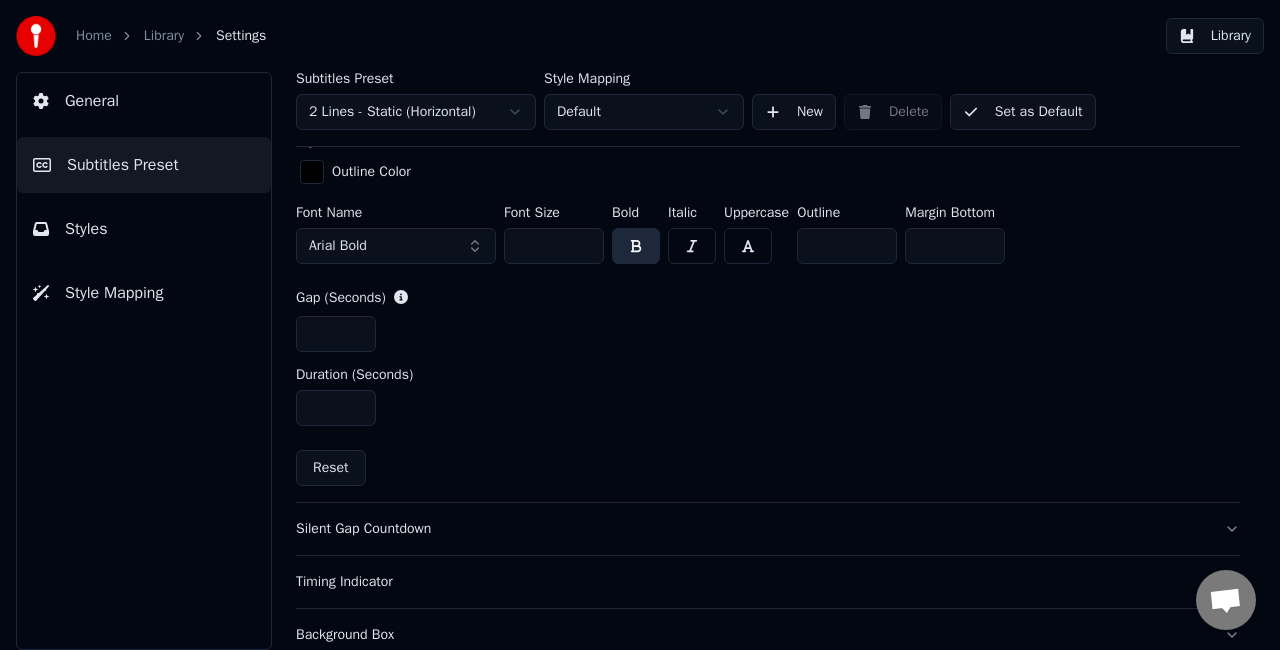 scroll, scrollTop: 502, scrollLeft: 0, axis: vertical 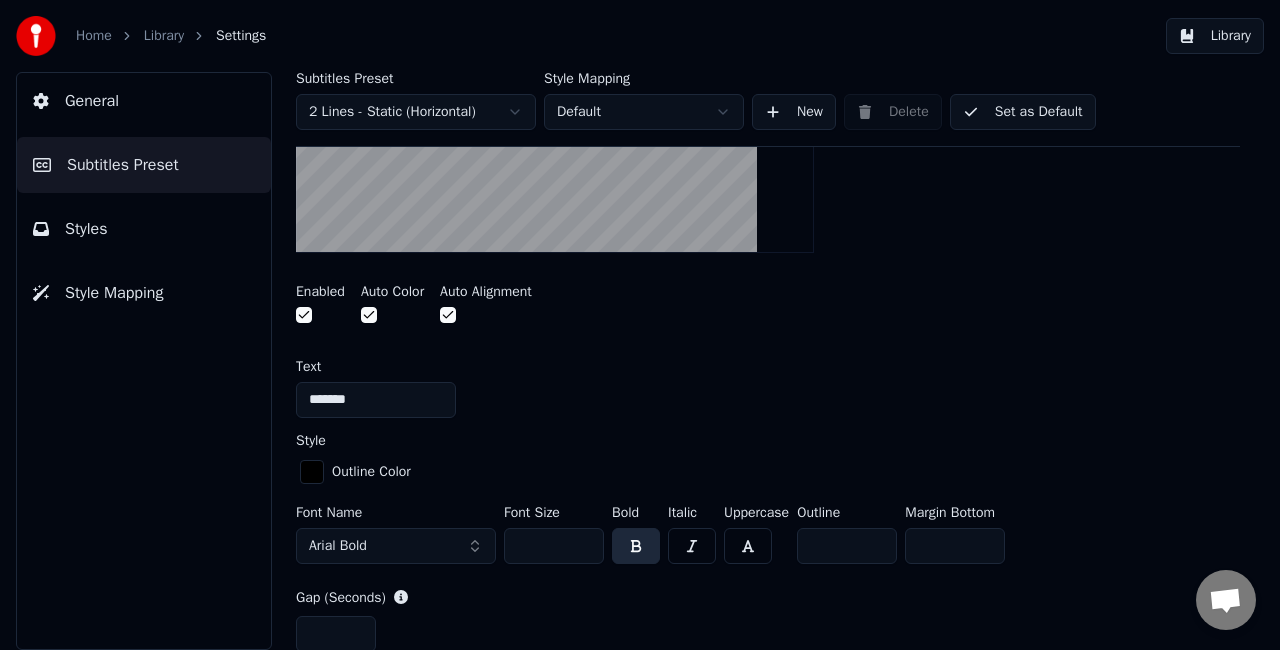 click at bounding box center [312, 472] 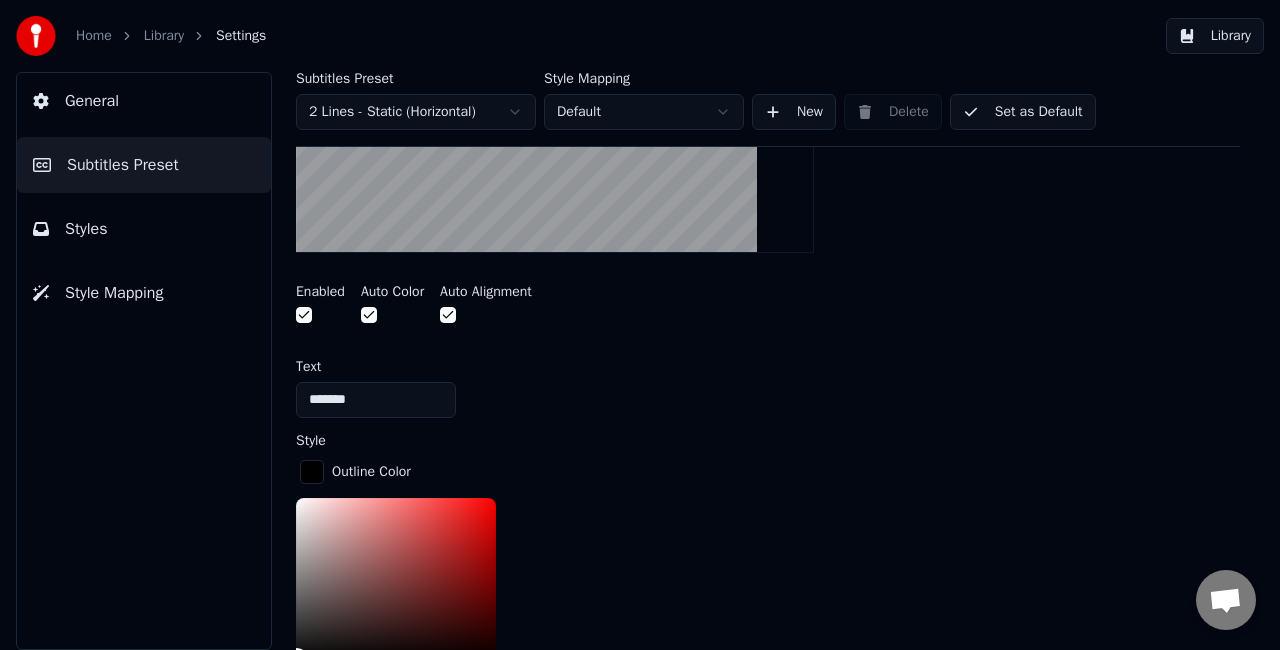 click at bounding box center [312, 472] 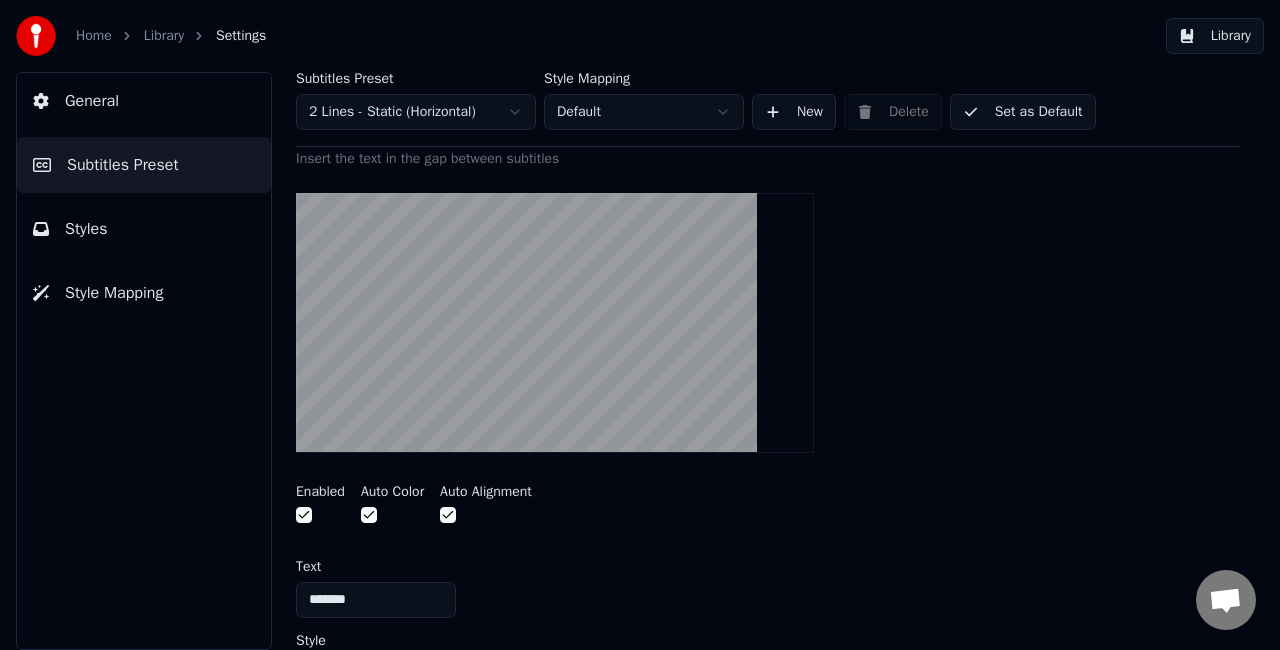 scroll, scrollTop: 102, scrollLeft: 0, axis: vertical 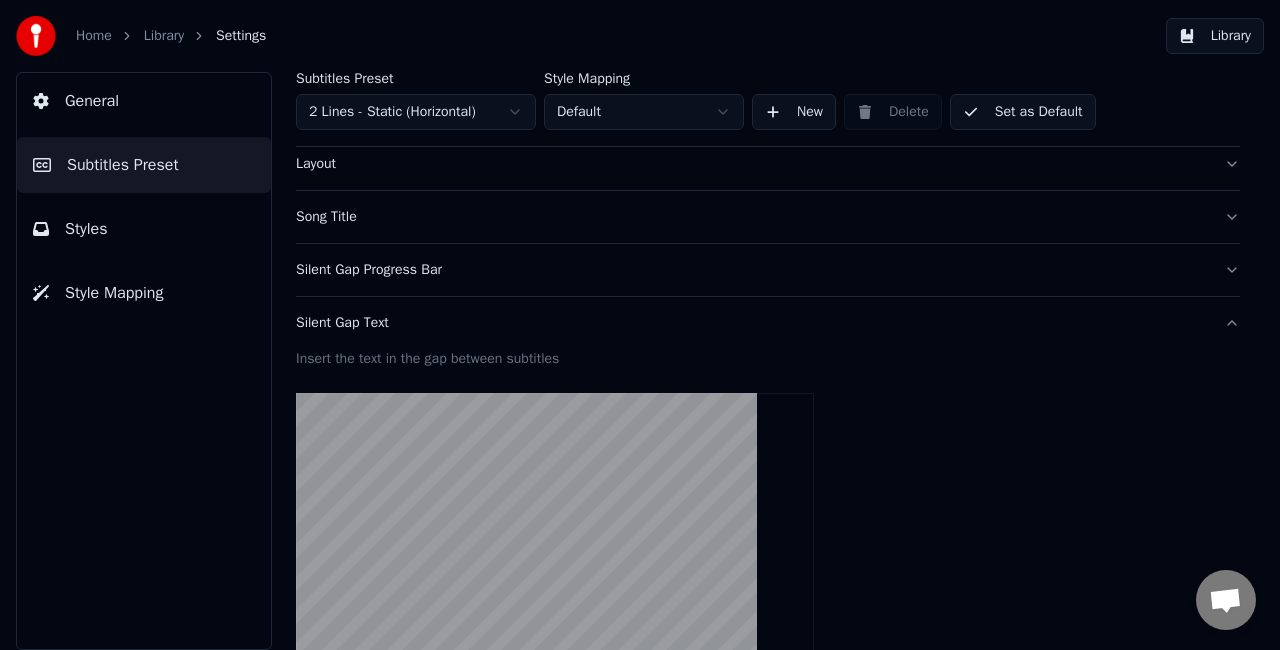 click on "Silent Gap Text" at bounding box center (768, 323) 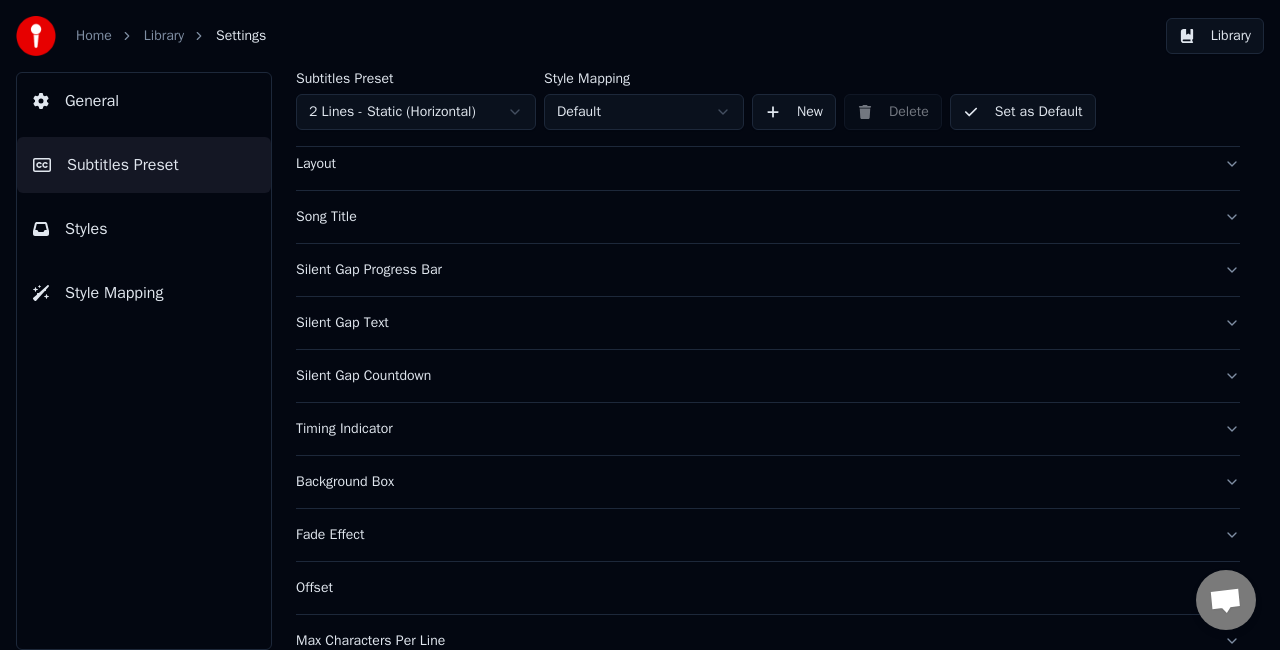 click on "Silent Gap Countdown" at bounding box center (752, 376) 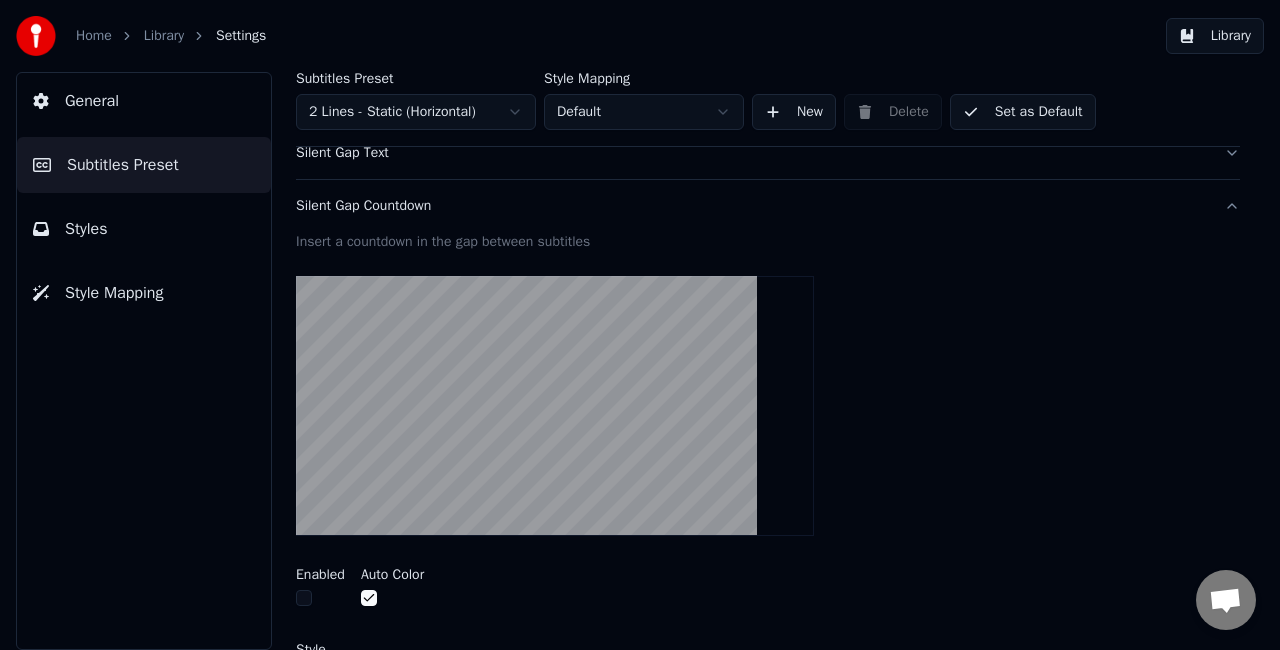 scroll, scrollTop: 402, scrollLeft: 0, axis: vertical 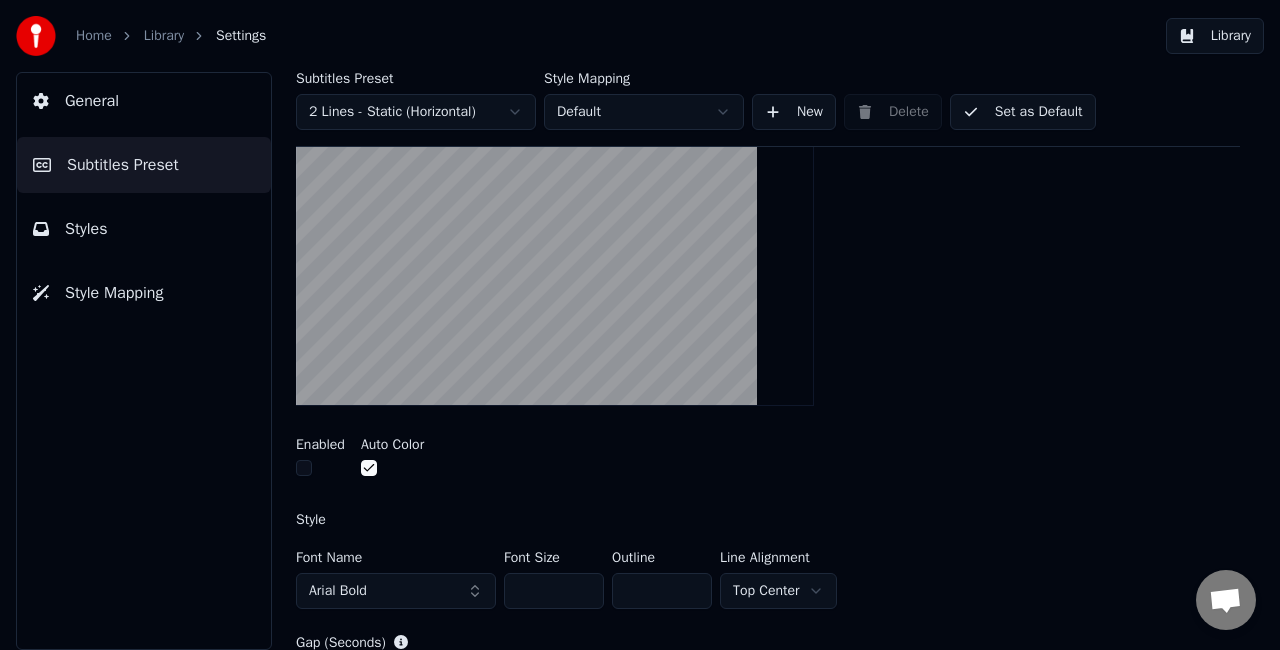 click at bounding box center [304, 468] 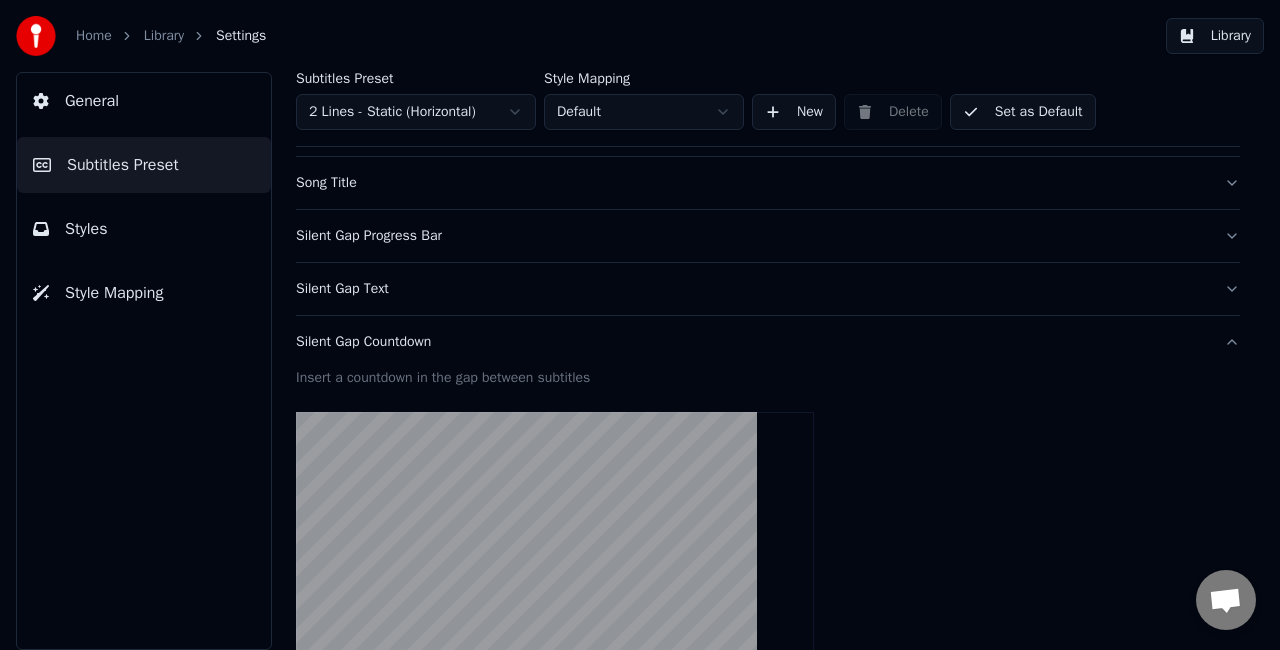 scroll, scrollTop: 302, scrollLeft: 0, axis: vertical 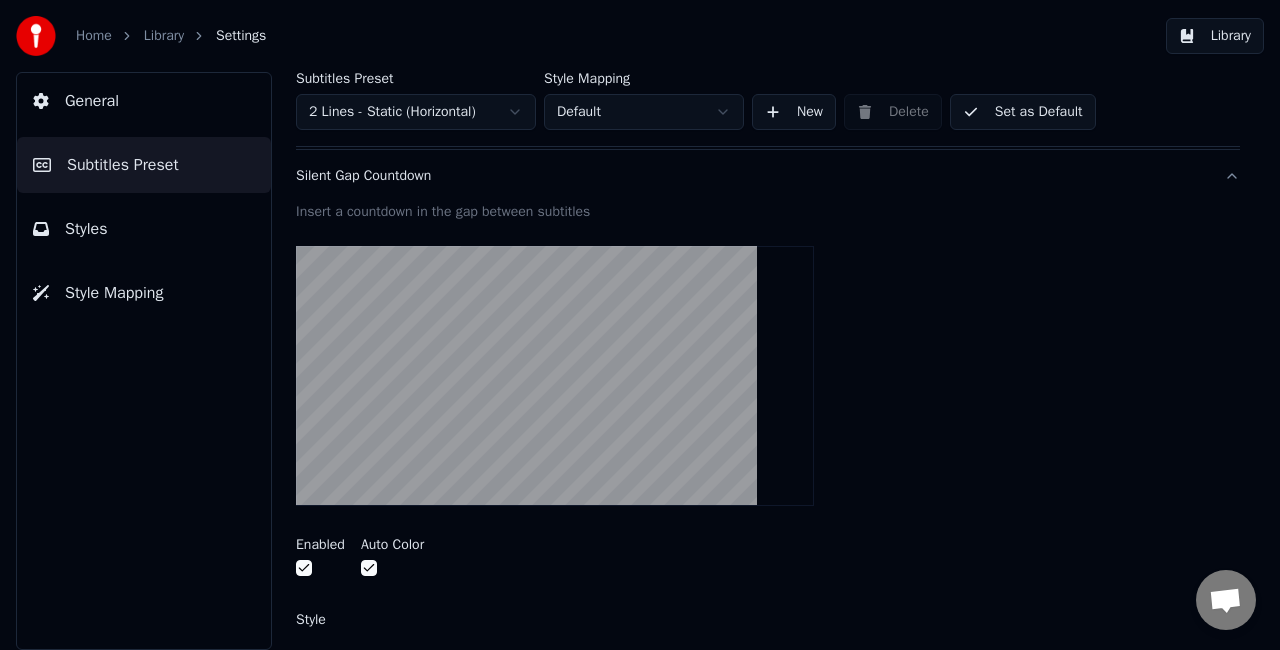 click at bounding box center [320, 570] 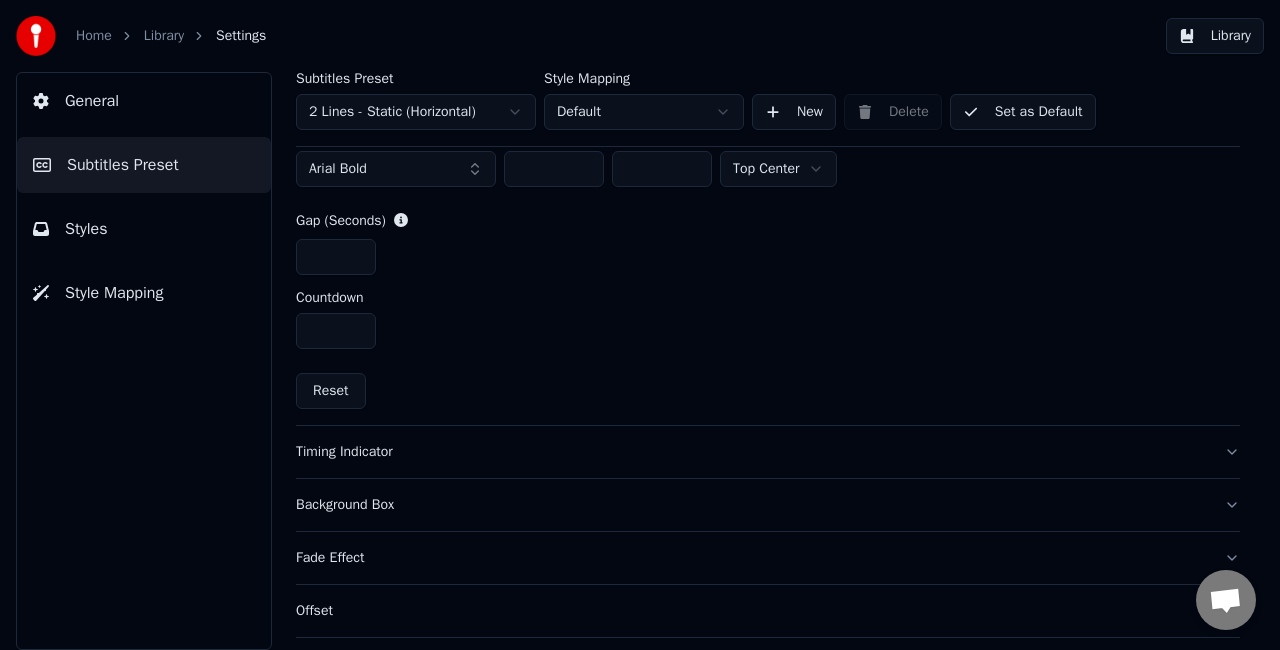 scroll, scrollTop: 902, scrollLeft: 0, axis: vertical 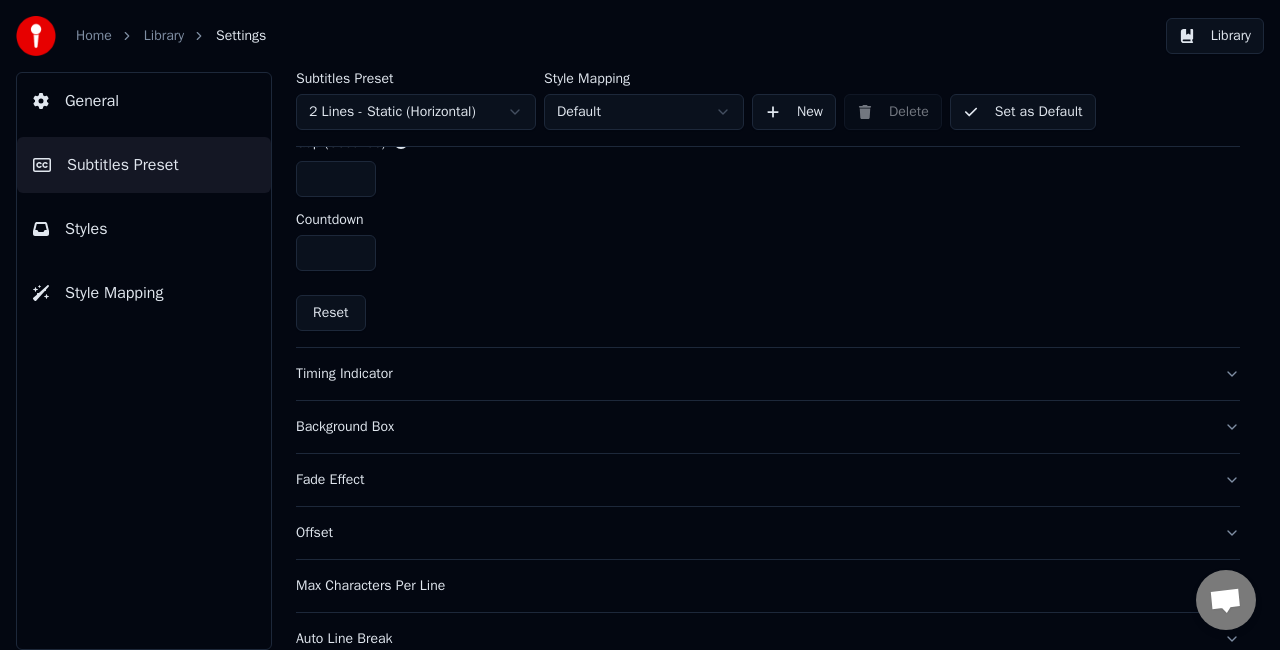 click on "Timing Indicator" at bounding box center [752, 374] 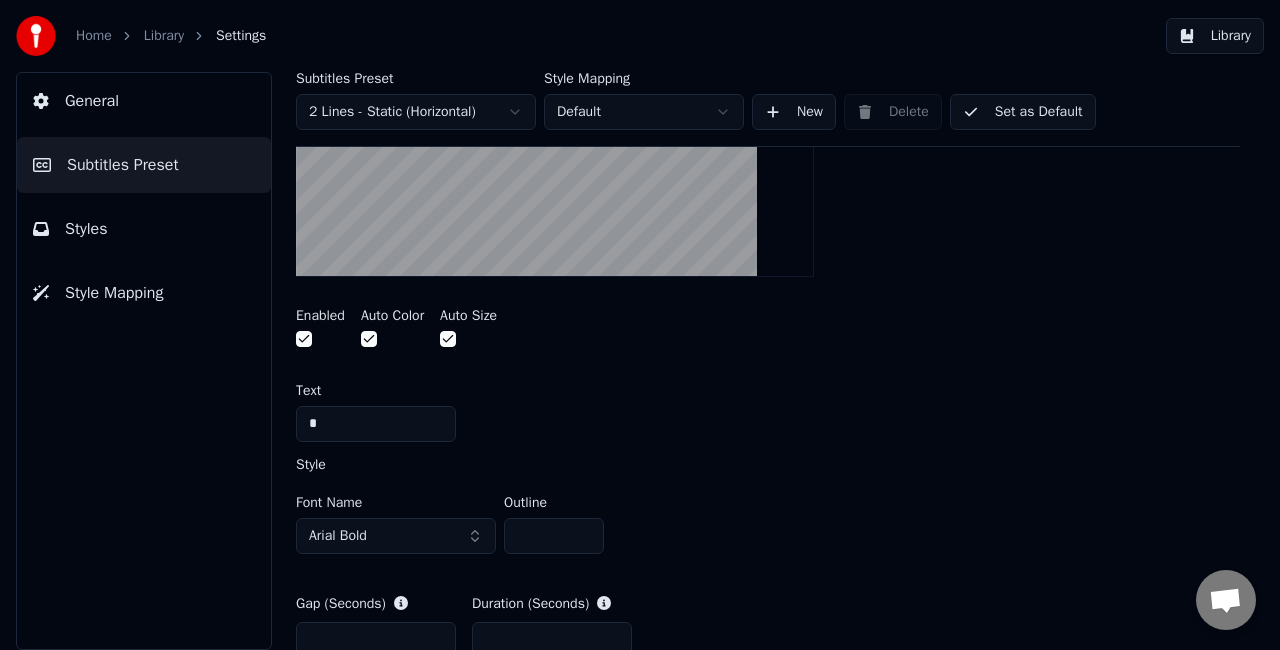 scroll, scrollTop: 602, scrollLeft: 0, axis: vertical 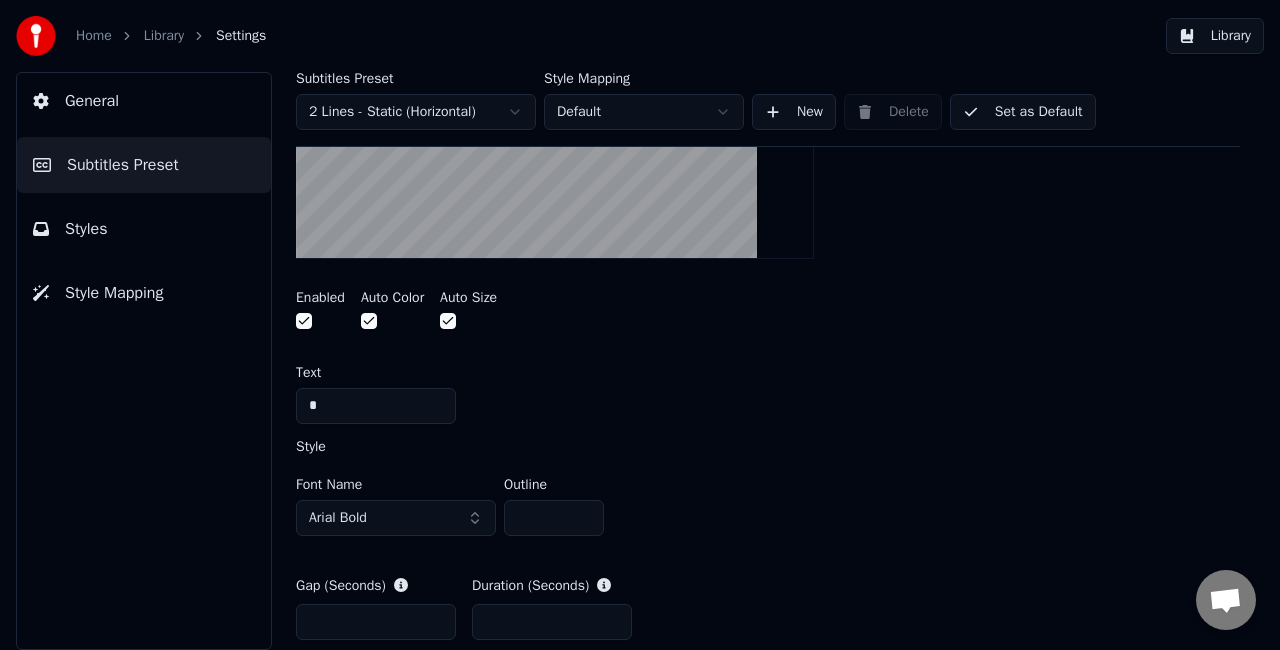 click at bounding box center [369, 321] 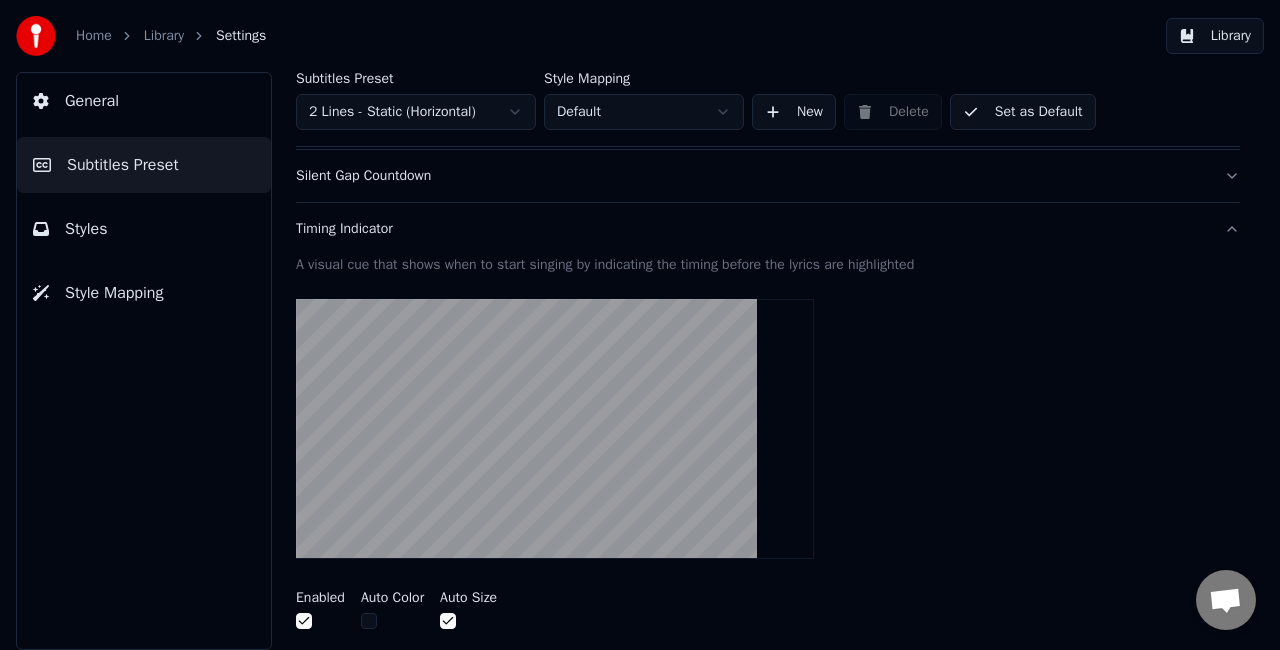 scroll, scrollTop: 502, scrollLeft: 0, axis: vertical 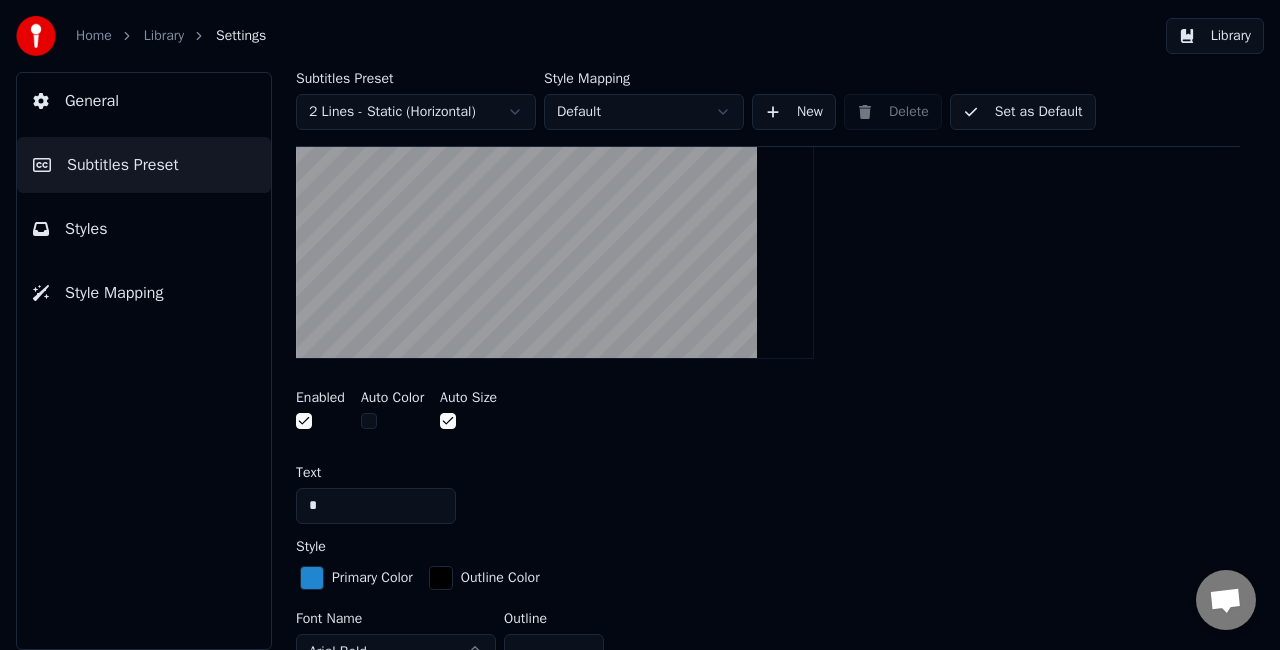 click at bounding box center (312, 578) 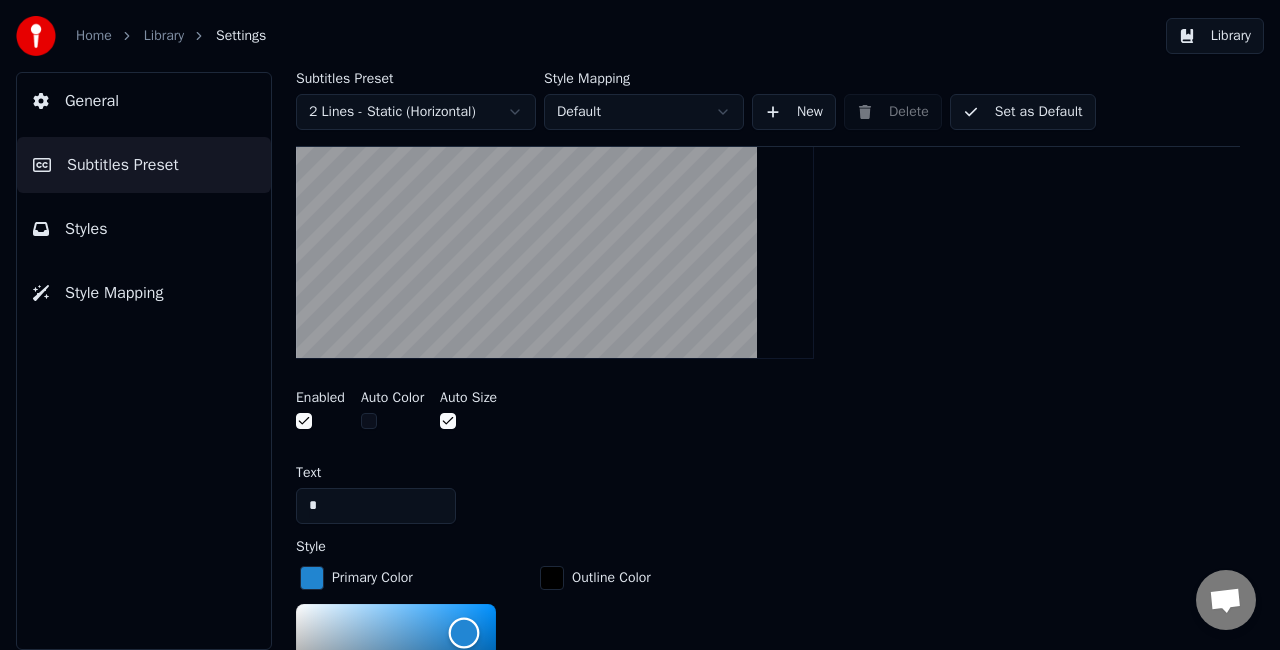 scroll, scrollTop: 615, scrollLeft: 0, axis: vertical 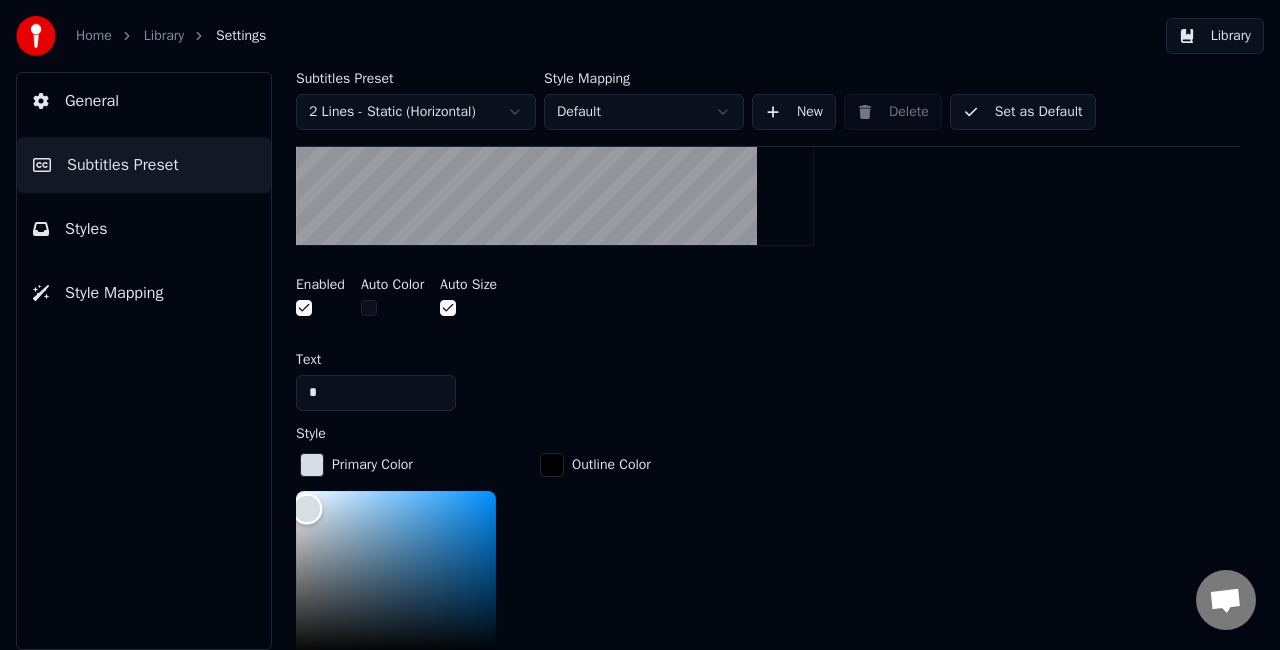 type on "*******" 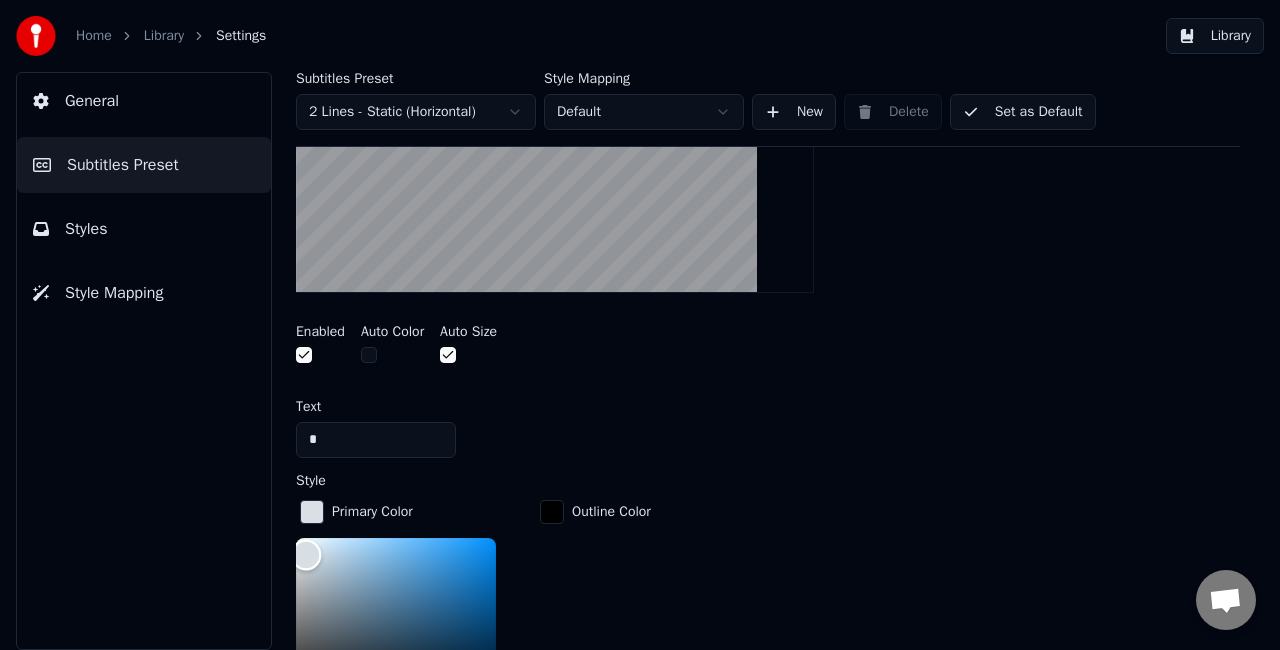 scroll, scrollTop: 315, scrollLeft: 0, axis: vertical 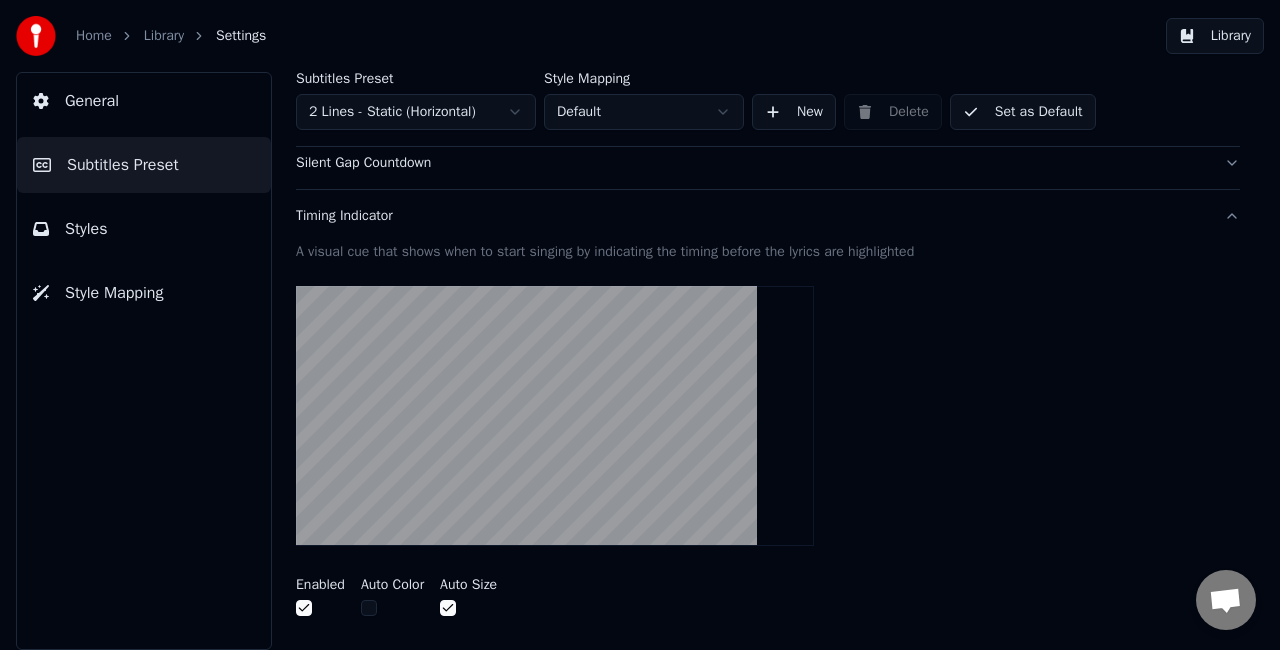 click at bounding box center [369, 608] 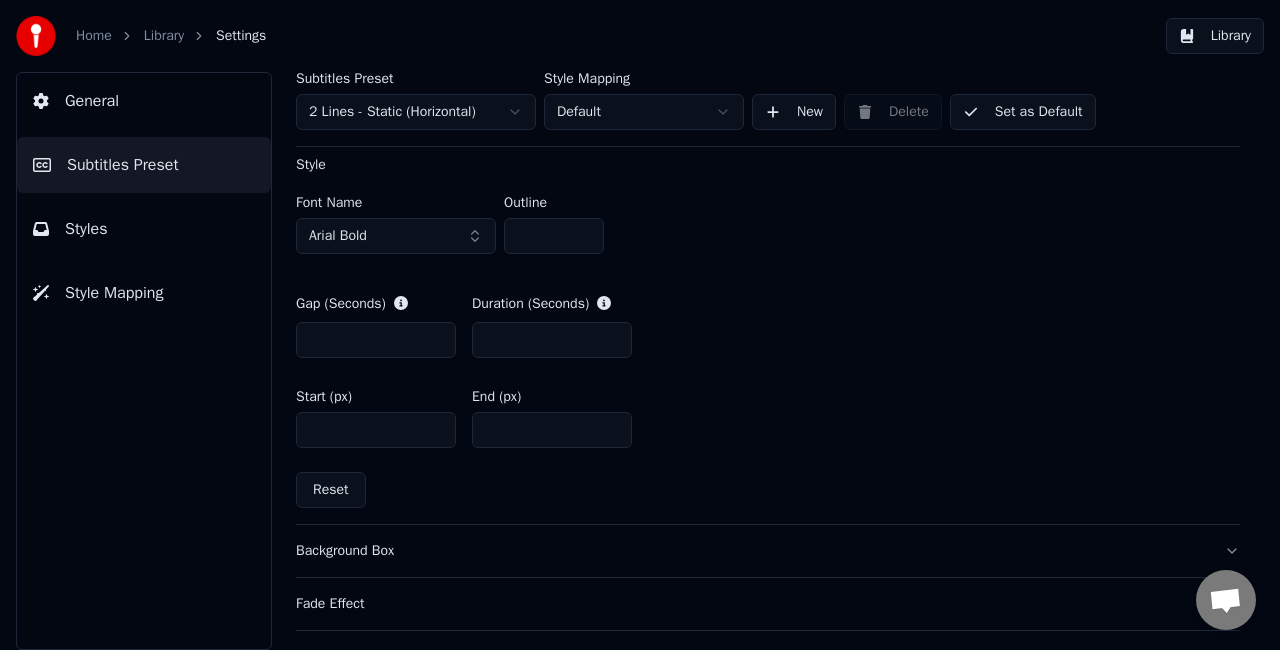 scroll, scrollTop: 915, scrollLeft: 0, axis: vertical 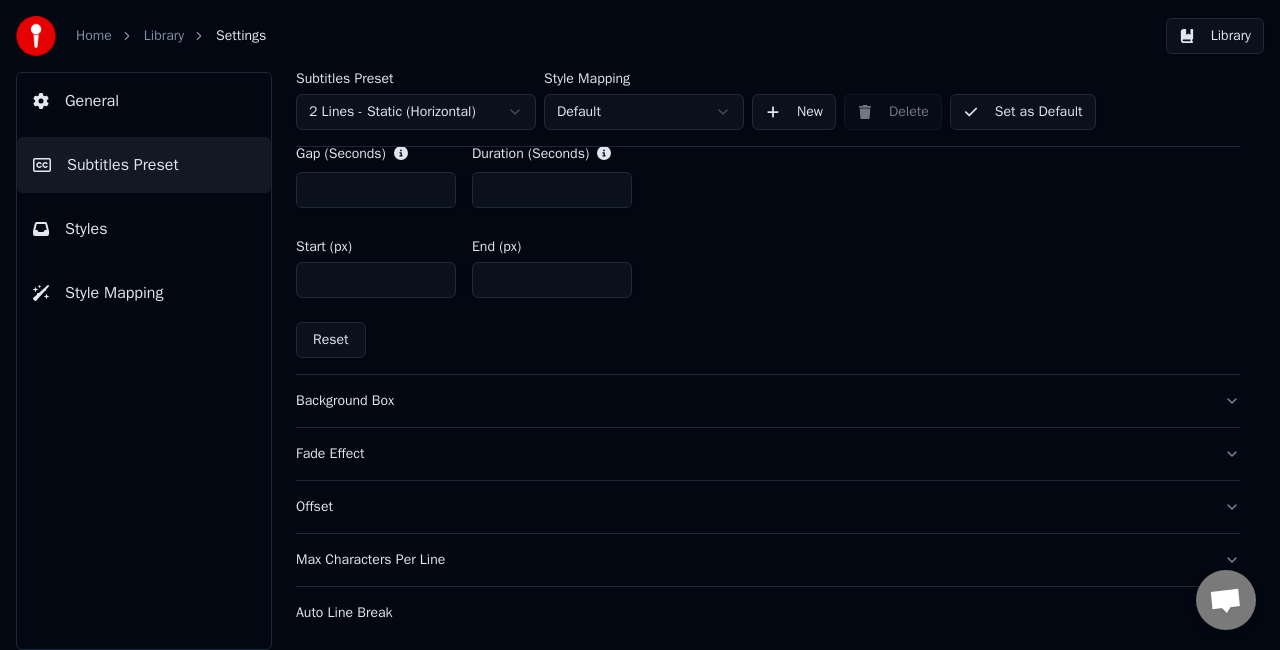click on "Background Box" at bounding box center (752, 401) 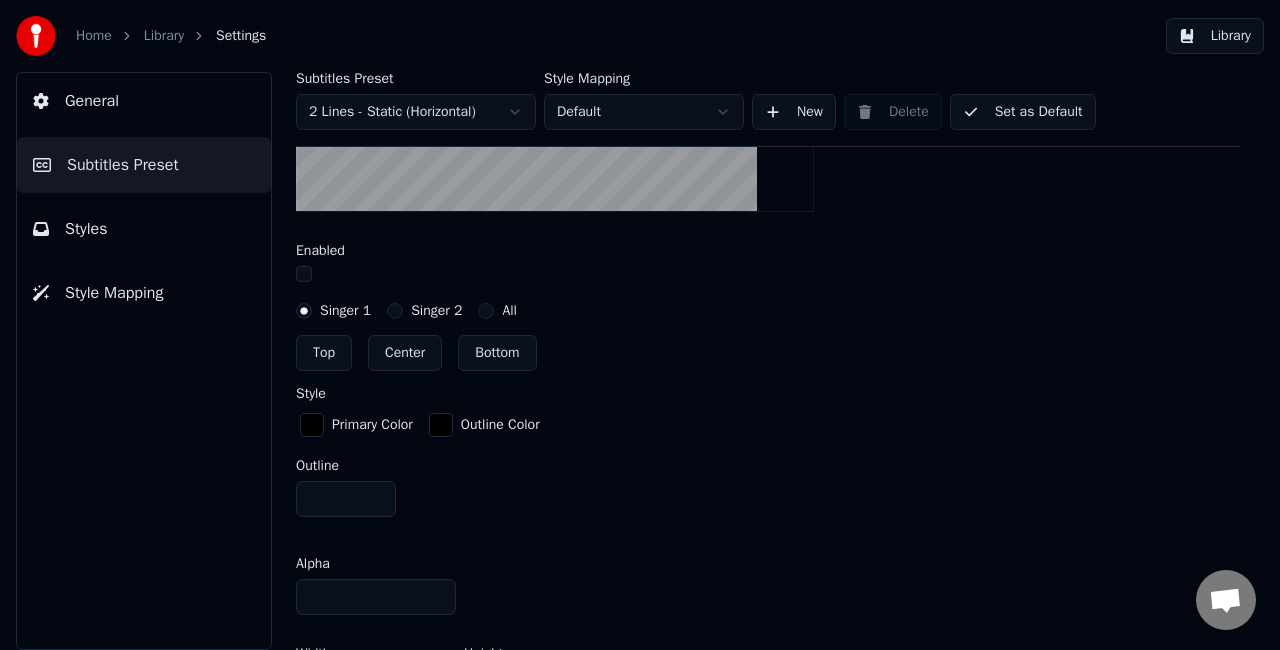 scroll, scrollTop: 602, scrollLeft: 0, axis: vertical 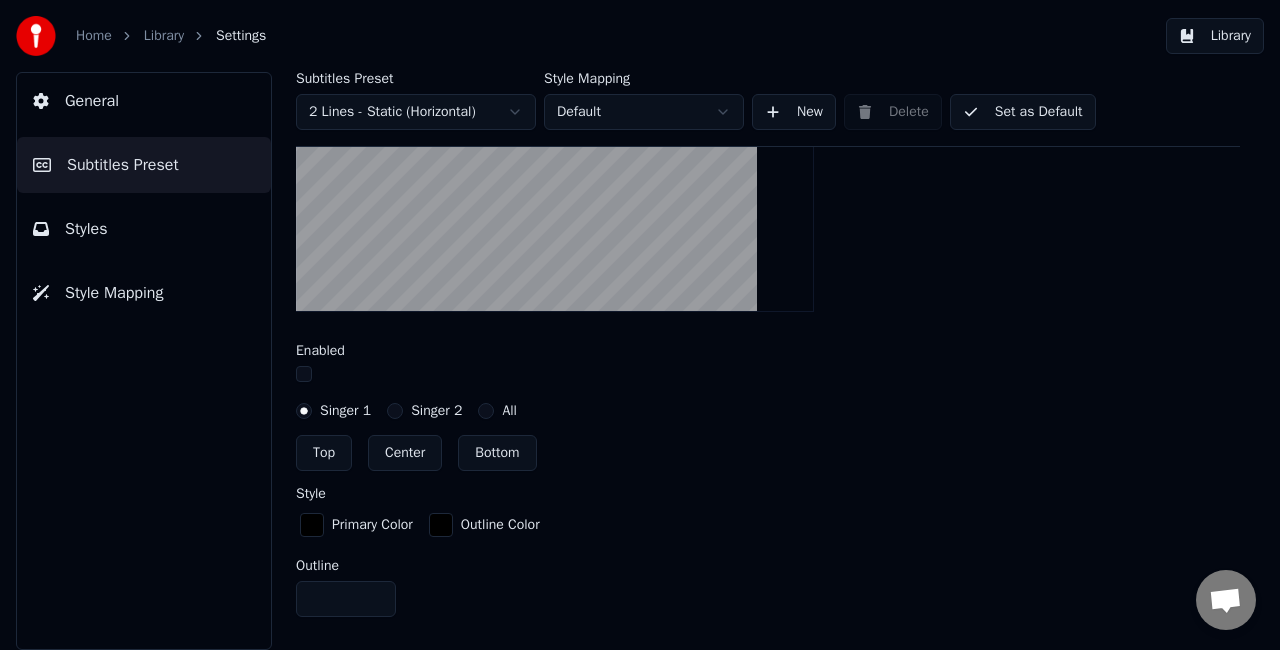 click at bounding box center (768, 376) 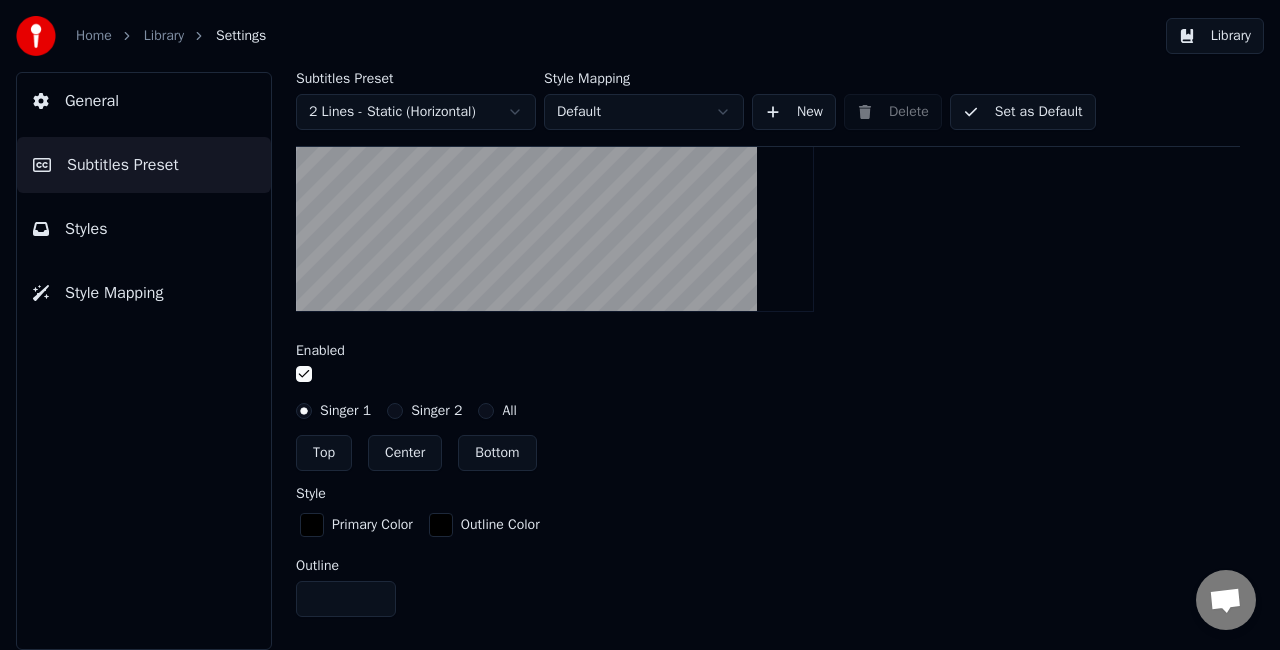 click at bounding box center [304, 374] 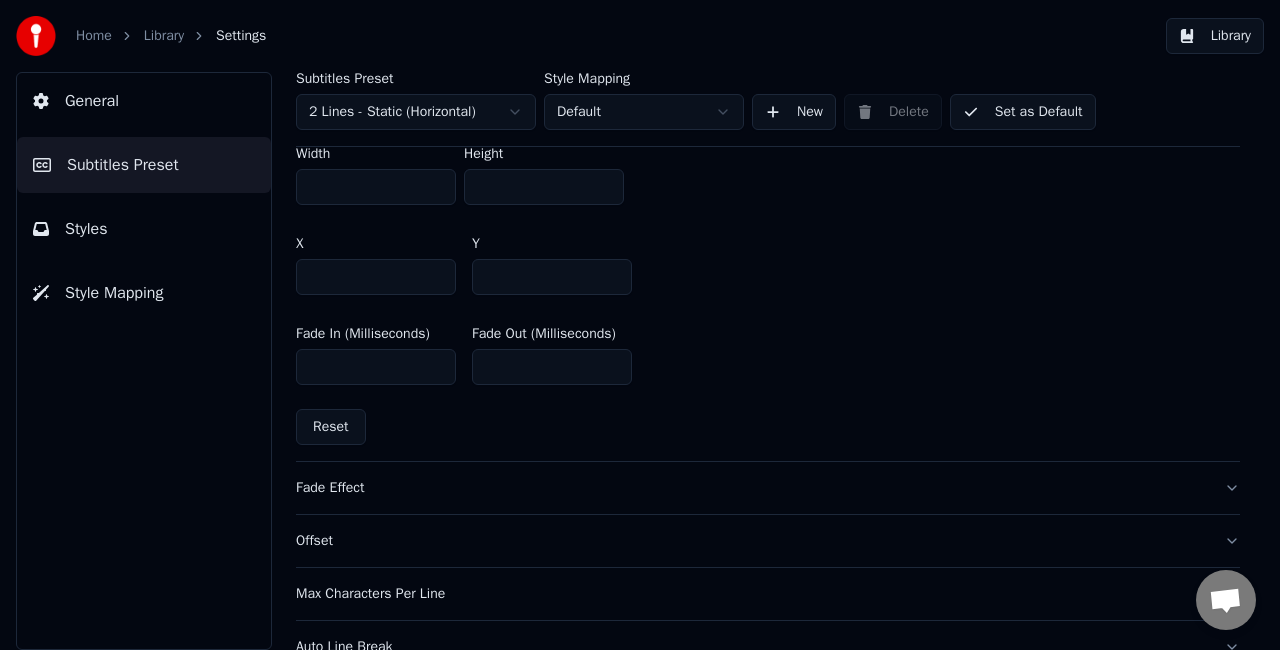 click on "Fade Effect" at bounding box center (752, 488) 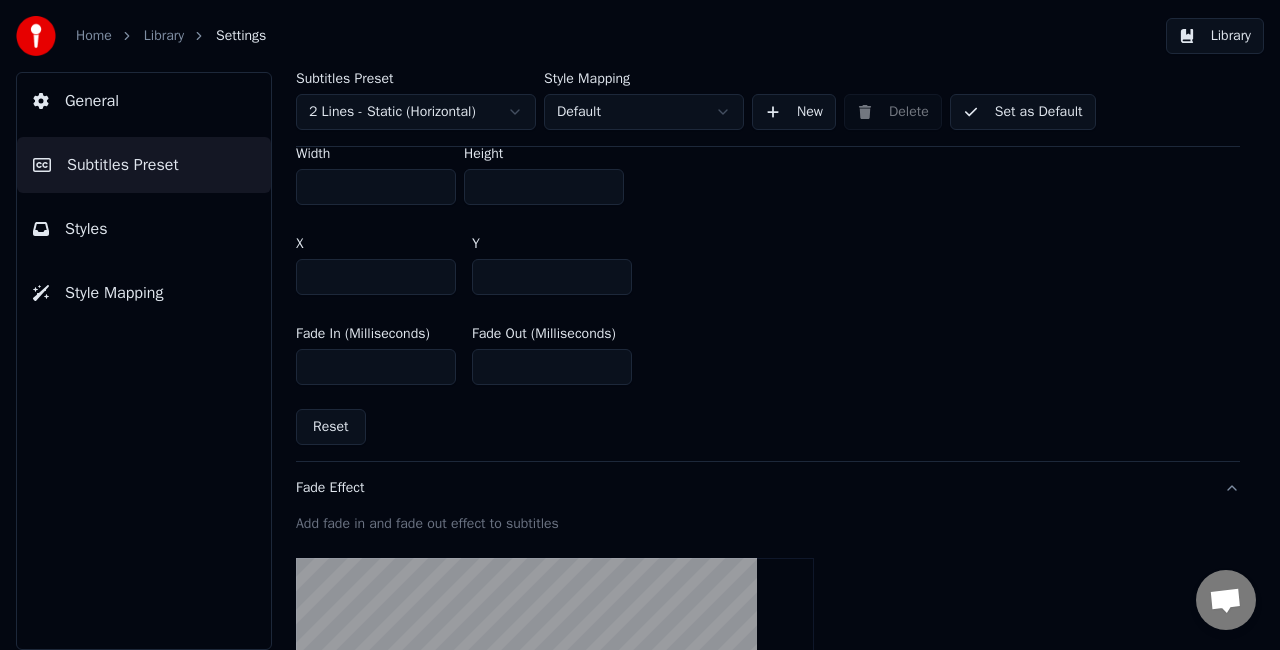 scroll, scrollTop: 574, scrollLeft: 0, axis: vertical 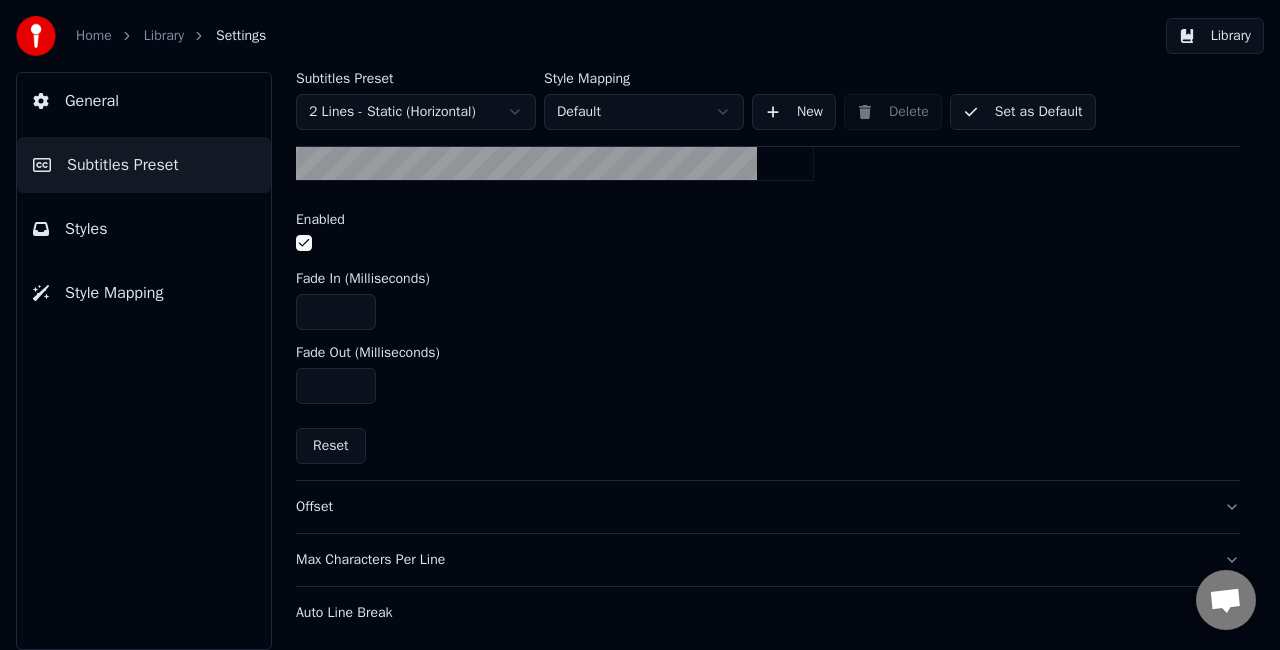 click on "Offset" at bounding box center (752, 507) 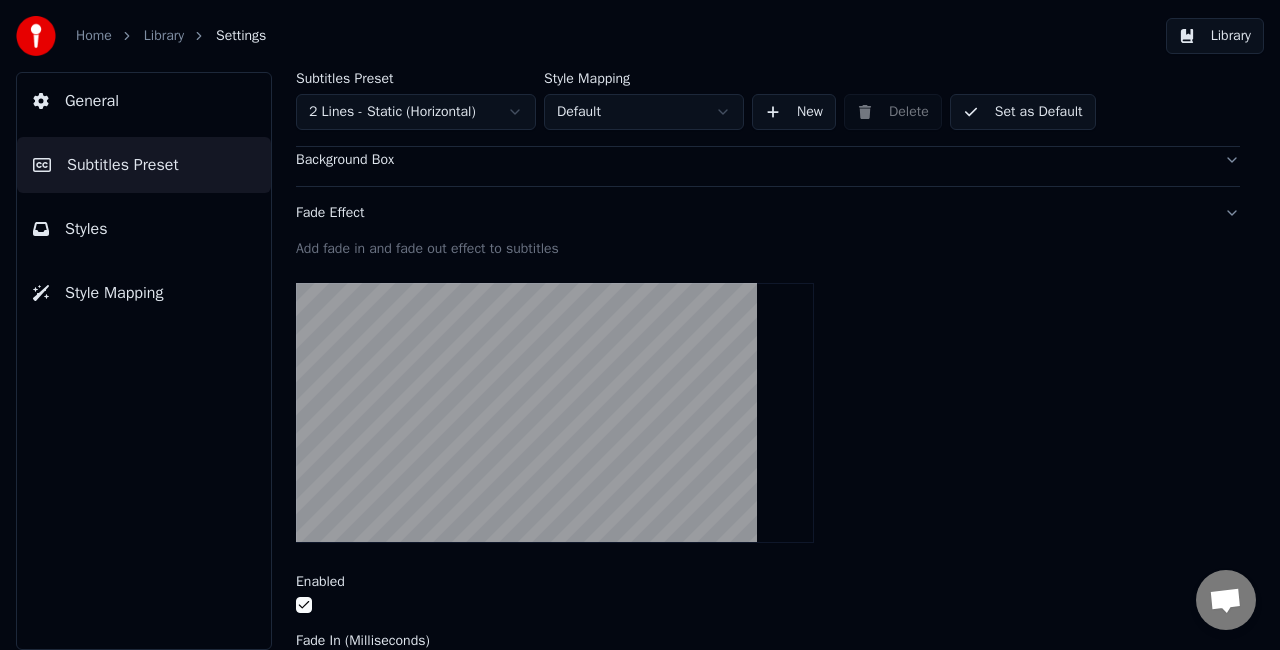 scroll, scrollTop: 420, scrollLeft: 0, axis: vertical 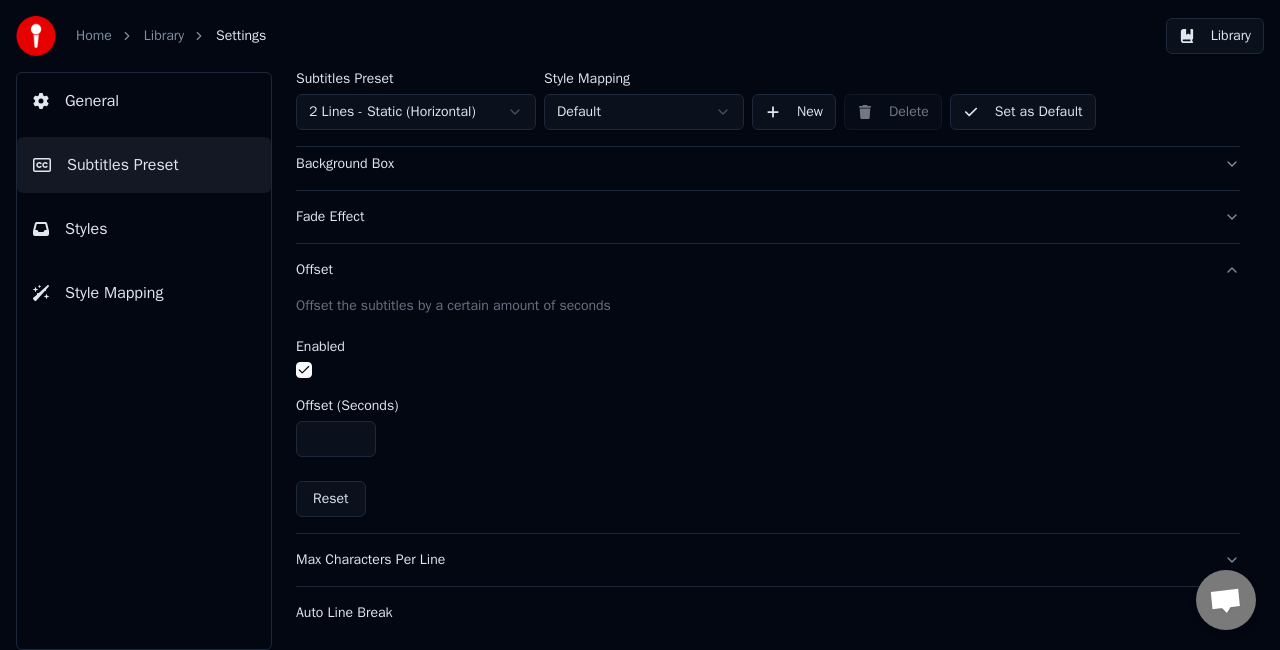 click on "Max Characters Per Line" at bounding box center [752, 560] 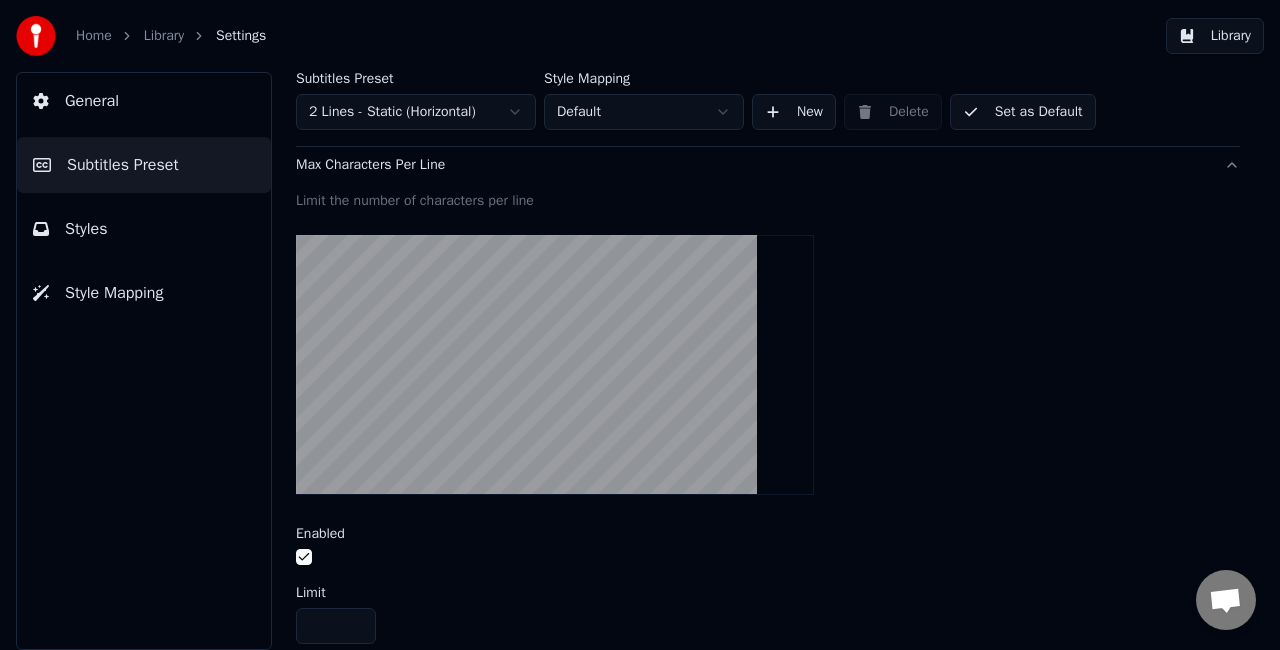 scroll, scrollTop: 712, scrollLeft: 0, axis: vertical 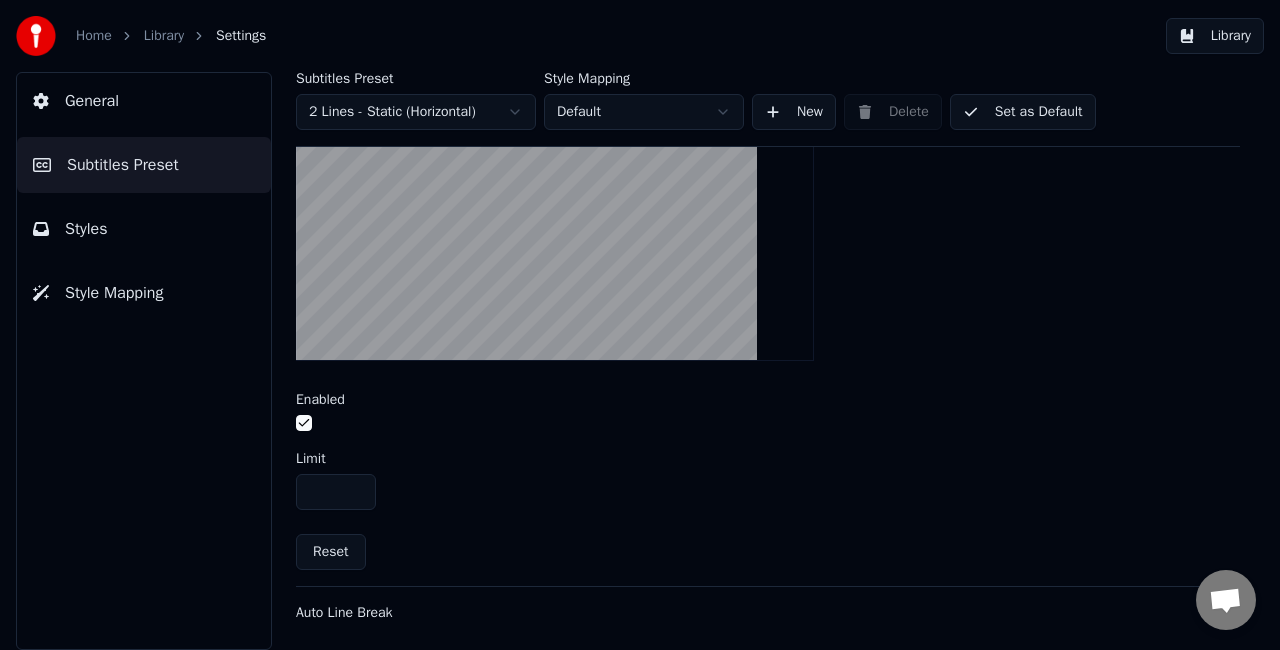 click on "Auto Line Break" at bounding box center (752, 613) 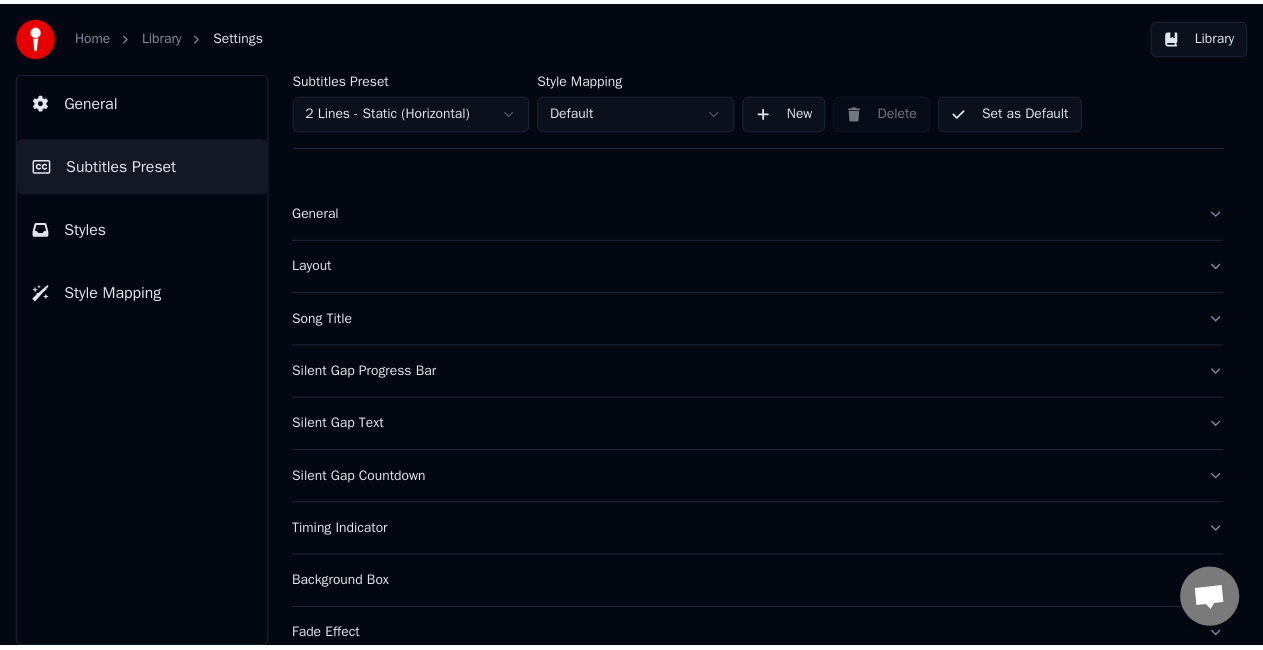 scroll, scrollTop: 0, scrollLeft: 0, axis: both 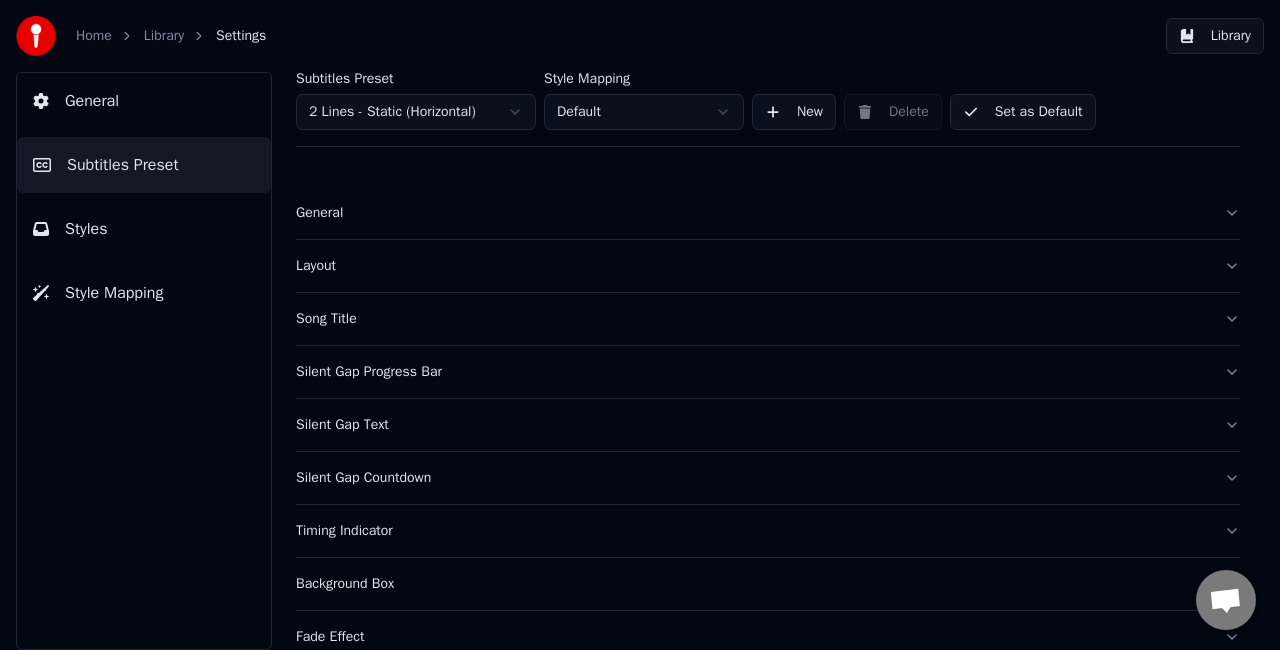 click on "Home Library Settings Library General Subtitles Preset Styles Style Mapping Subtitles Preset 2 Lines - Static (Horizontal) Style Mapping Default New Delete Set as Default General Layout Song Title Silent Gap Progress Bar Silent Gap Text Silent Gap Countdown Timing Indicator Background Box Fade Effect Offset Max Characters Per Line Auto Line Break Automatically break lines when the gap between words exceeds the average. Enabled Extra Buffer *** Reset" at bounding box center [640, 325] 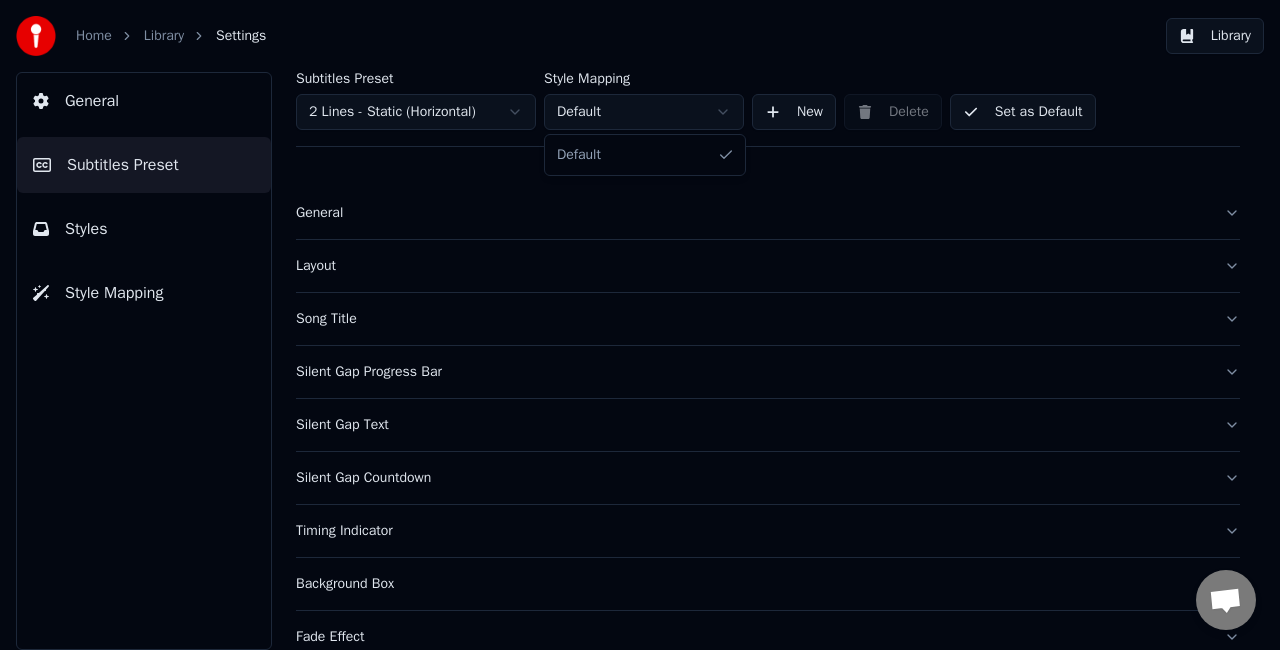 click on "Home Library Settings Library General Subtitles Preset Styles Style Mapping Subtitles Preset 2 Lines - Static (Horizontal) Style Mapping Default New Delete Set as Default General Layout Song Title Silent Gap Progress Bar Silent Gap Text Silent Gap Countdown Timing Indicator Background Box Fade Effect Offset Max Characters Per Line Auto Line Break Automatically break lines when the gap between words exceeds the average. Enabled Extra Buffer *** Reset Default" at bounding box center [640, 325] 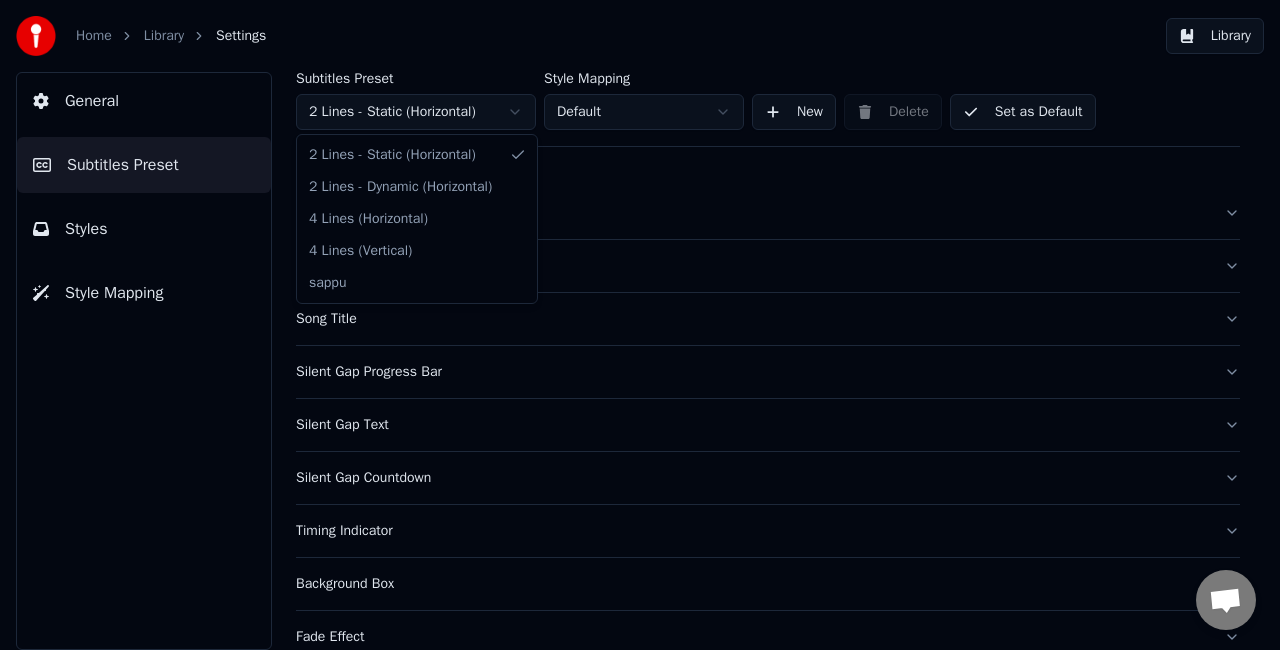 click on "Home Library Settings Library General Subtitles Preset Styles Style Mapping Subtitles Preset 2 Lines - Static (Horizontal) Style Mapping Default New Delete Set as Default General Layout Song Title Silent Gap Progress Bar Silent Gap Text Silent Gap Countdown Timing Indicator Background Box Fade Effect Offset Max Characters Per Line Auto Line Break Automatically break lines when the gap between words exceeds the average. Enabled Extra Buffer *** Reset 2 Lines - Static (Horizontal) 2 Lines - Dynamic (Horizontal) 4 Lines (Horizontal) 4 Lines (Vertical) sappu" at bounding box center (640, 325) 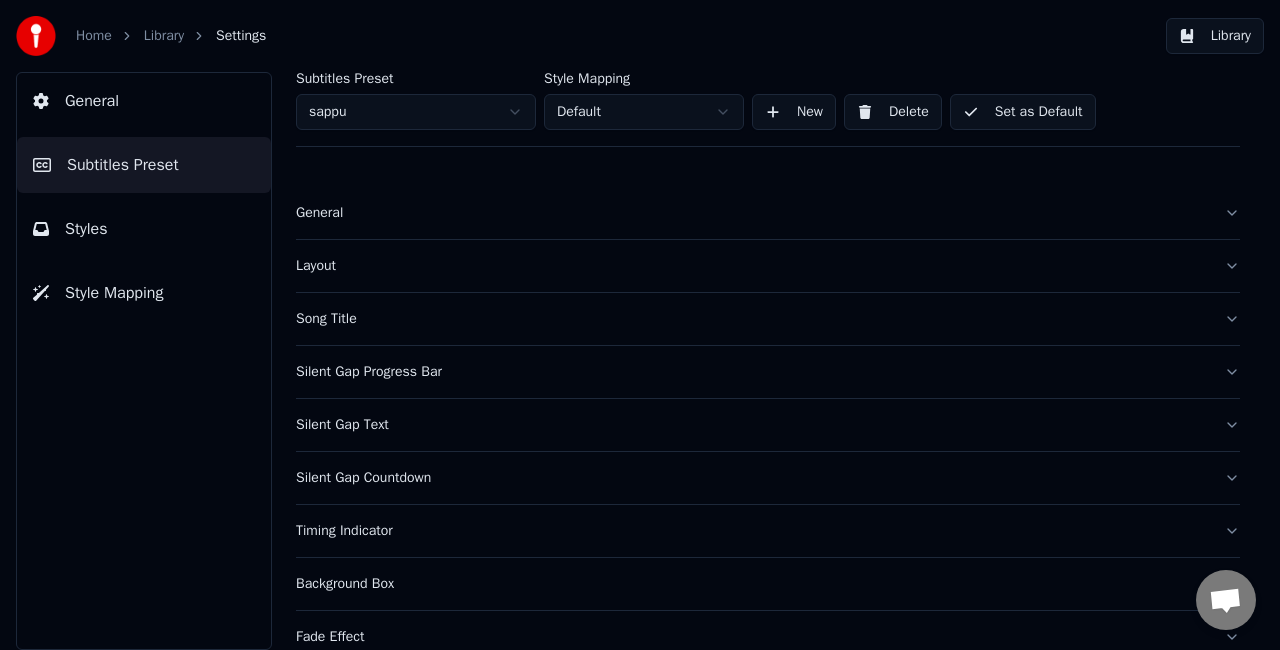 click on "Styles" at bounding box center (144, 229) 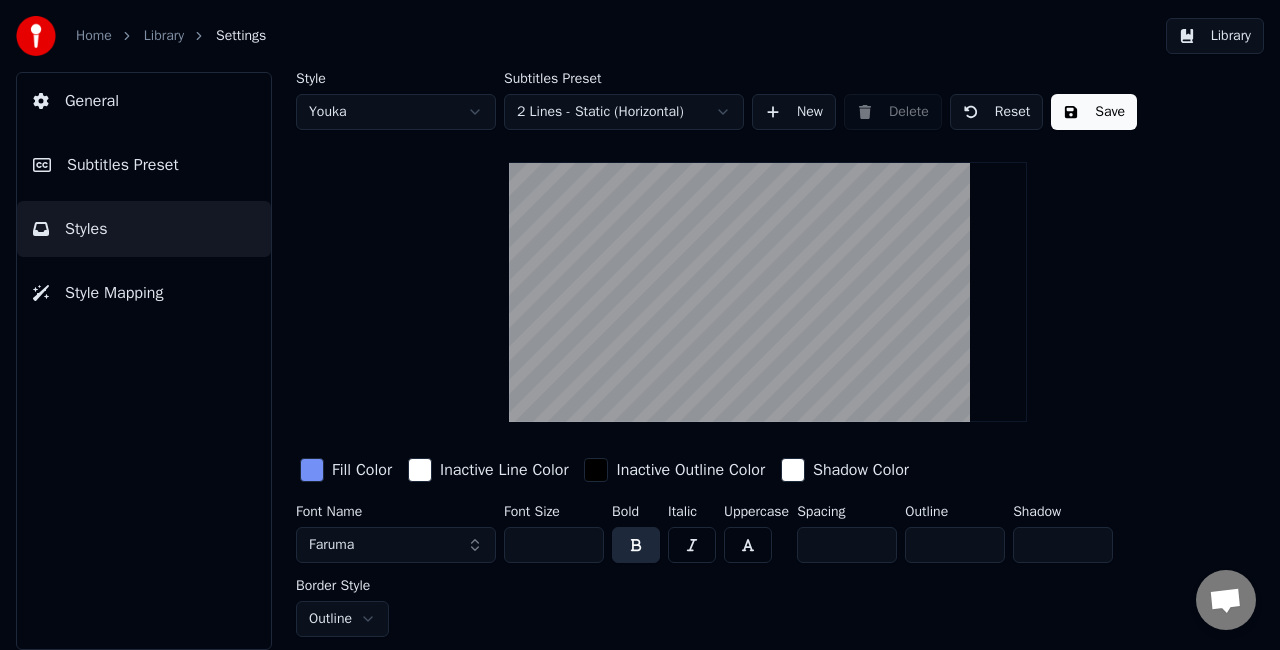 click on "Save" at bounding box center [1094, 112] 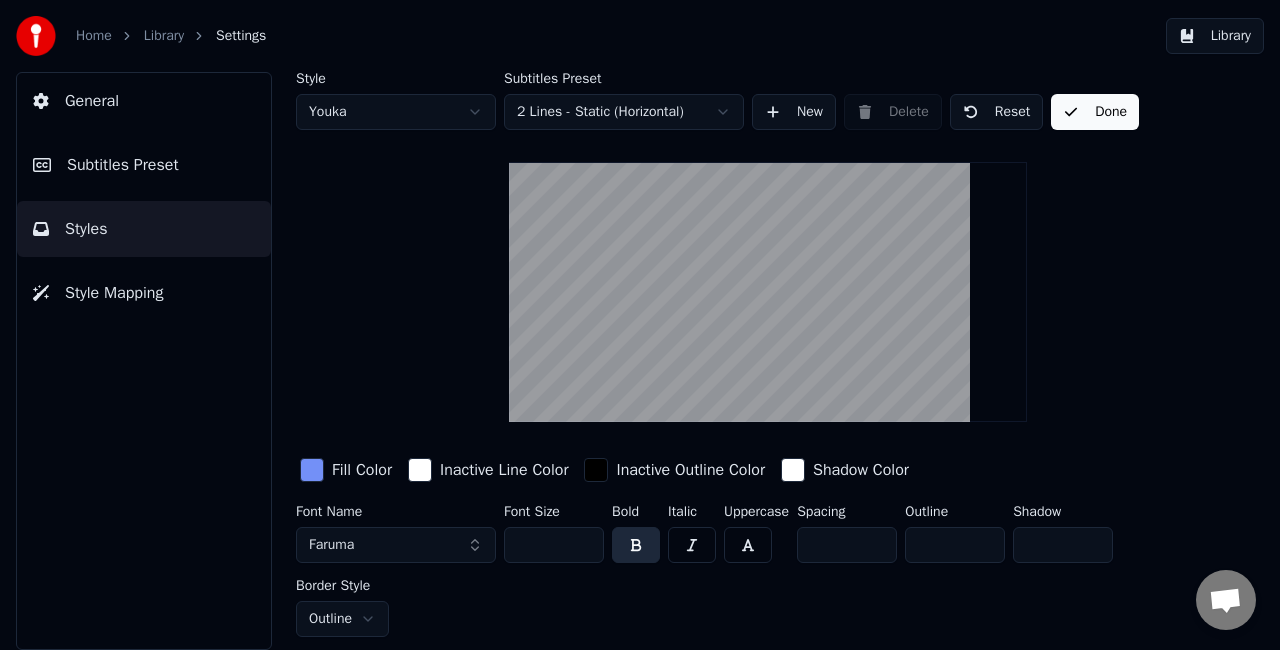 click on "Done" at bounding box center [1095, 112] 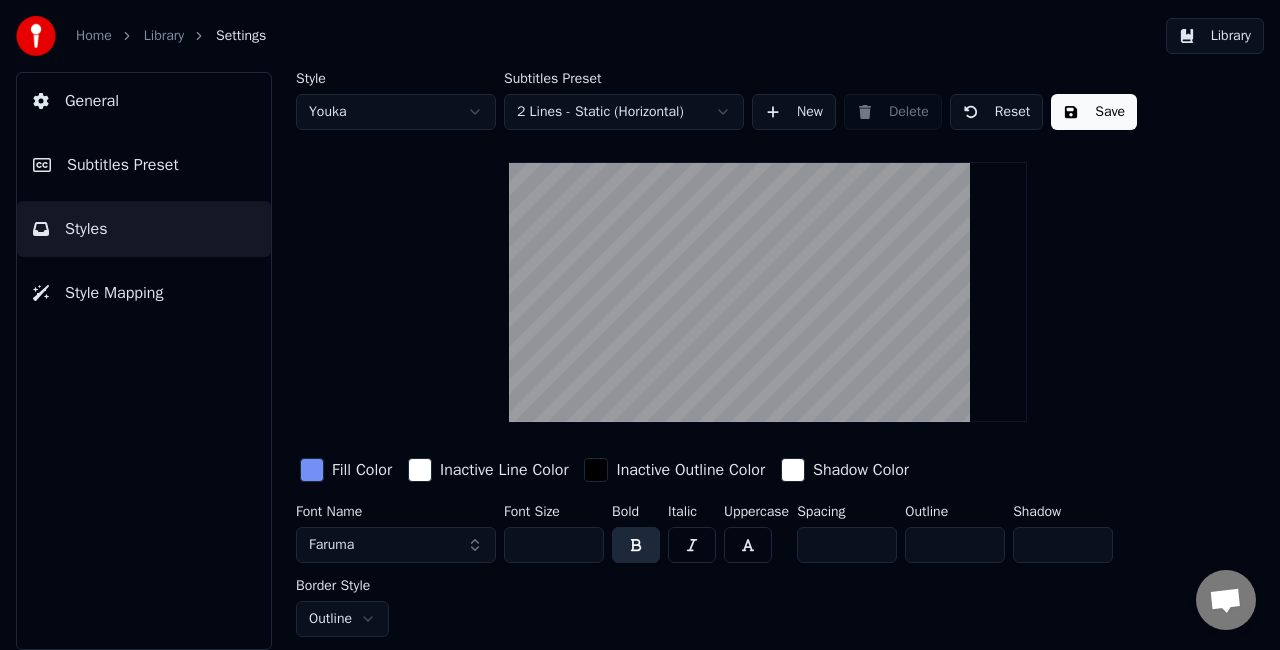 click on "Library" at bounding box center [164, 36] 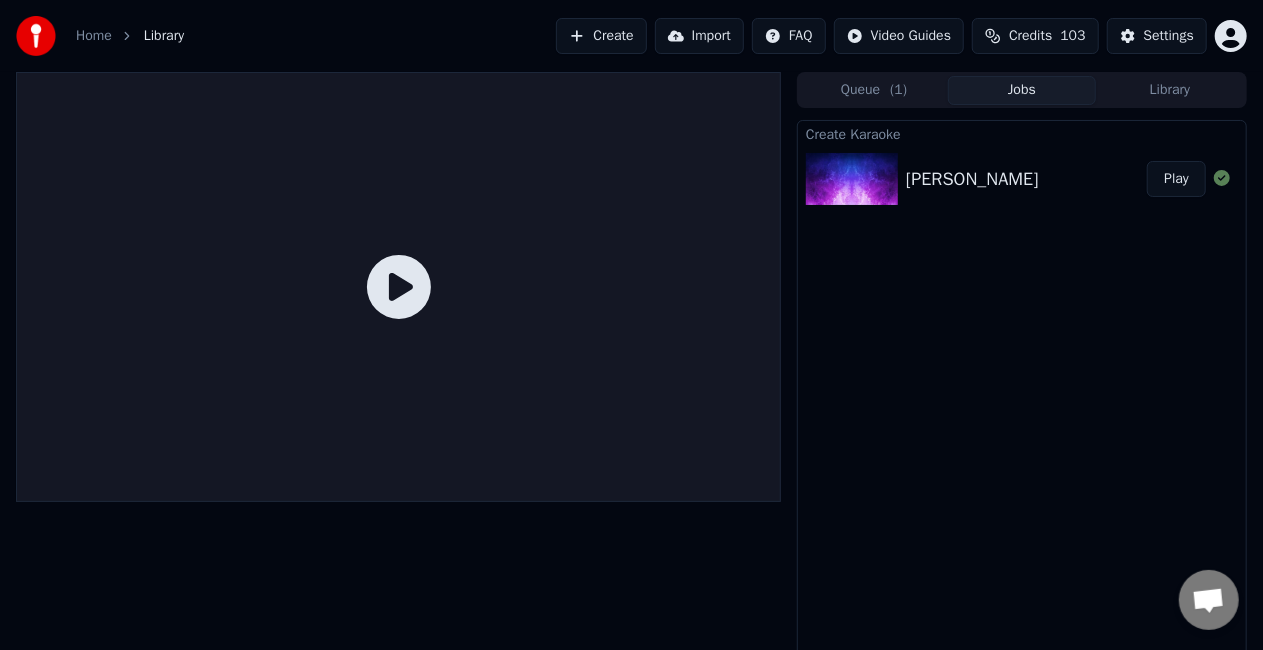 click on "[PERSON_NAME]" at bounding box center (972, 179) 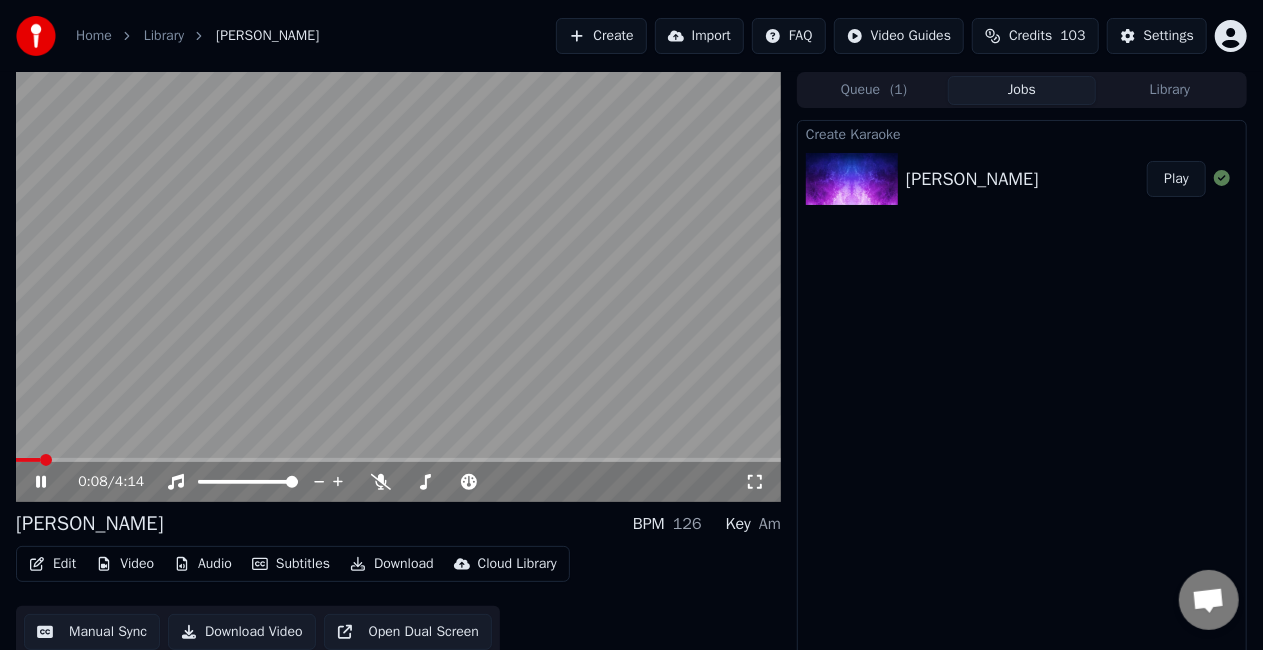 click at bounding box center (398, 460) 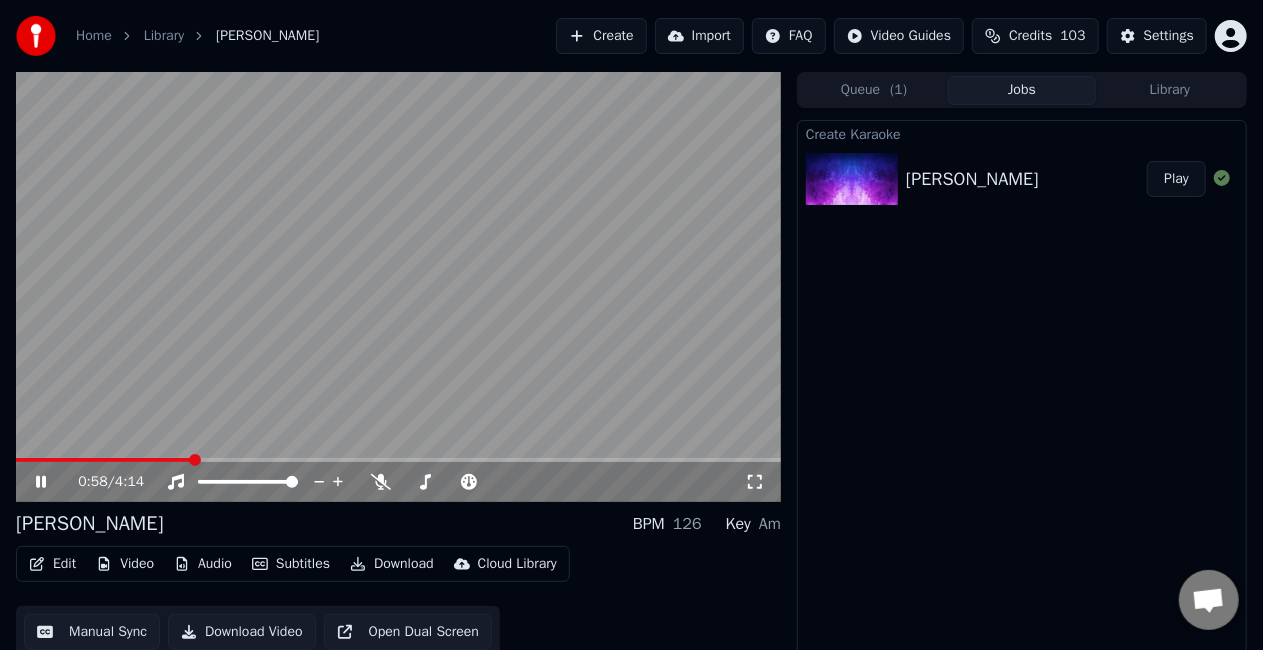 click 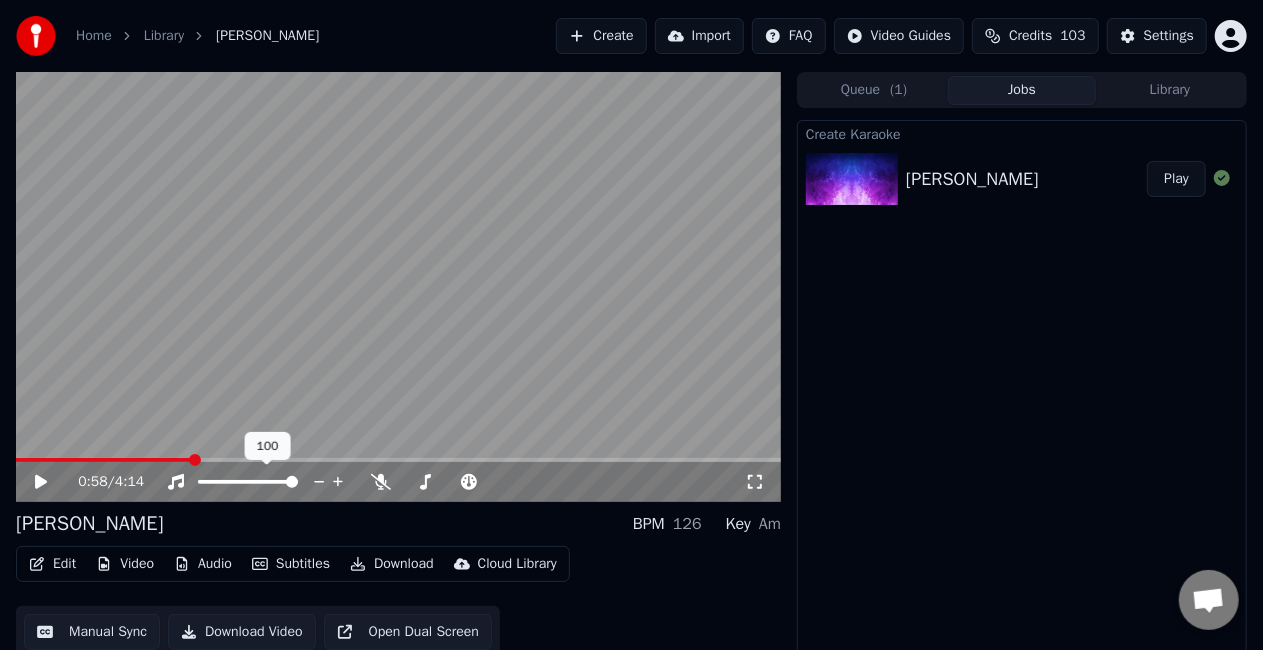 scroll, scrollTop: 22, scrollLeft: 0, axis: vertical 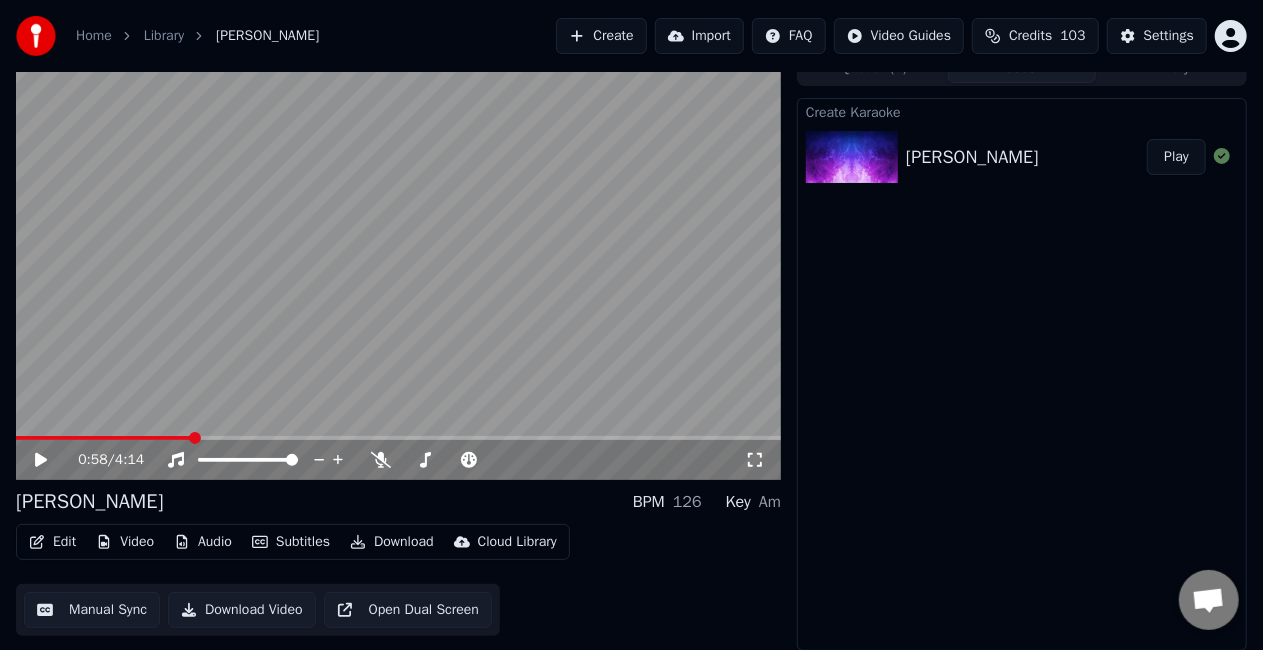 click on "0:58  /  4:14" at bounding box center [398, 460] 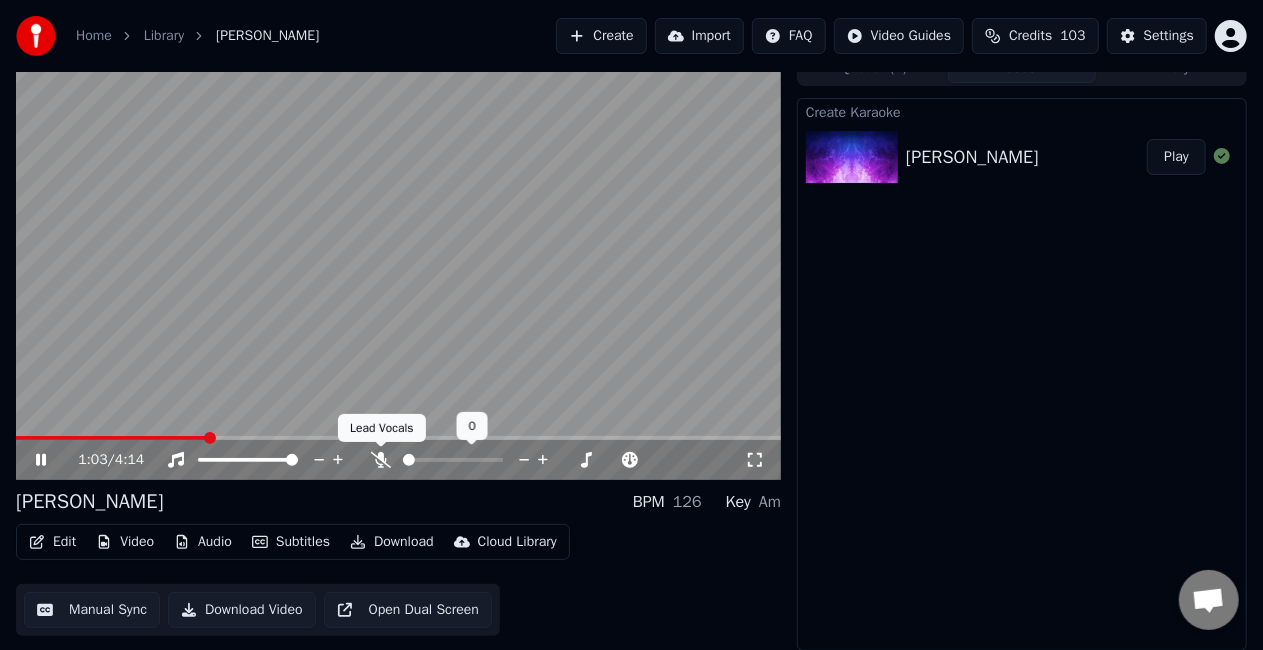 click 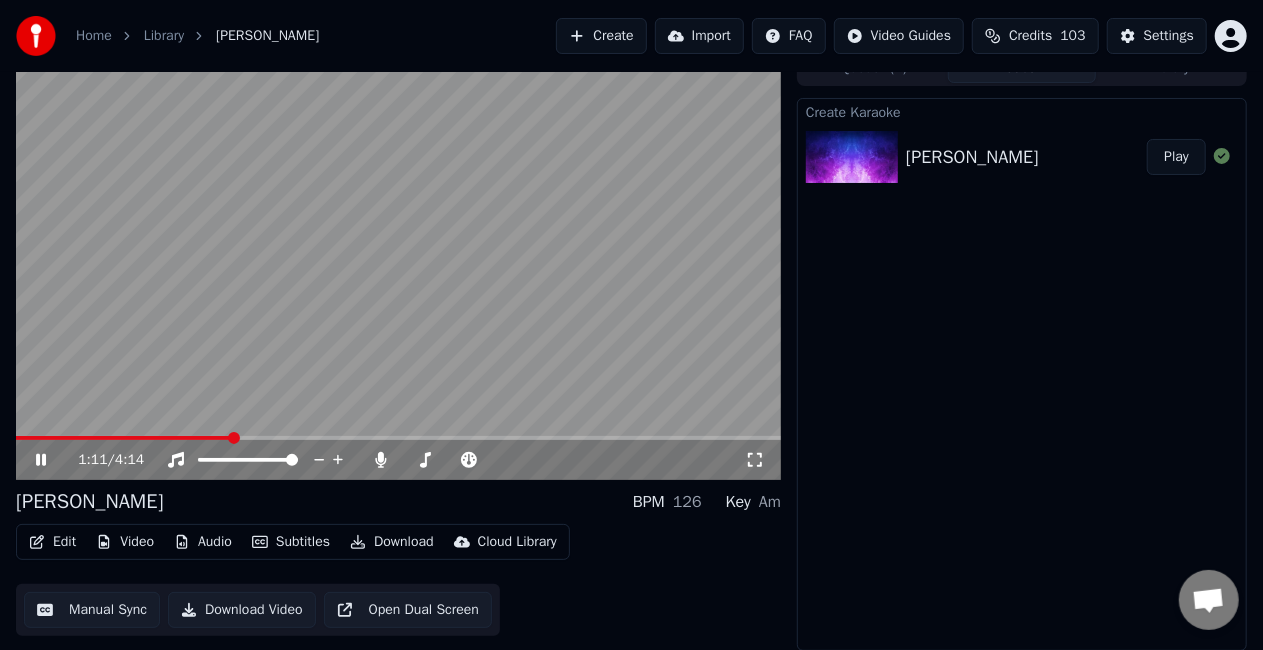 click 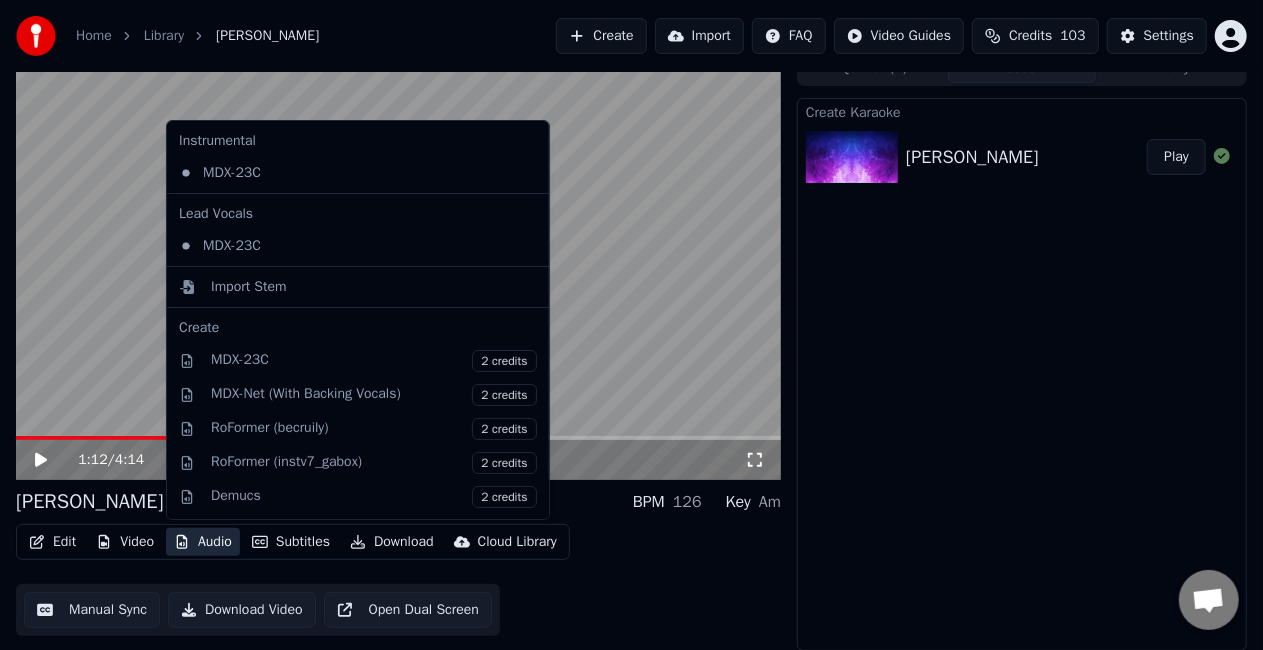 click on "Audio" at bounding box center [203, 542] 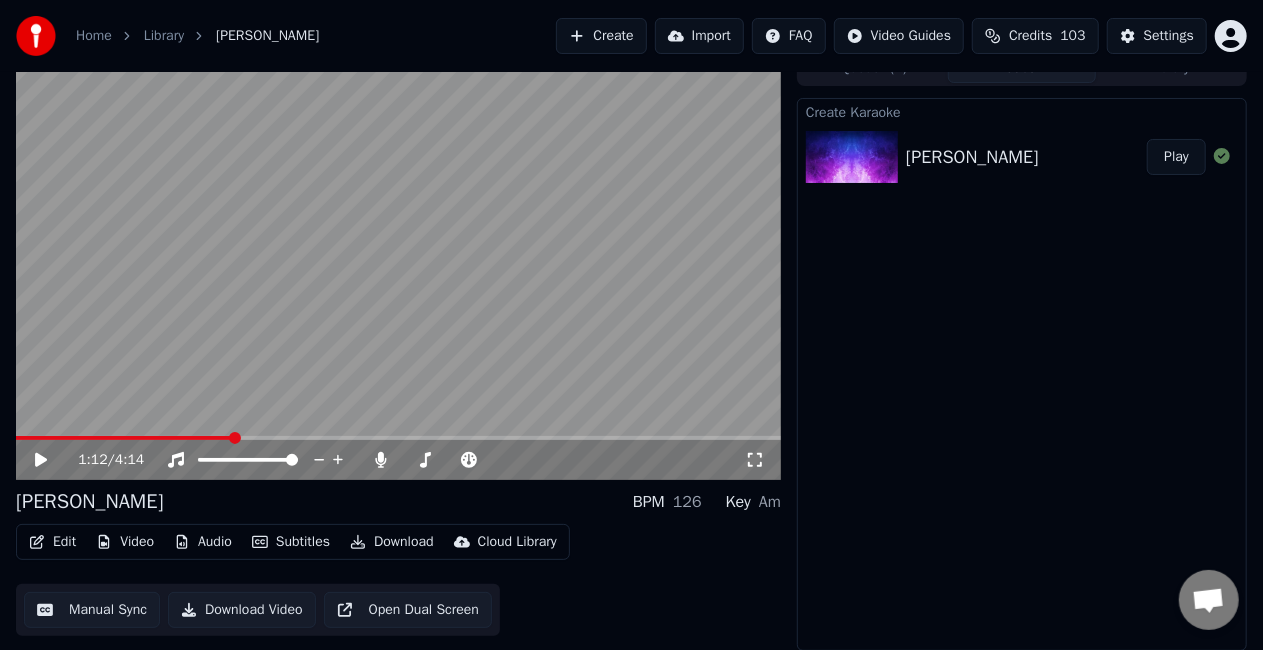 click at bounding box center (398, 265) 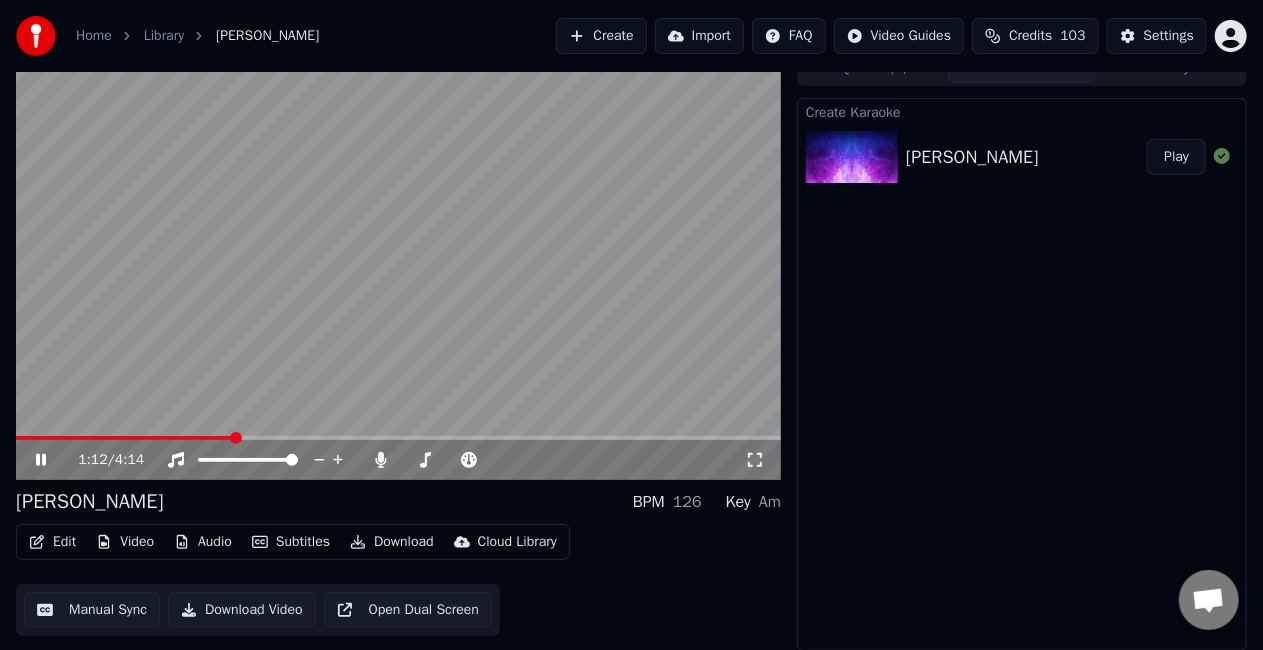 click at bounding box center (398, 265) 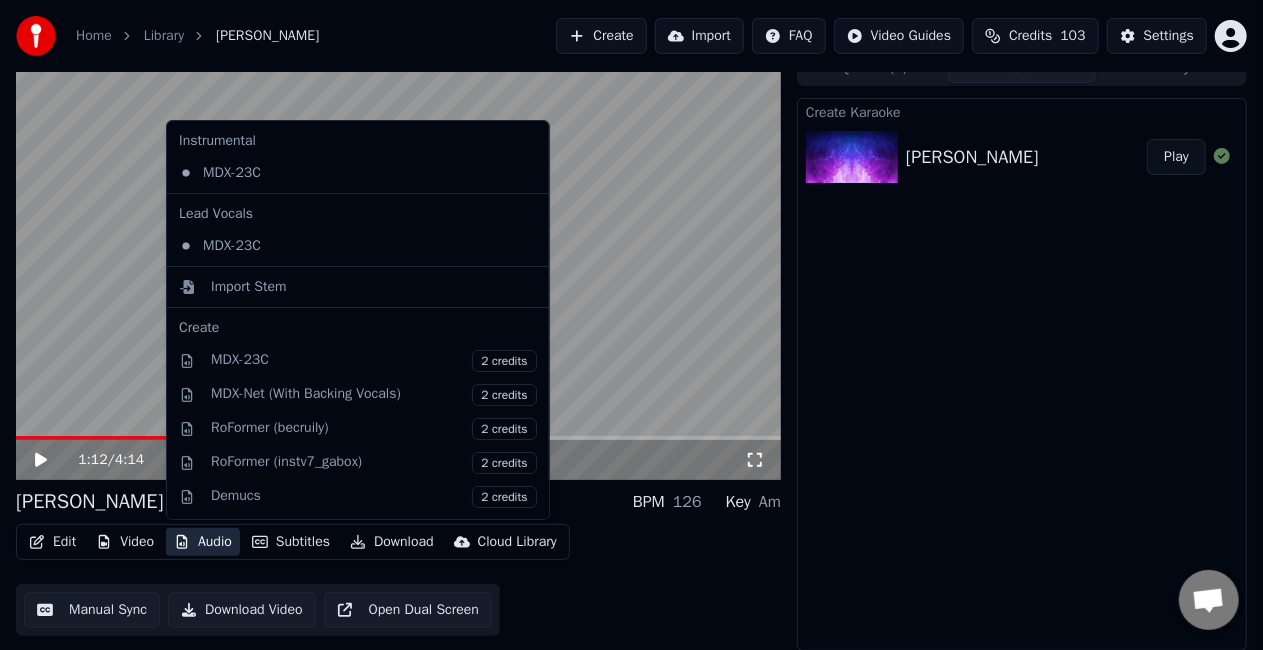 click on "Audio" at bounding box center (203, 542) 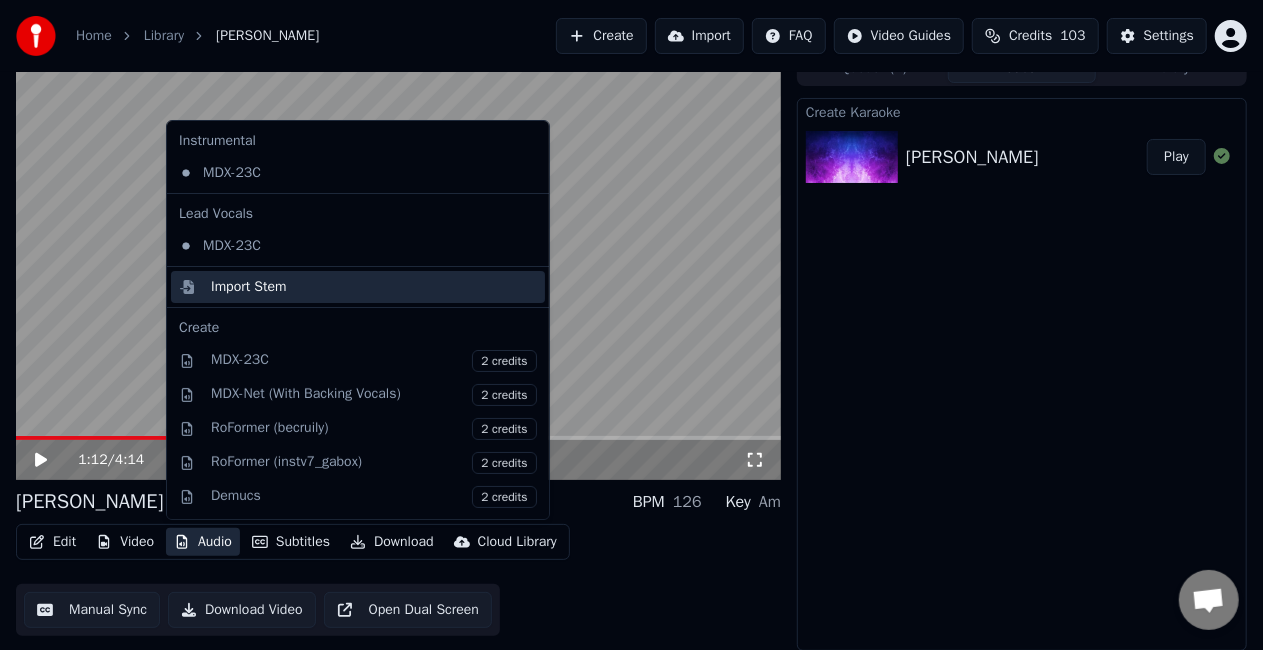click on "Import Stem" at bounding box center [374, 287] 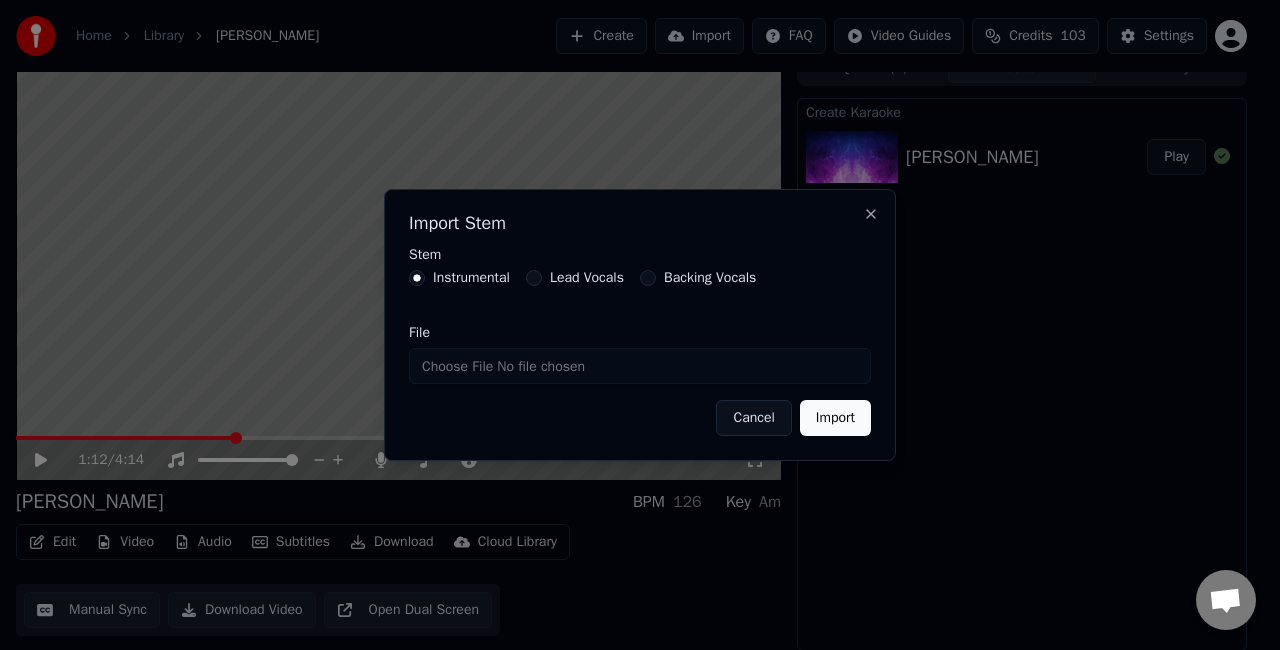 click on "Cancel" at bounding box center [753, 418] 